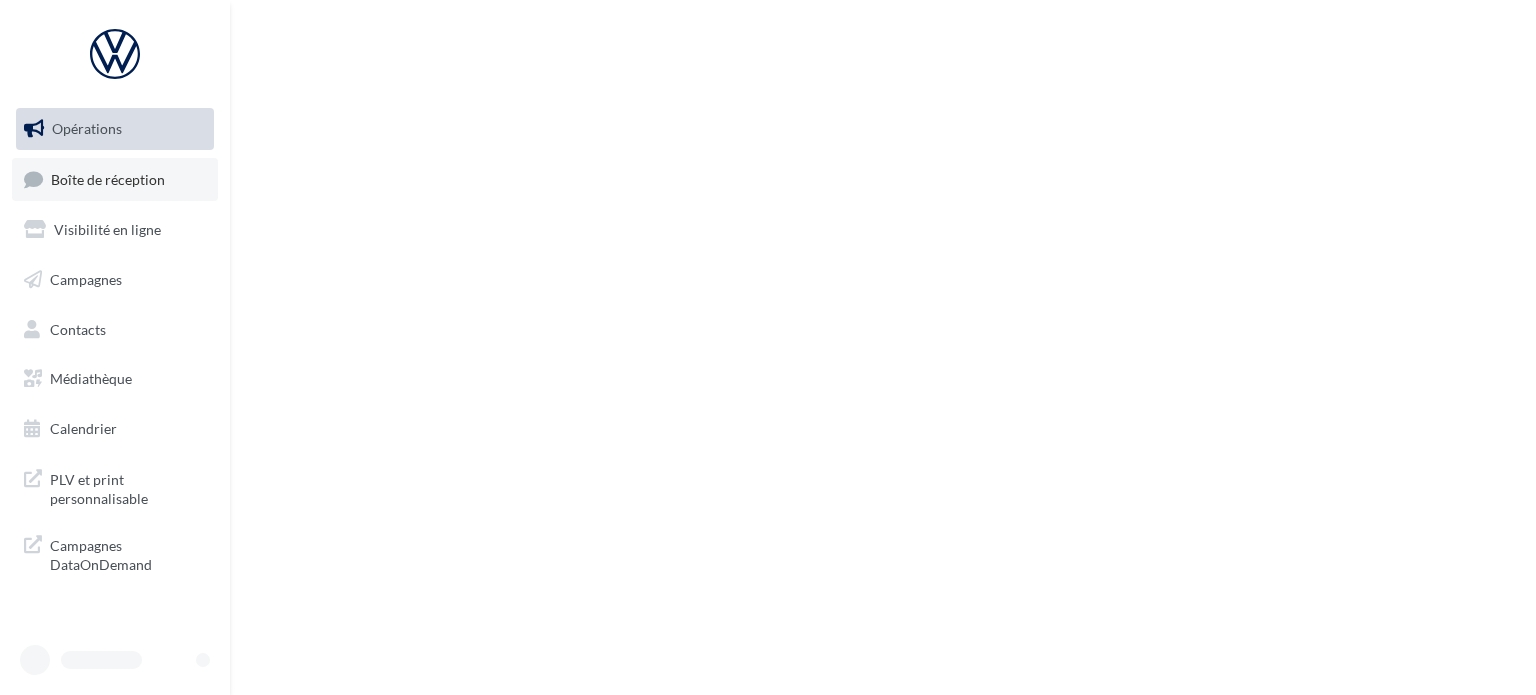 click on "Boîte de réception" at bounding box center [115, 179] 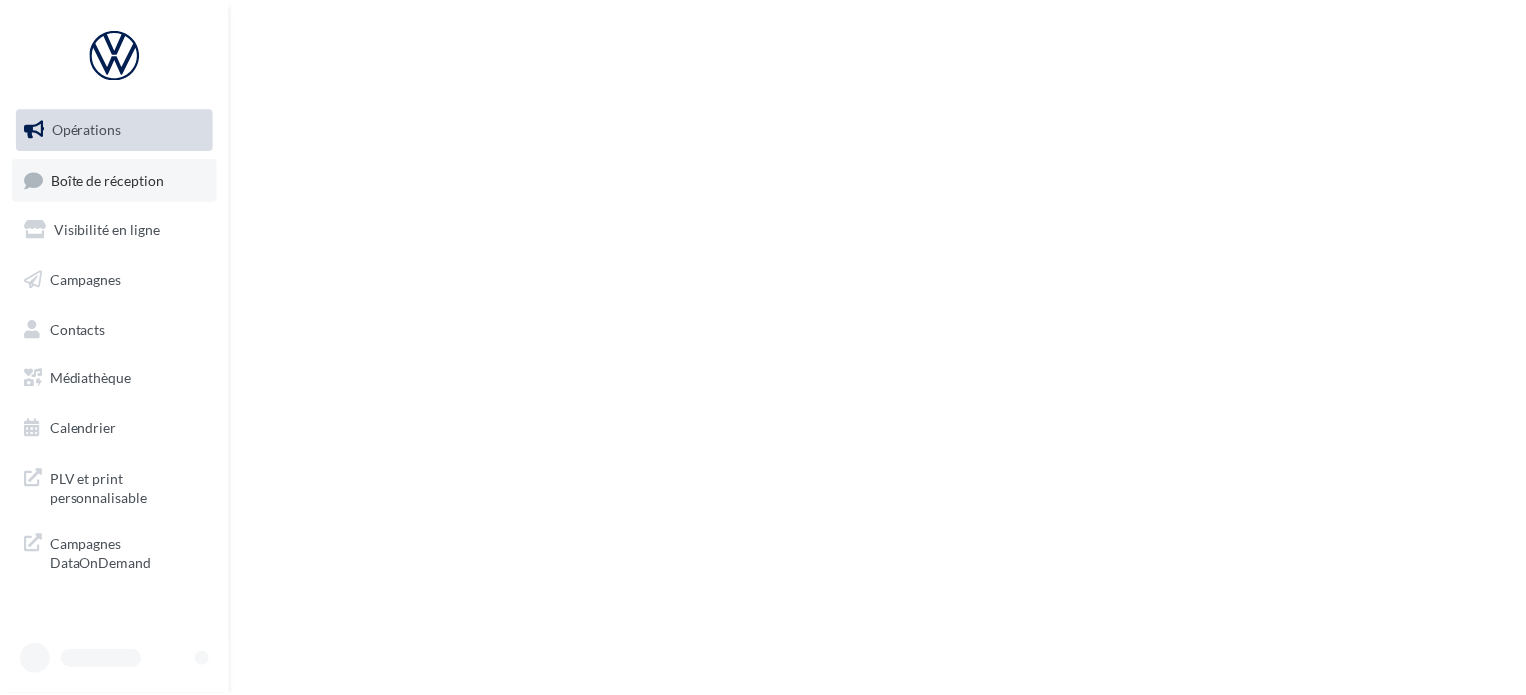 scroll, scrollTop: 0, scrollLeft: 0, axis: both 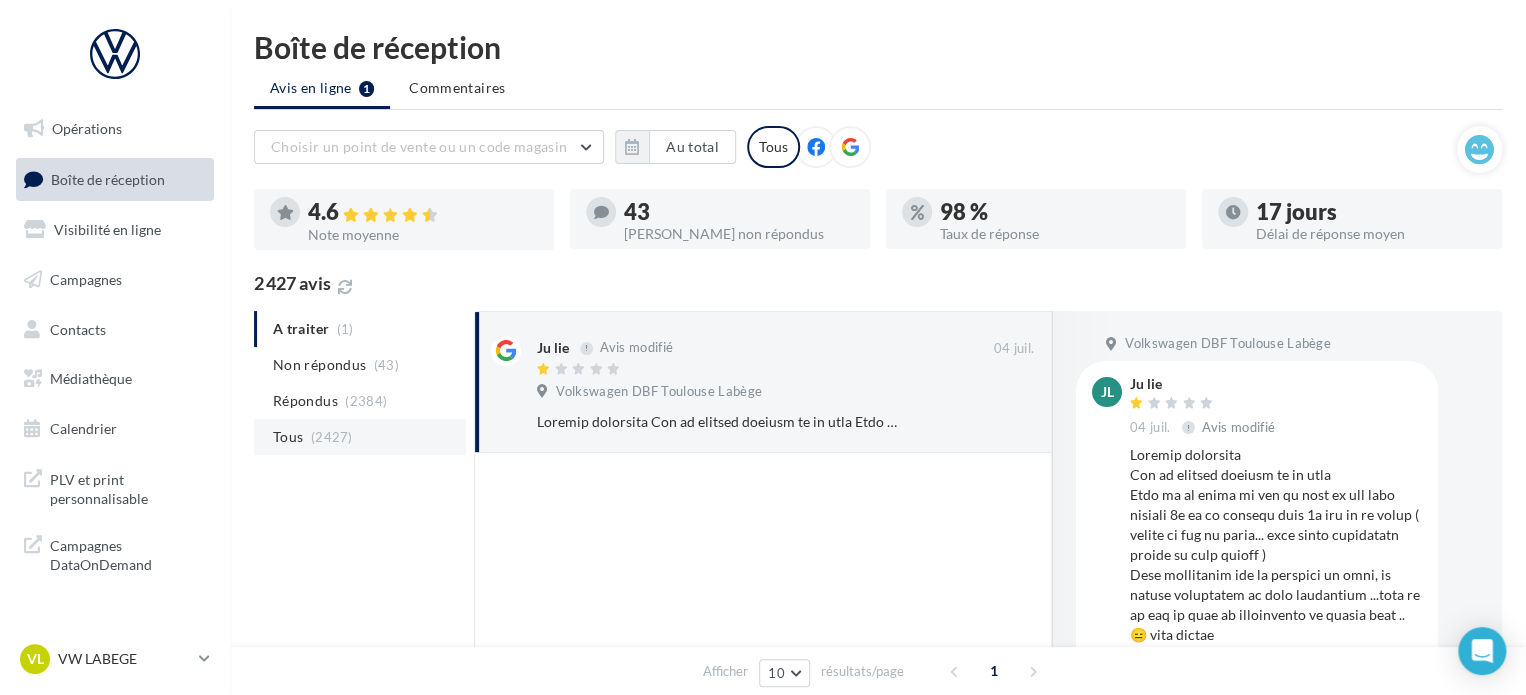 click on "Tous
(2427)" at bounding box center [360, 437] 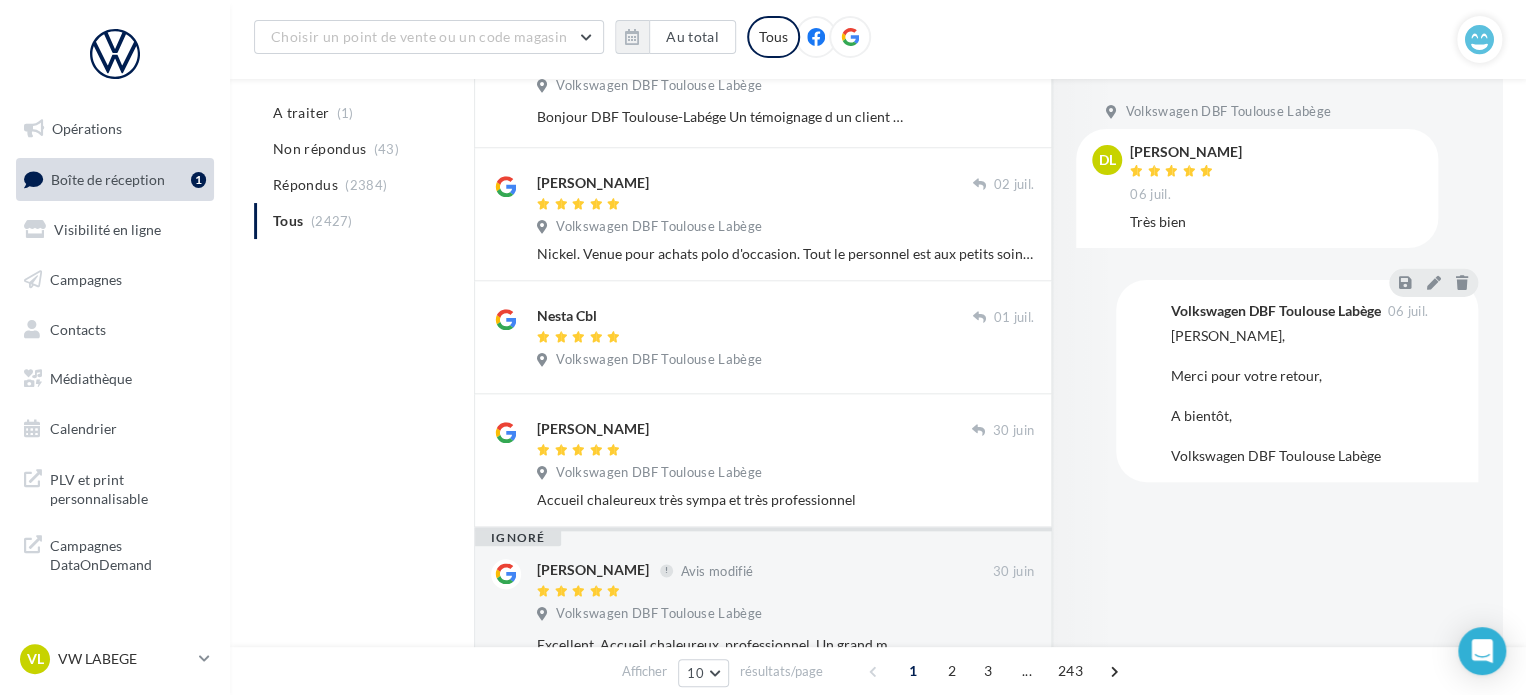 scroll, scrollTop: 918, scrollLeft: 0, axis: vertical 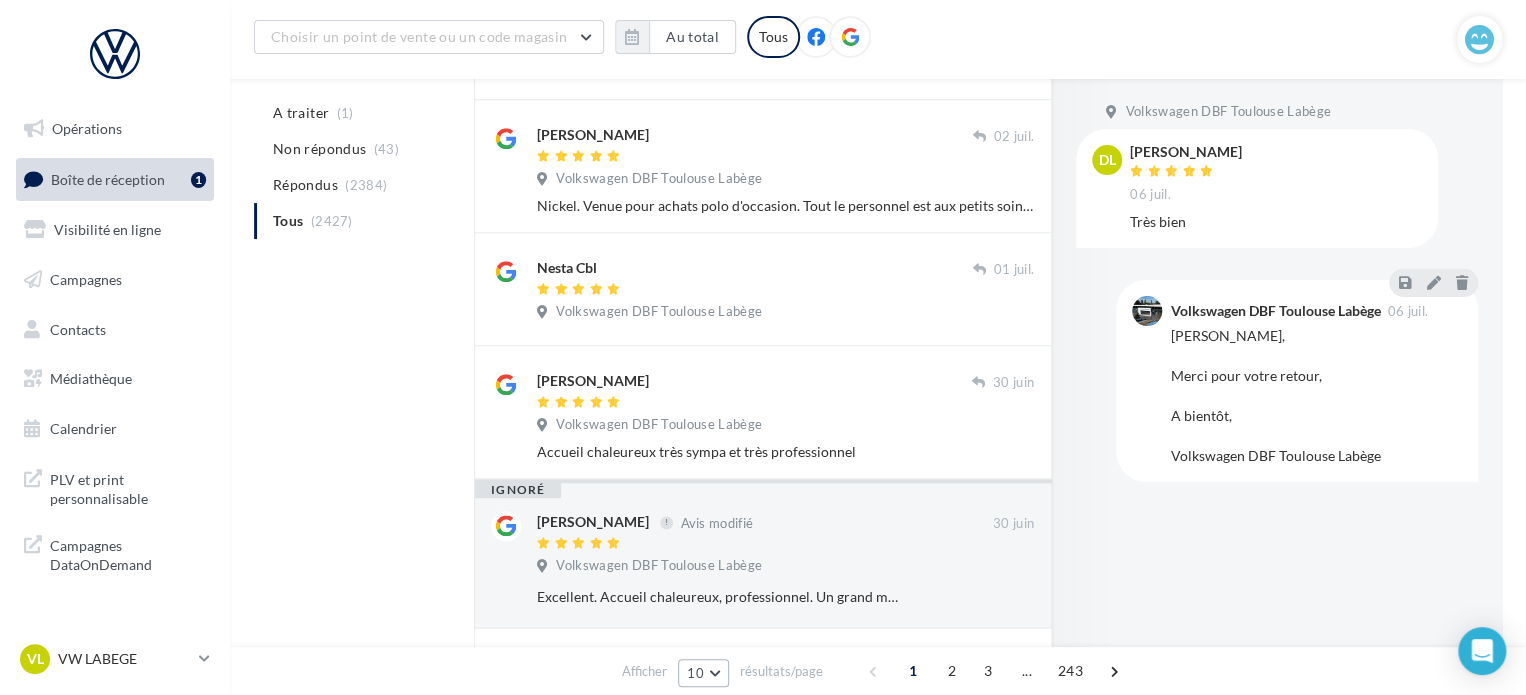 click on "10" at bounding box center [703, 673] 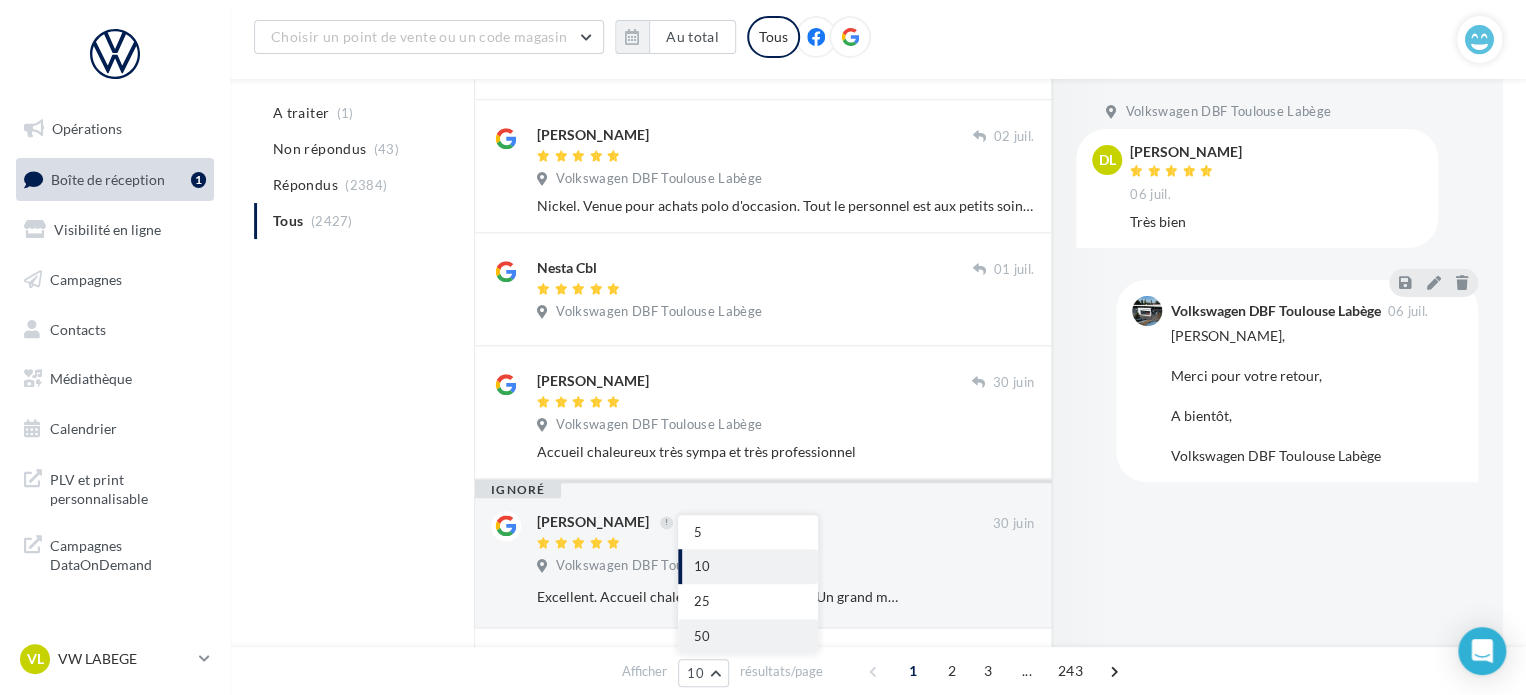 click on "50" at bounding box center (748, 636) 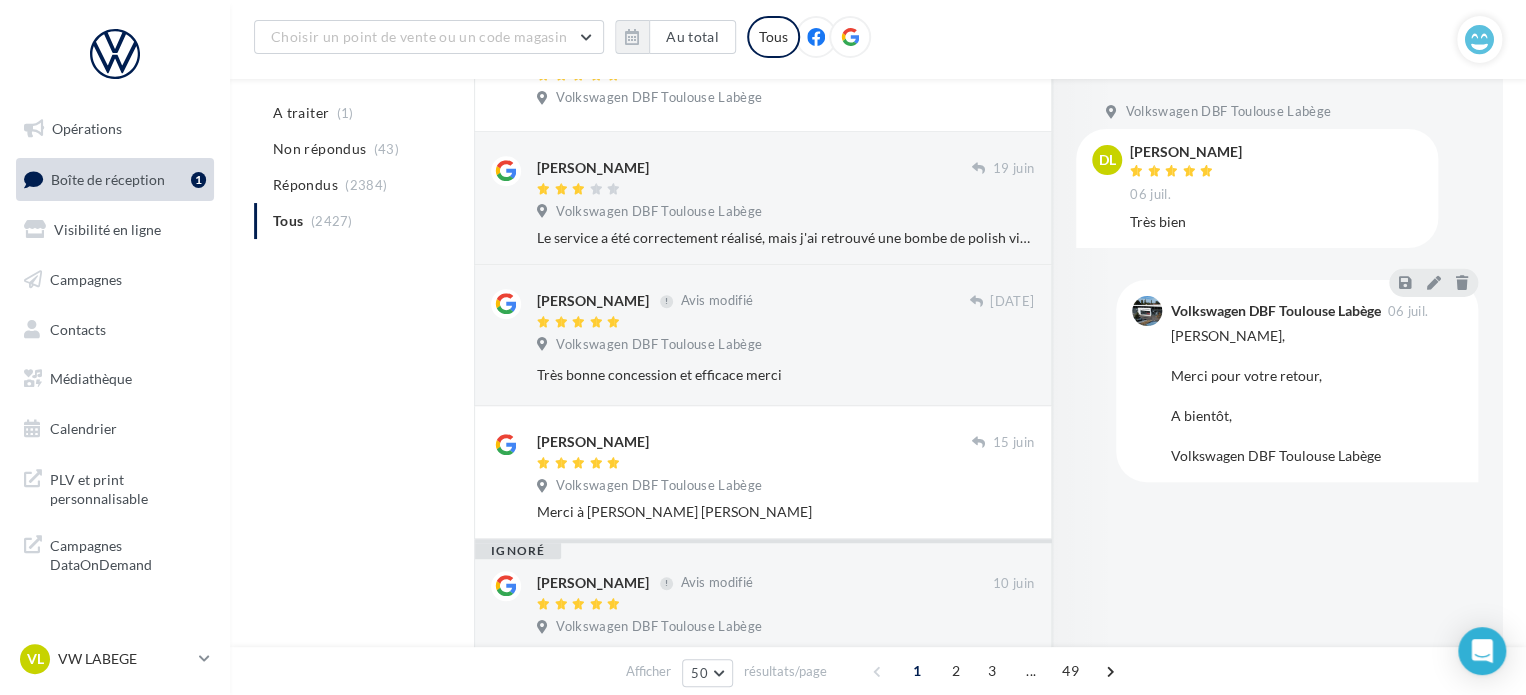 scroll, scrollTop: 4275, scrollLeft: 0, axis: vertical 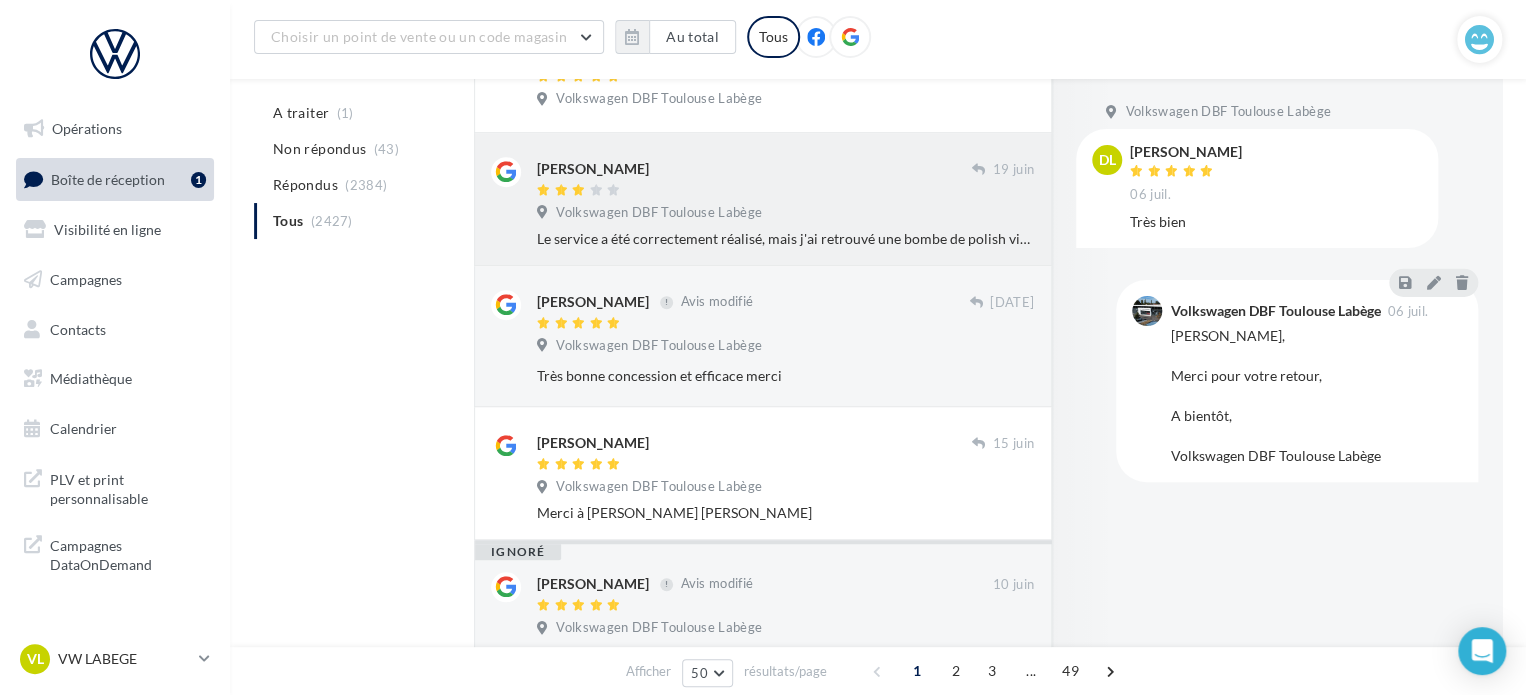 click on "[PERSON_NAME]" at bounding box center (754, 167) 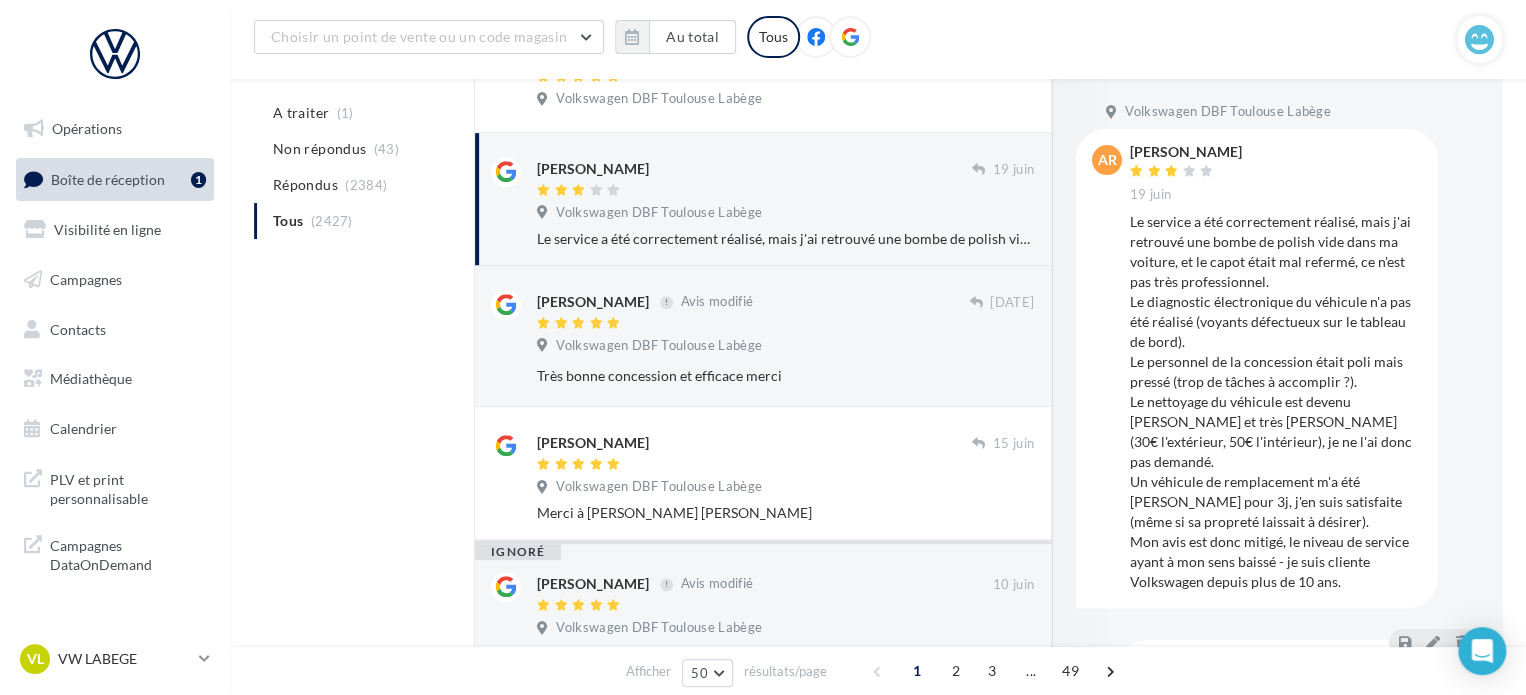 scroll, scrollTop: 280, scrollLeft: 0, axis: vertical 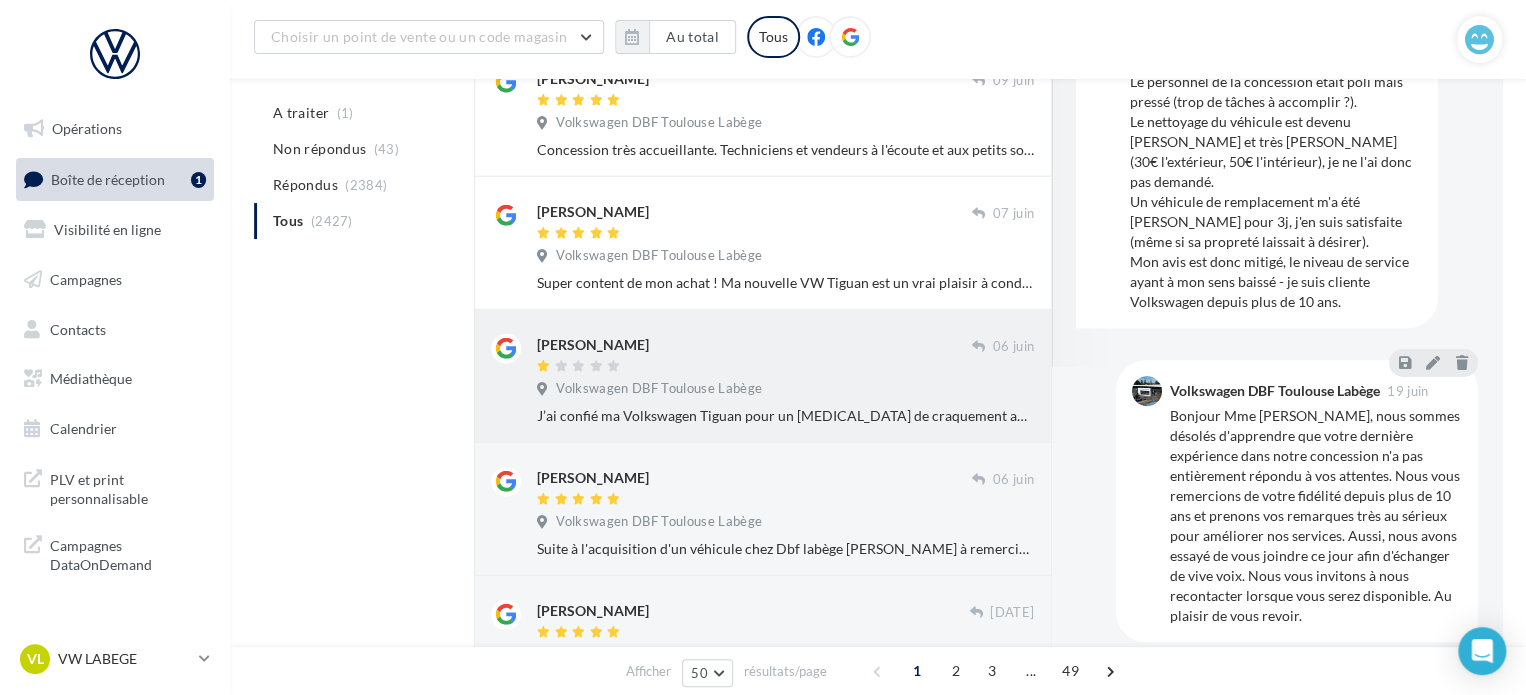 click at bounding box center (754, 367) 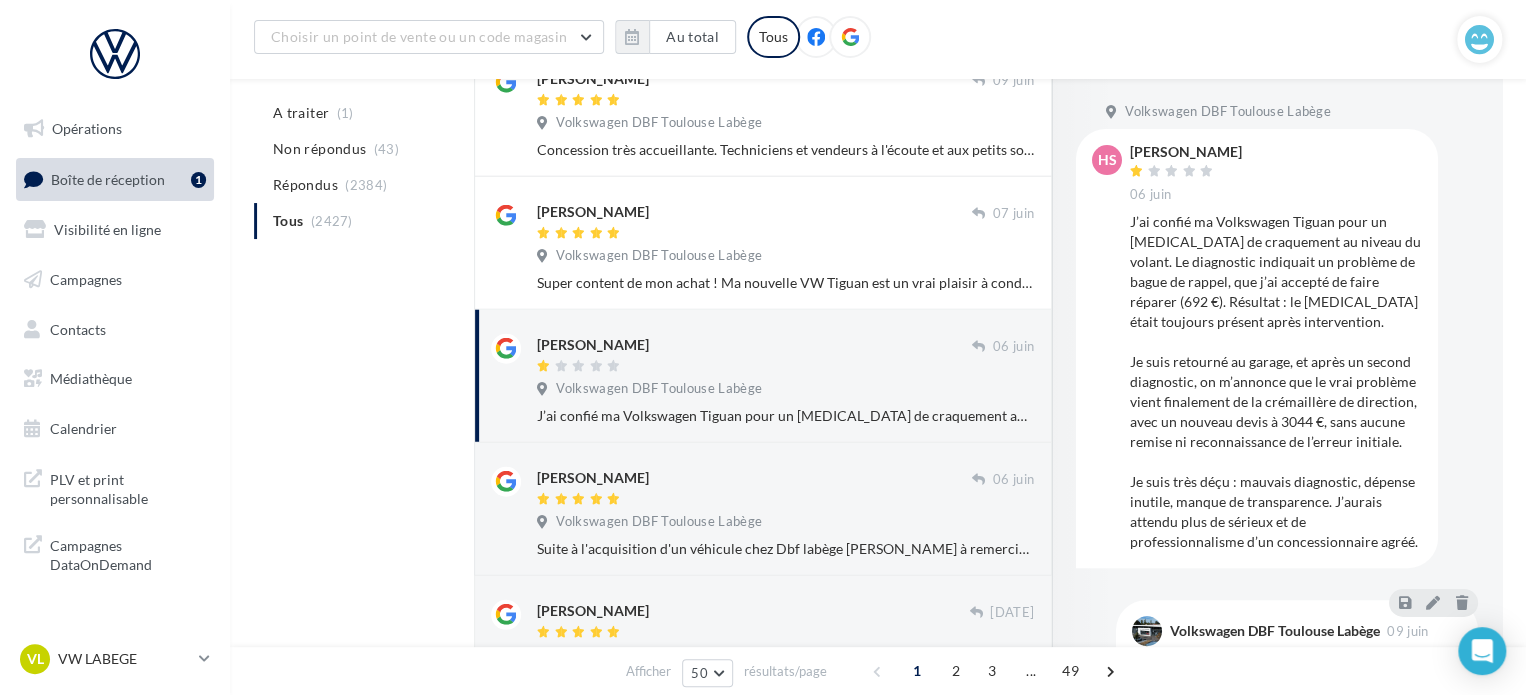 scroll, scrollTop: 220, scrollLeft: 0, axis: vertical 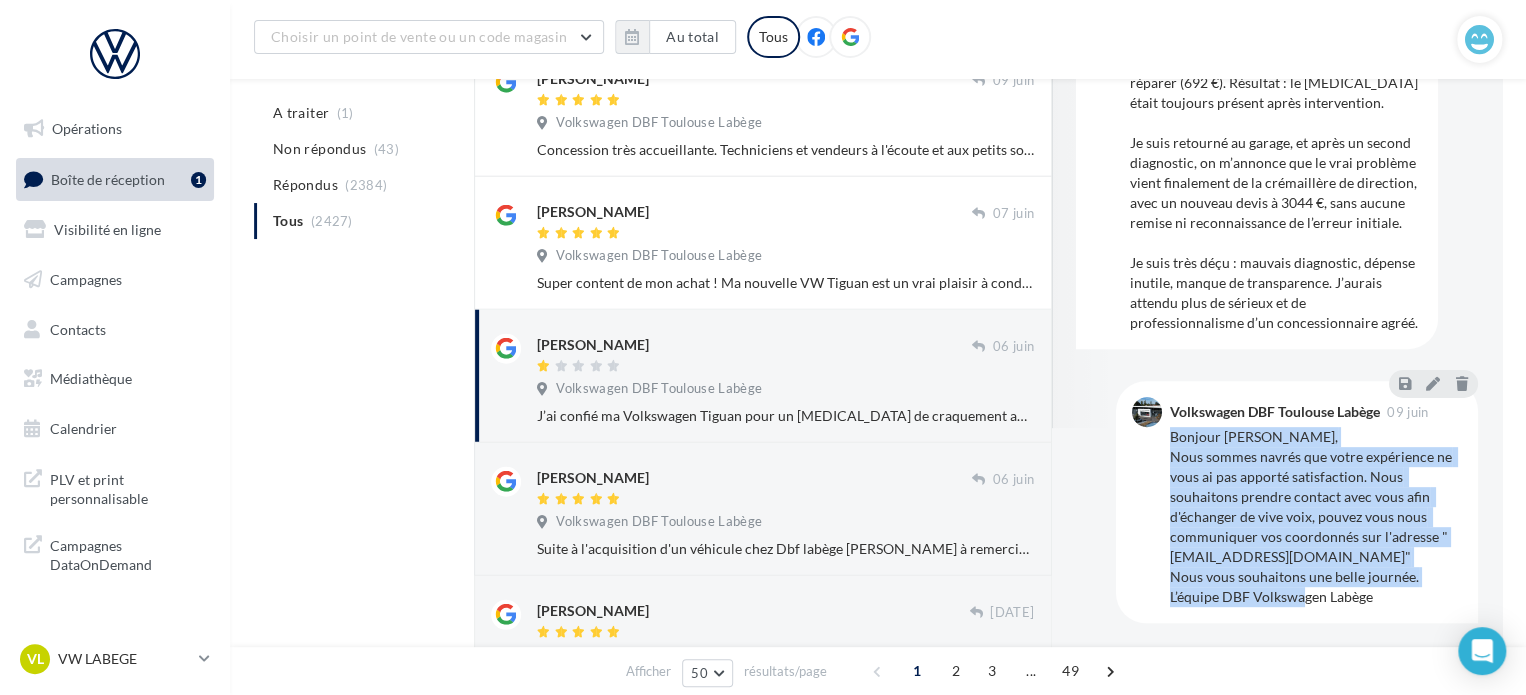 drag, startPoint x: 1376, startPoint y: 607, endPoint x: 1165, endPoint y: 434, distance: 272.8553 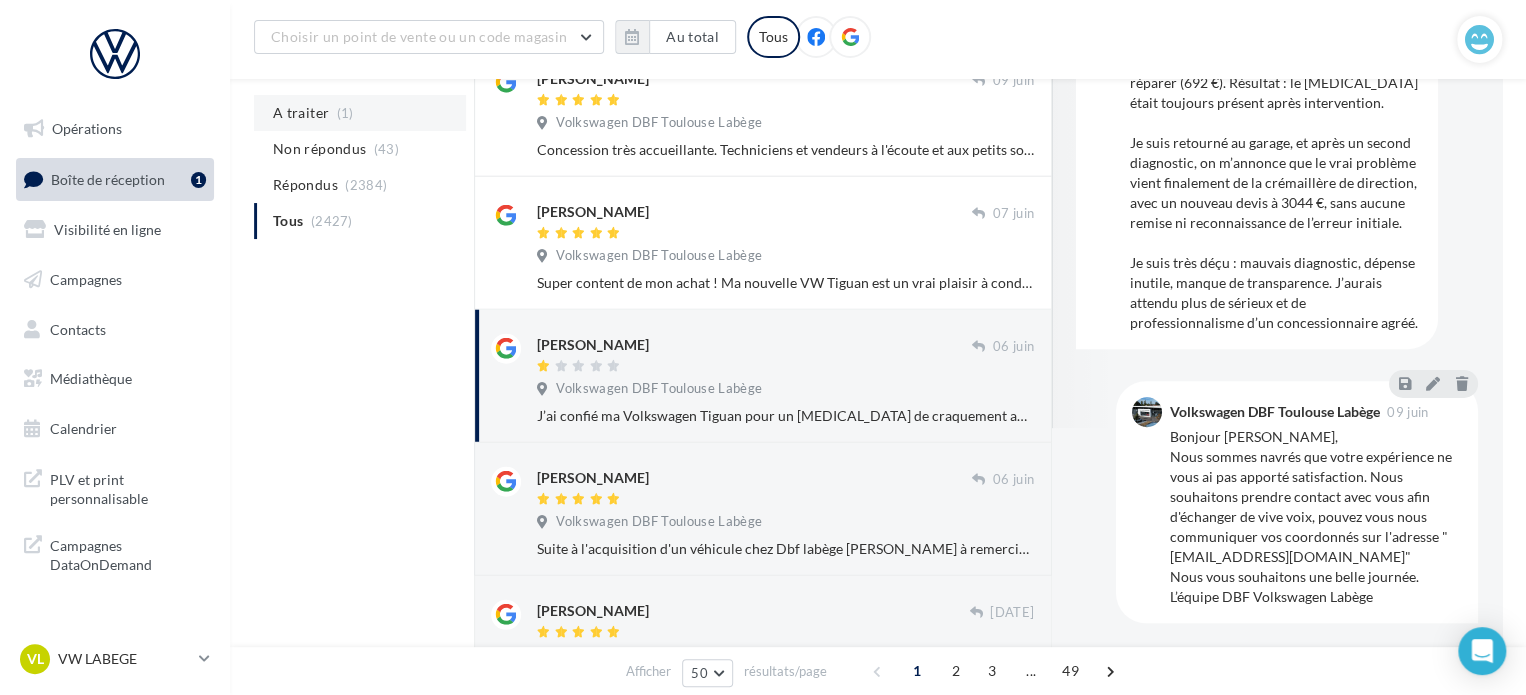 click on "A traiter
(1)" at bounding box center [360, 113] 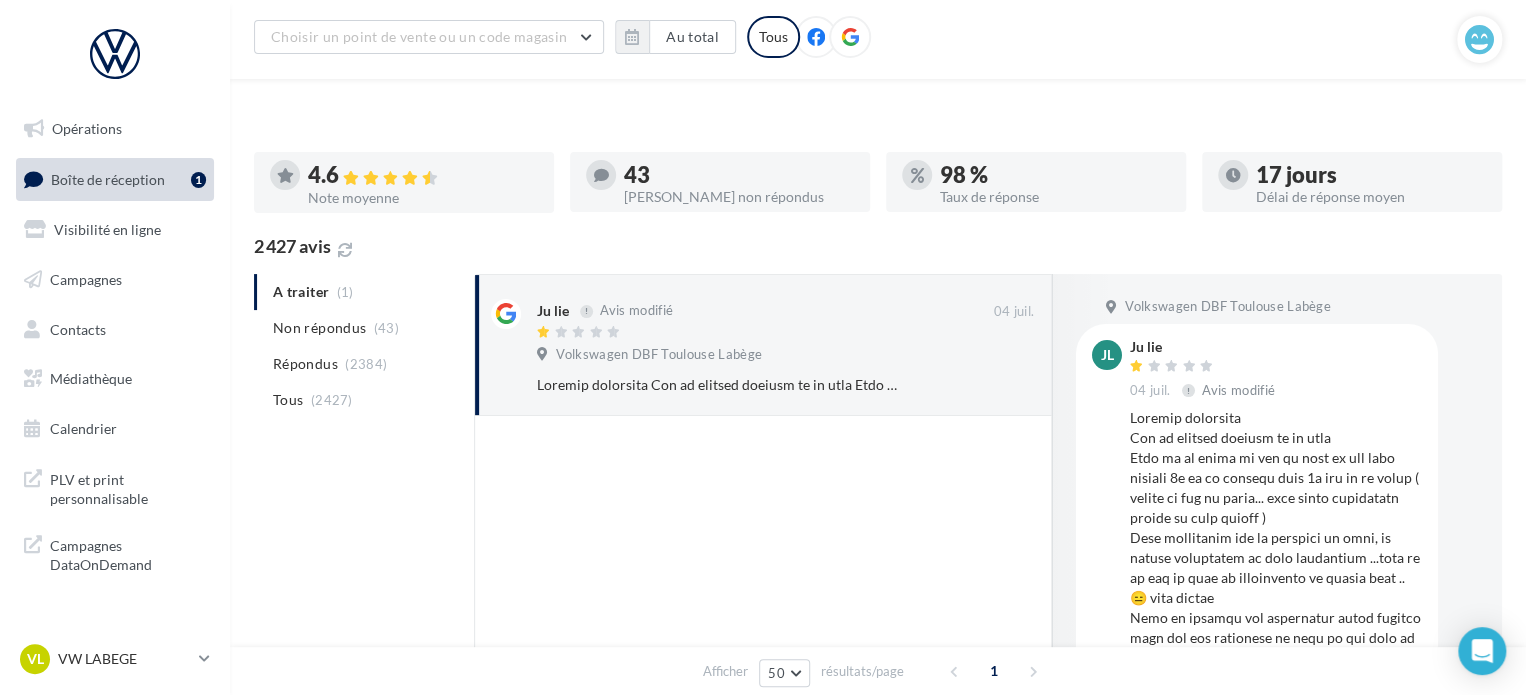 scroll, scrollTop: 334, scrollLeft: 0, axis: vertical 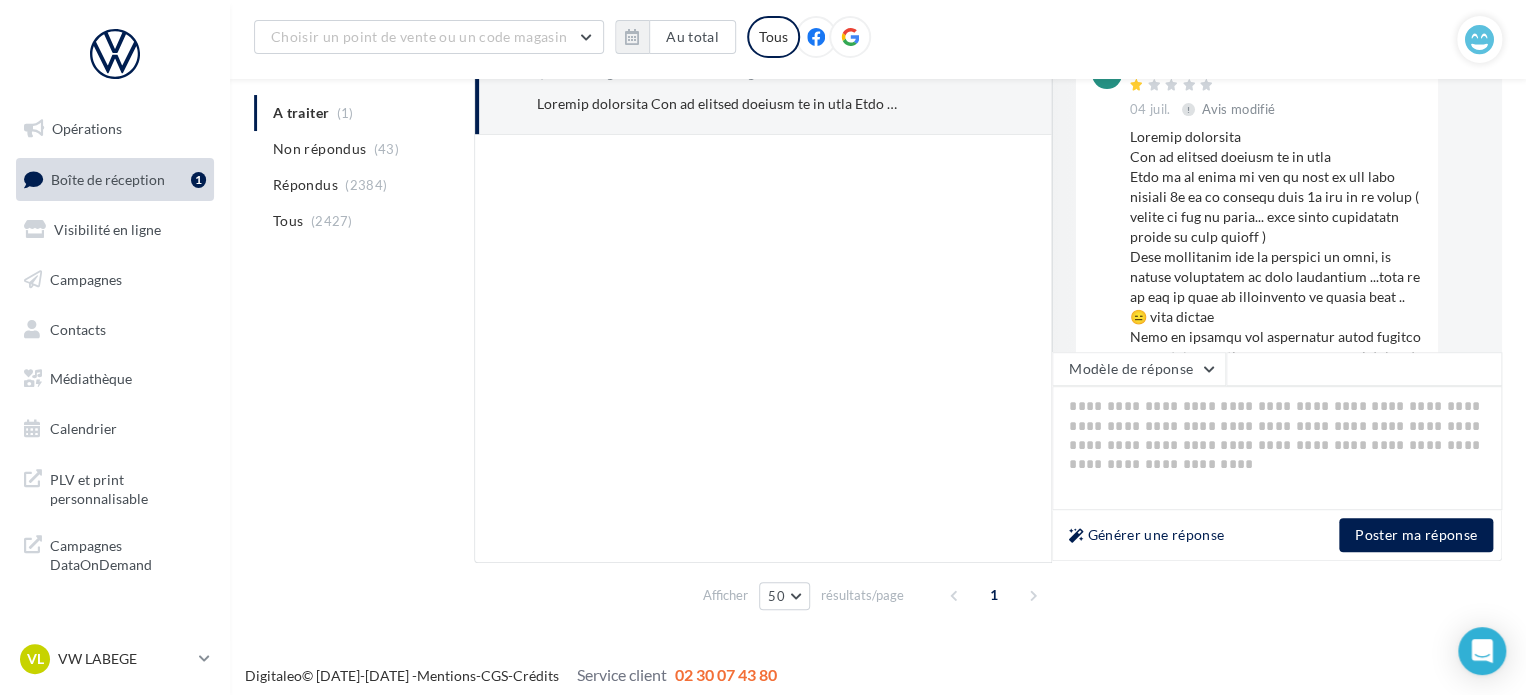 click on "Générer une réponse
Poster ma réponse" at bounding box center (1277, 535) 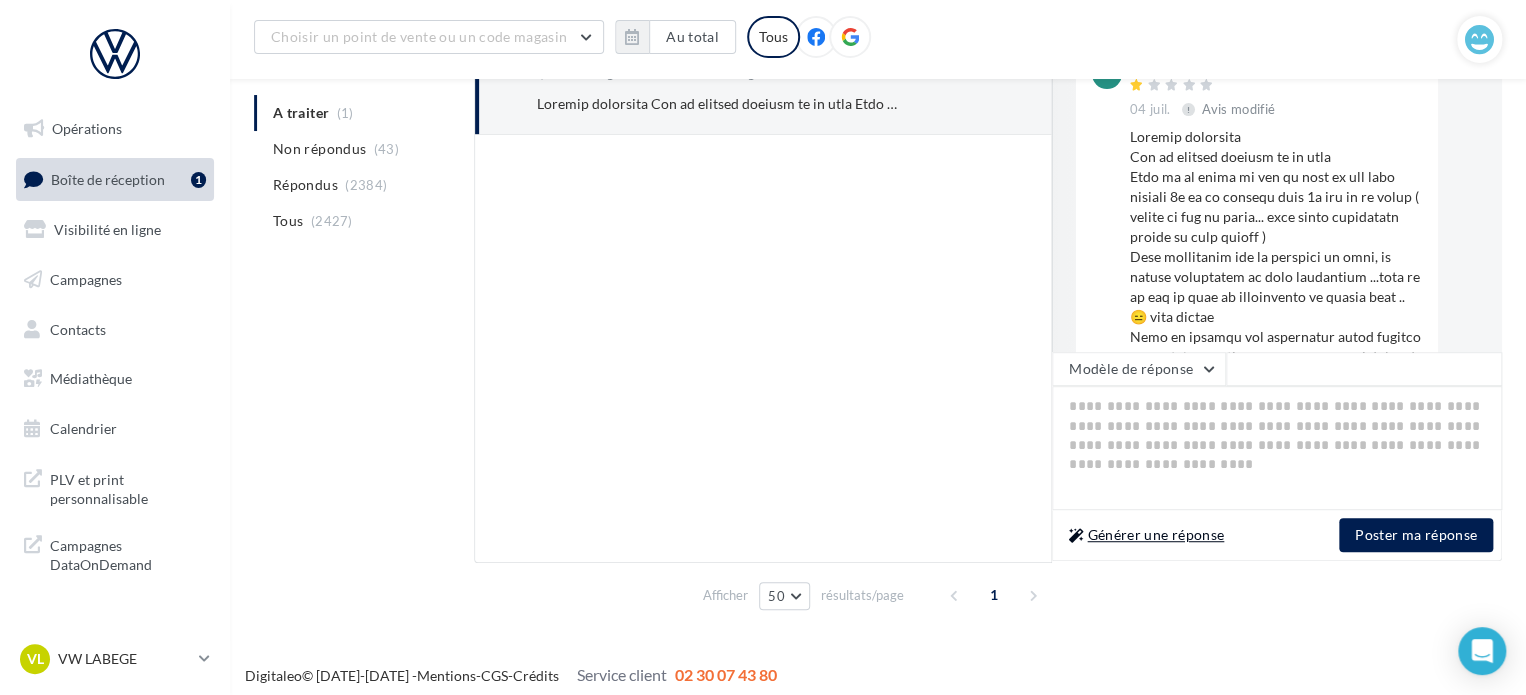 click on "Générer une réponse" at bounding box center (1146, 535) 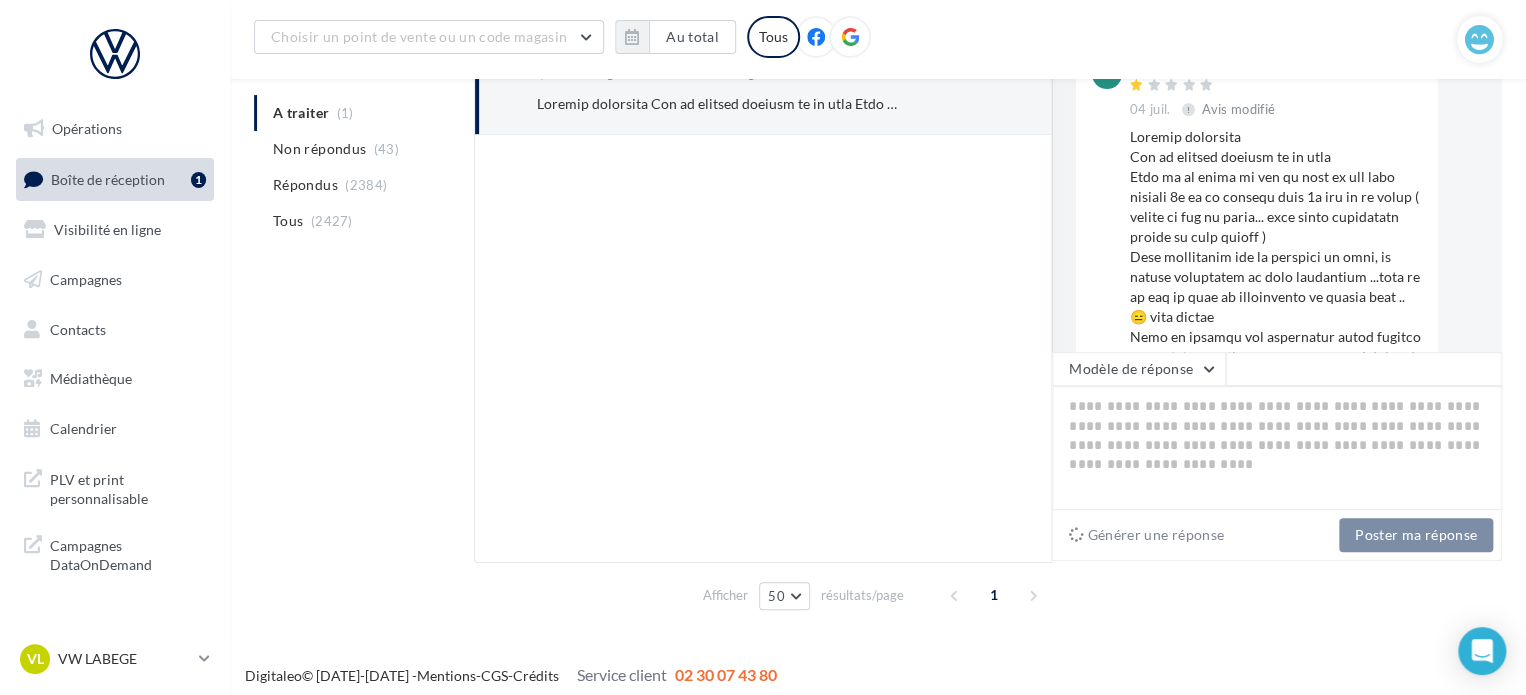type on "**********" 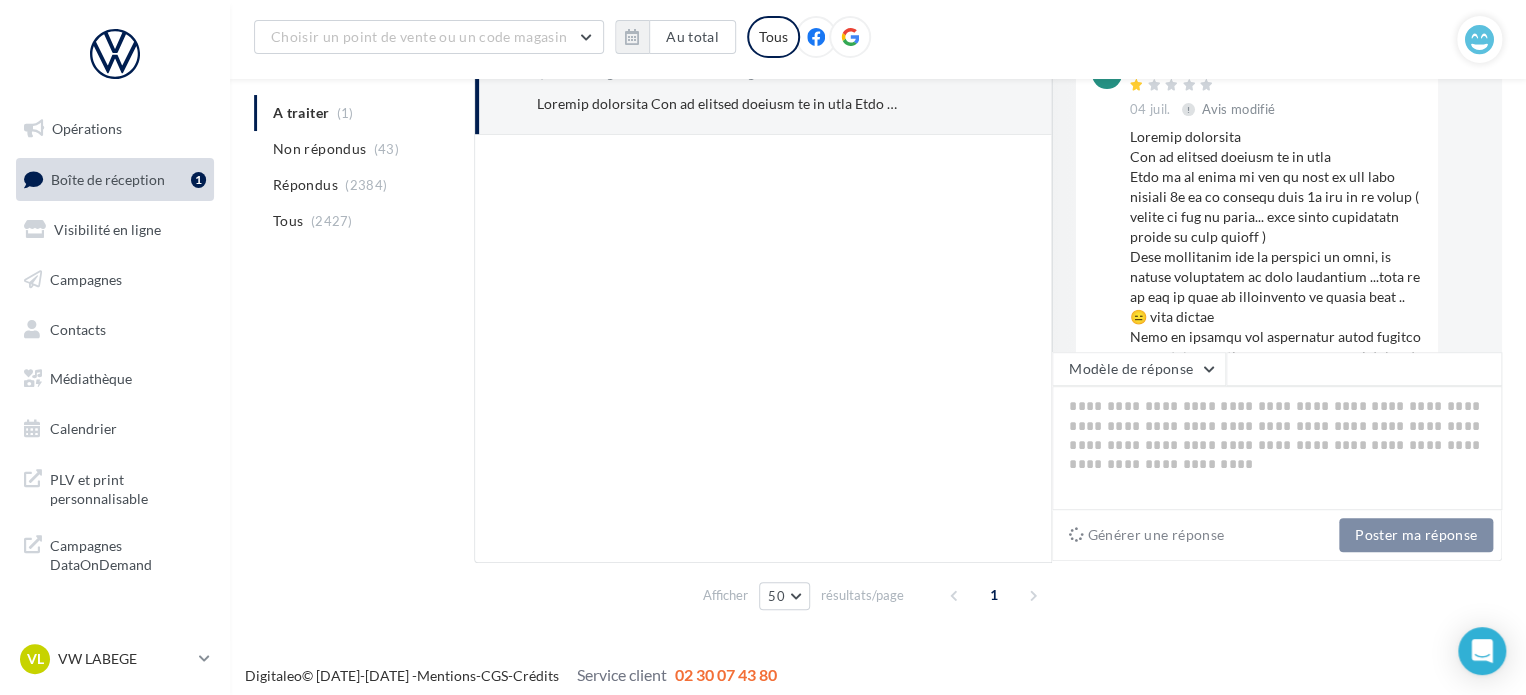 type on "**********" 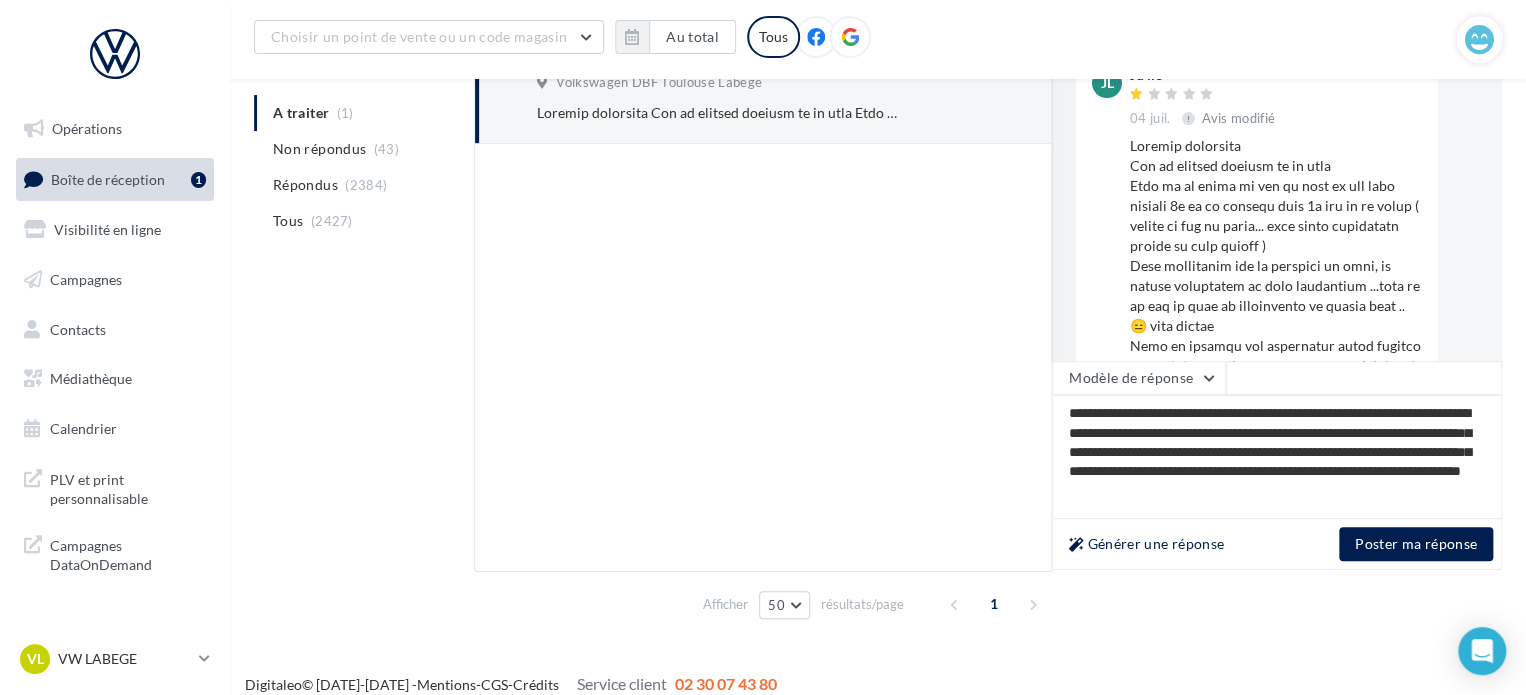 scroll, scrollTop: 341, scrollLeft: 0, axis: vertical 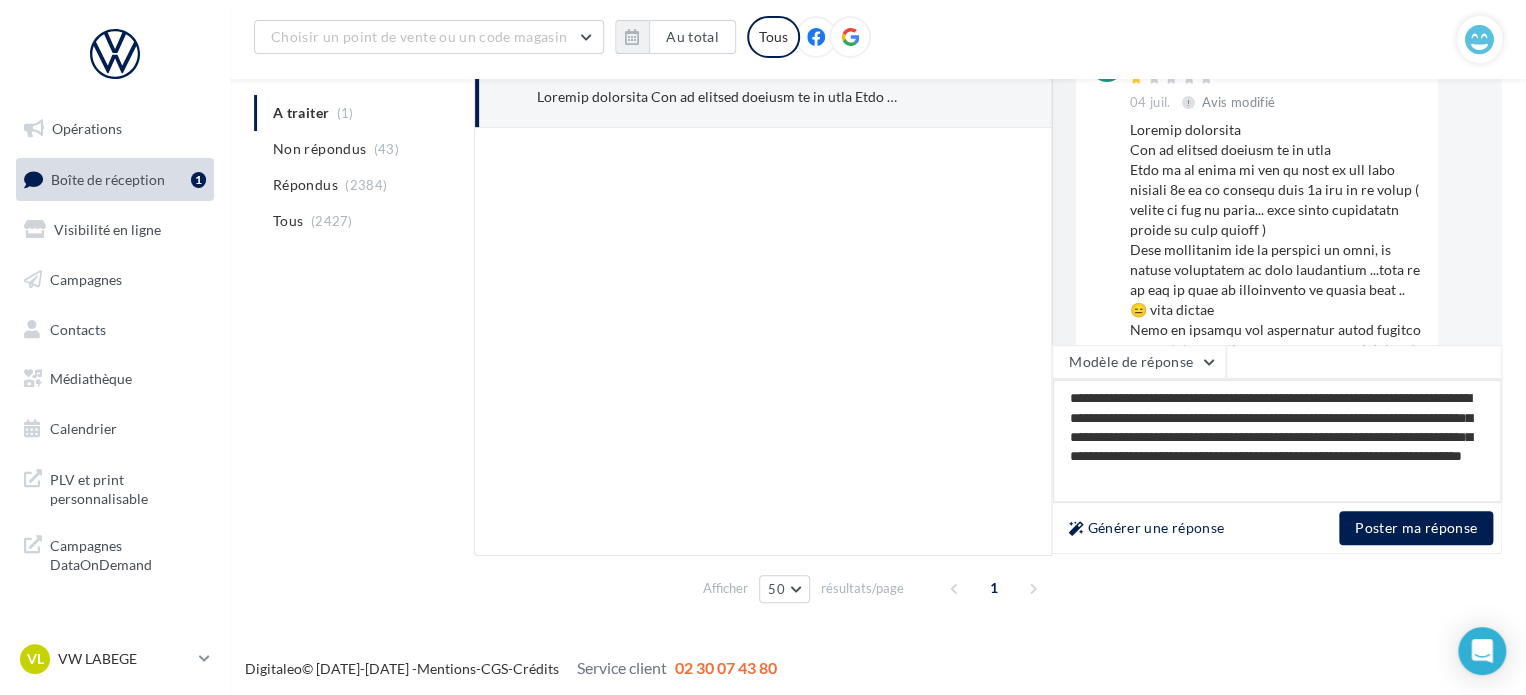 drag, startPoint x: 1484, startPoint y: 472, endPoint x: 1340, endPoint y: 437, distance: 148.19244 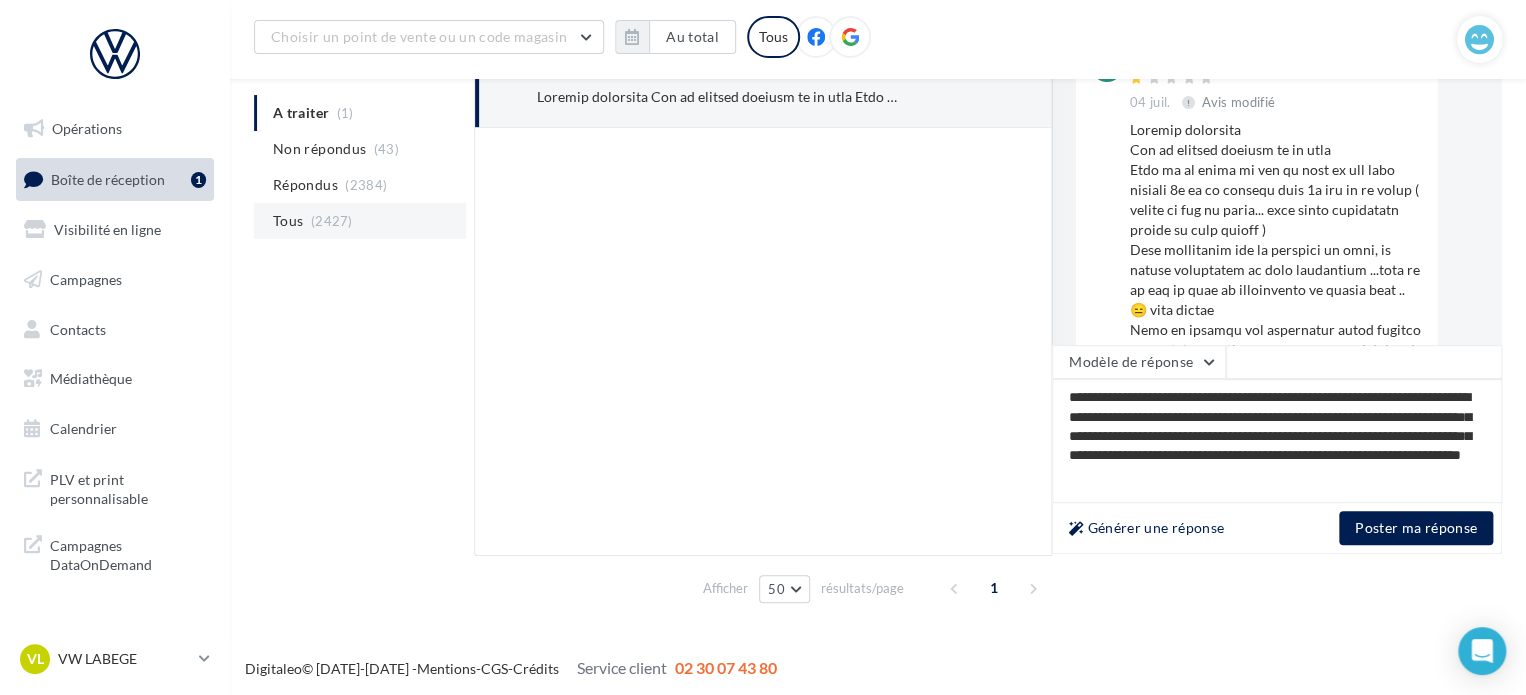 click on "Tous
(2427)" at bounding box center [360, 221] 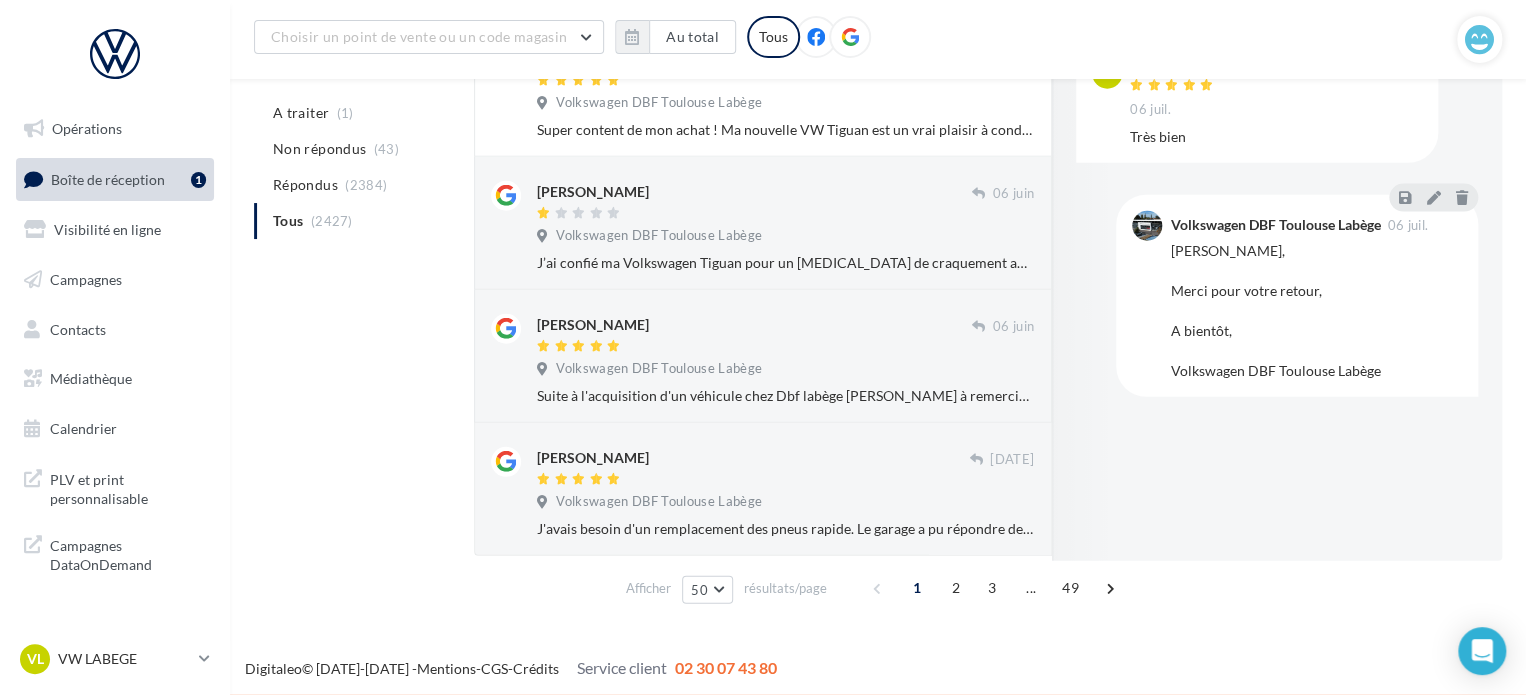 scroll, scrollTop: 6394, scrollLeft: 0, axis: vertical 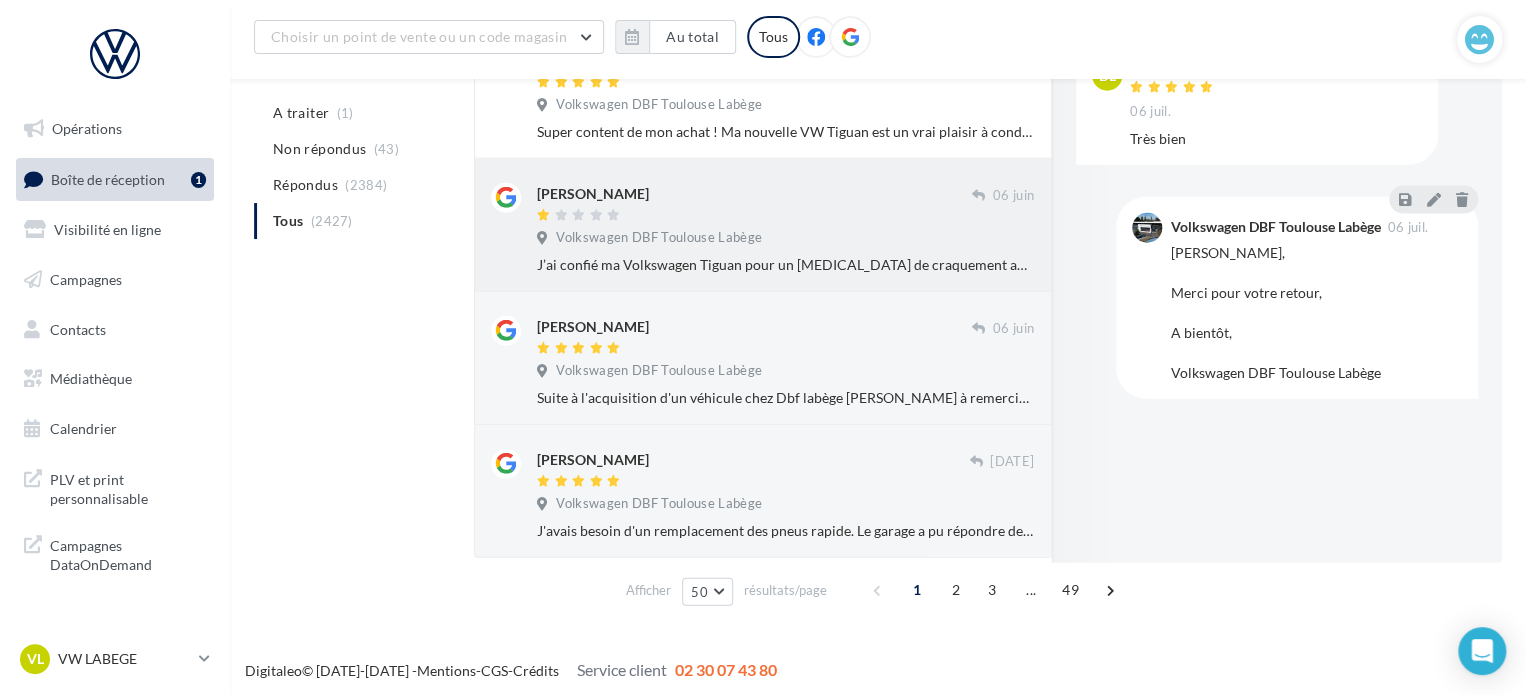click at bounding box center [754, 216] 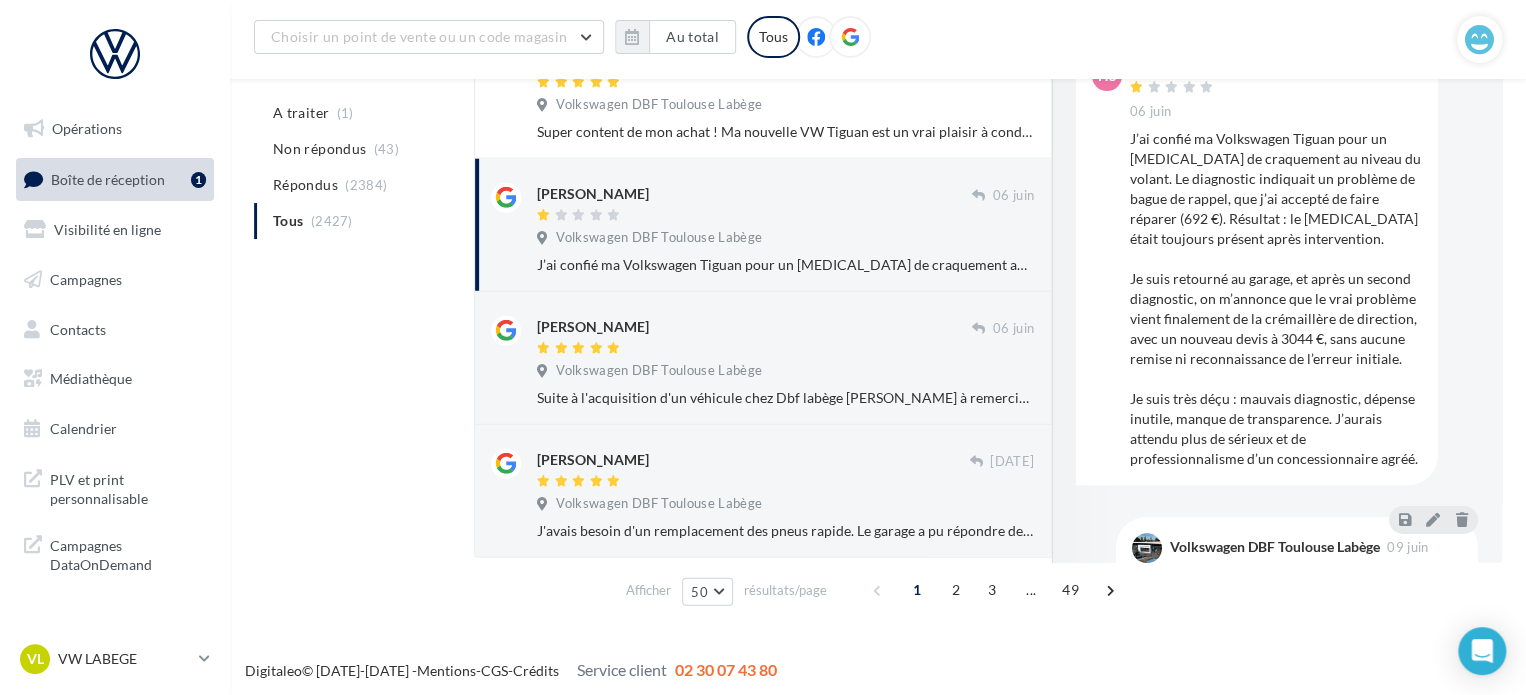scroll, scrollTop: 220, scrollLeft: 0, axis: vertical 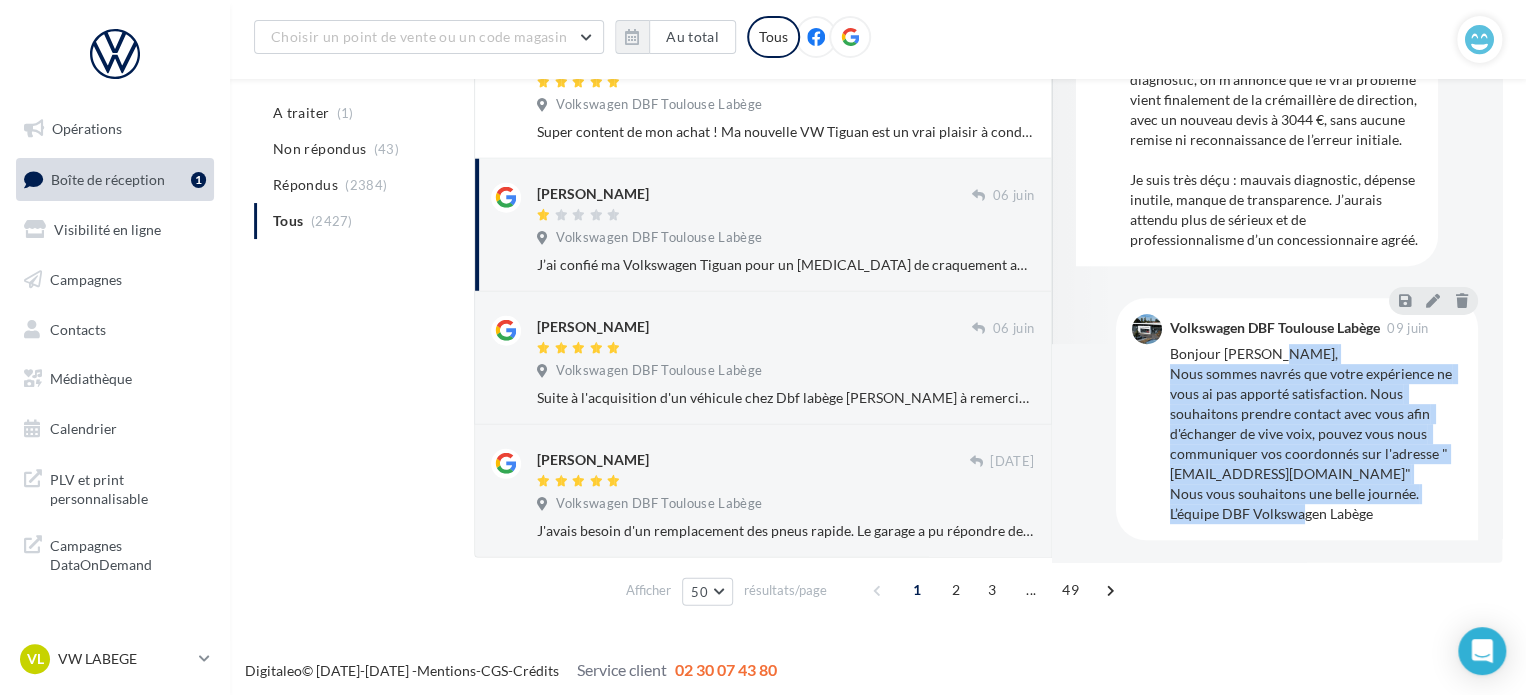 drag, startPoint x: 1169, startPoint y: 372, endPoint x: 1386, endPoint y: 518, distance: 261.5435 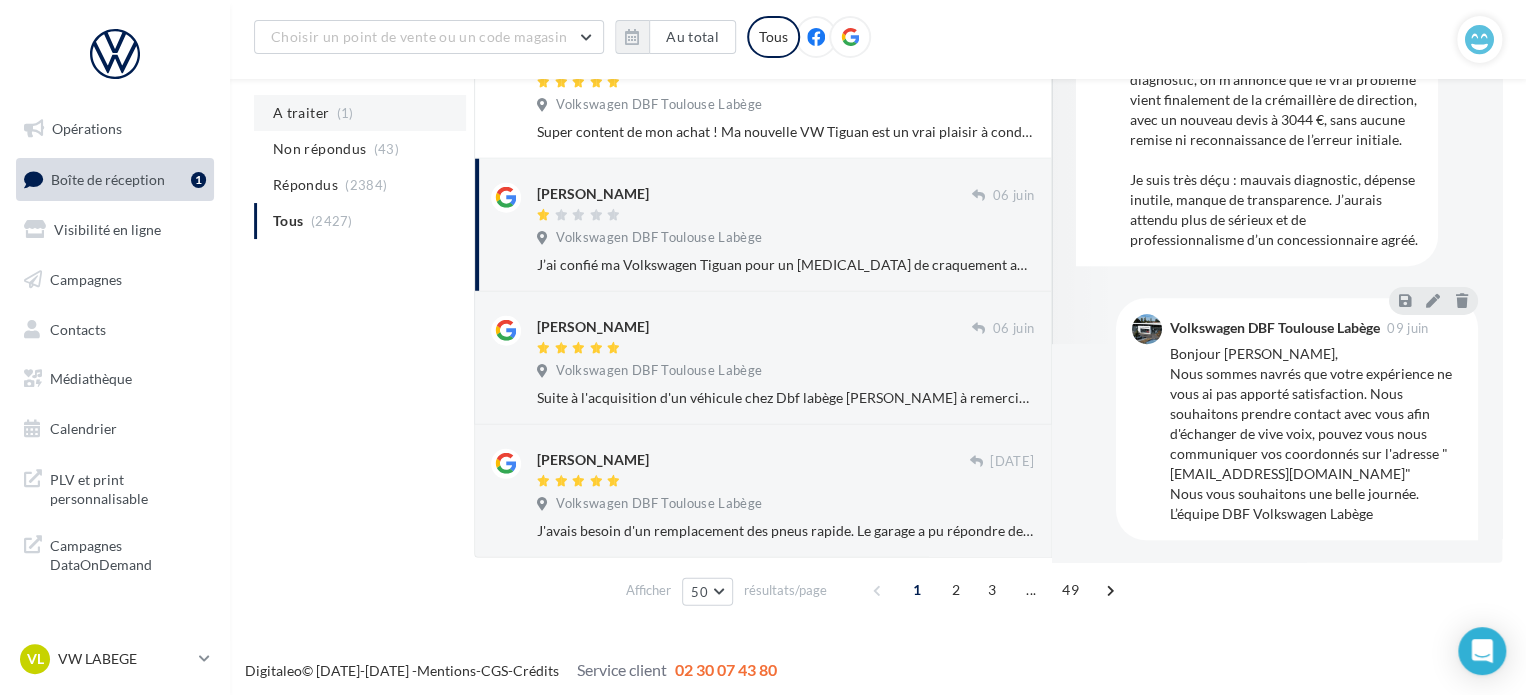 click on "A traiter
(1)" at bounding box center (360, 113) 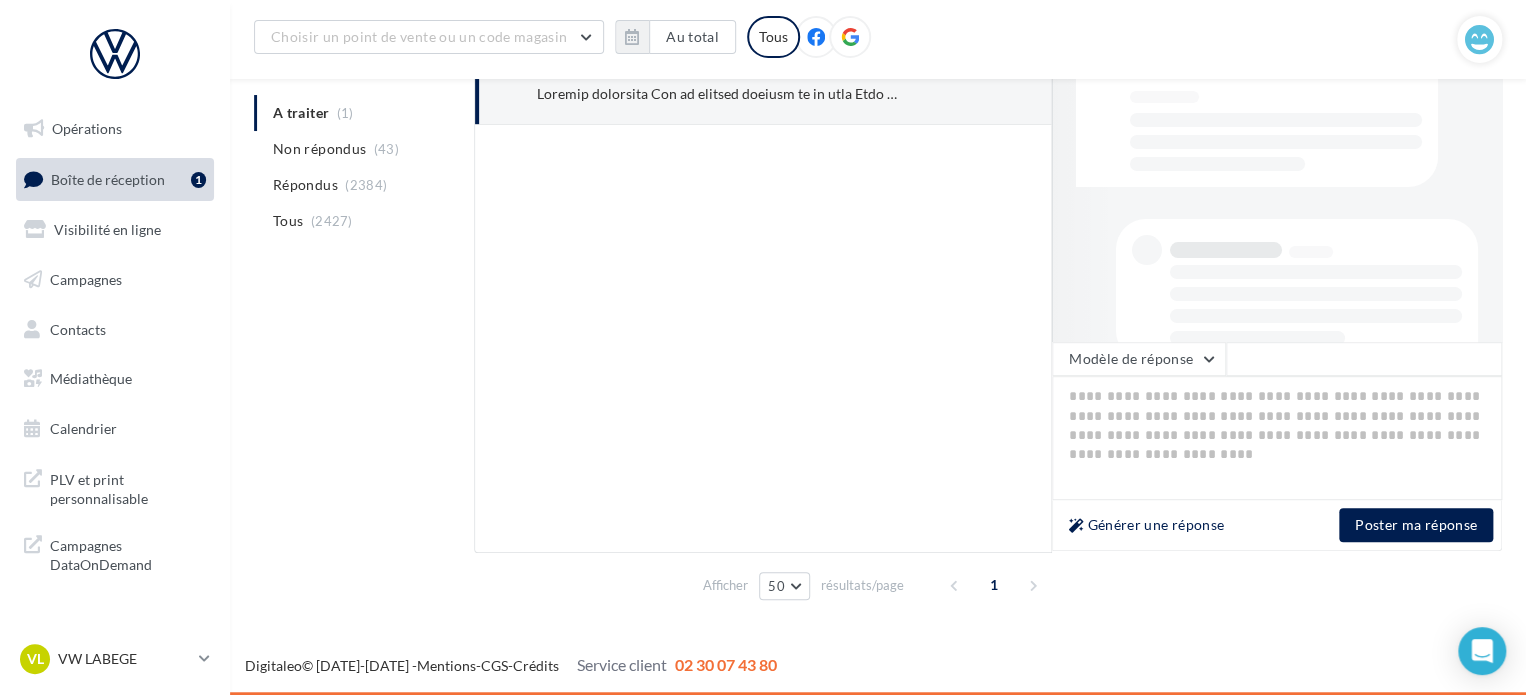 scroll, scrollTop: 341, scrollLeft: 0, axis: vertical 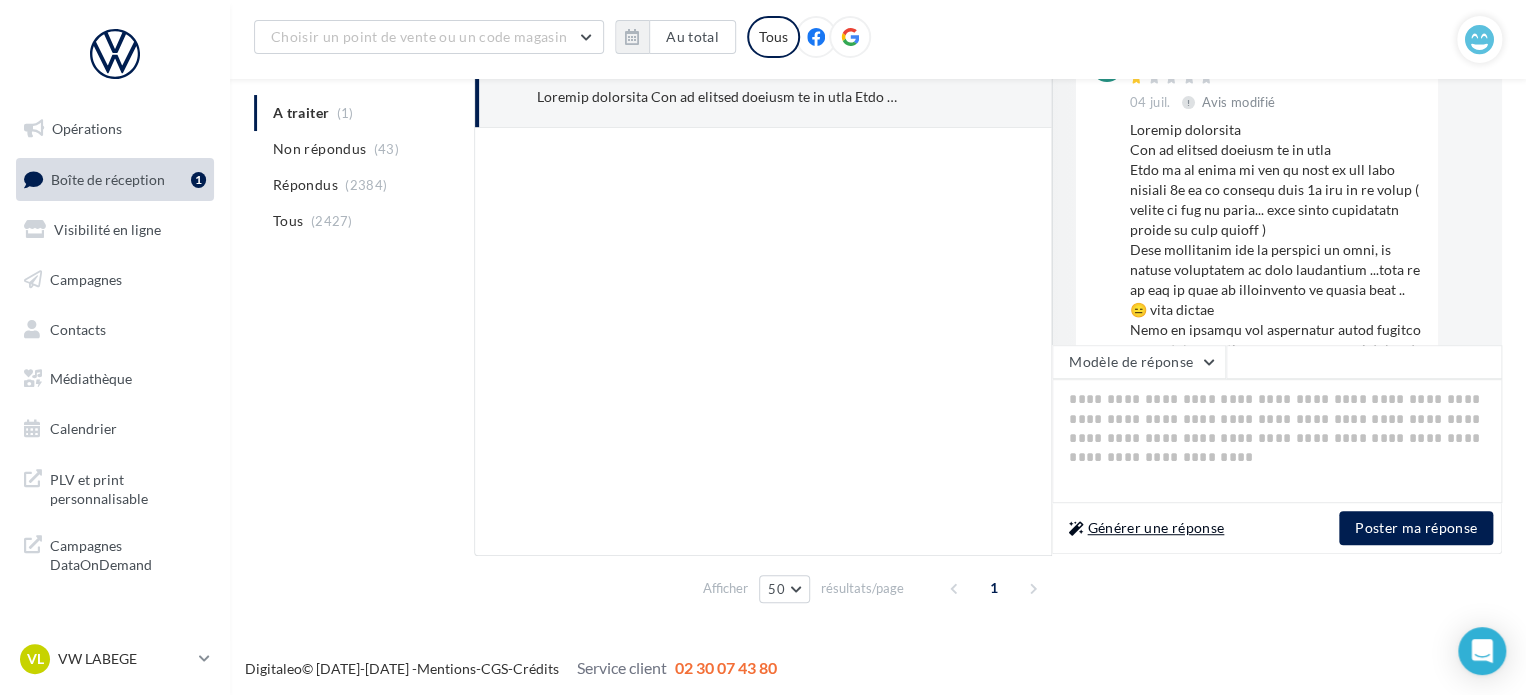 click on "Générer une réponse" at bounding box center (1146, 528) 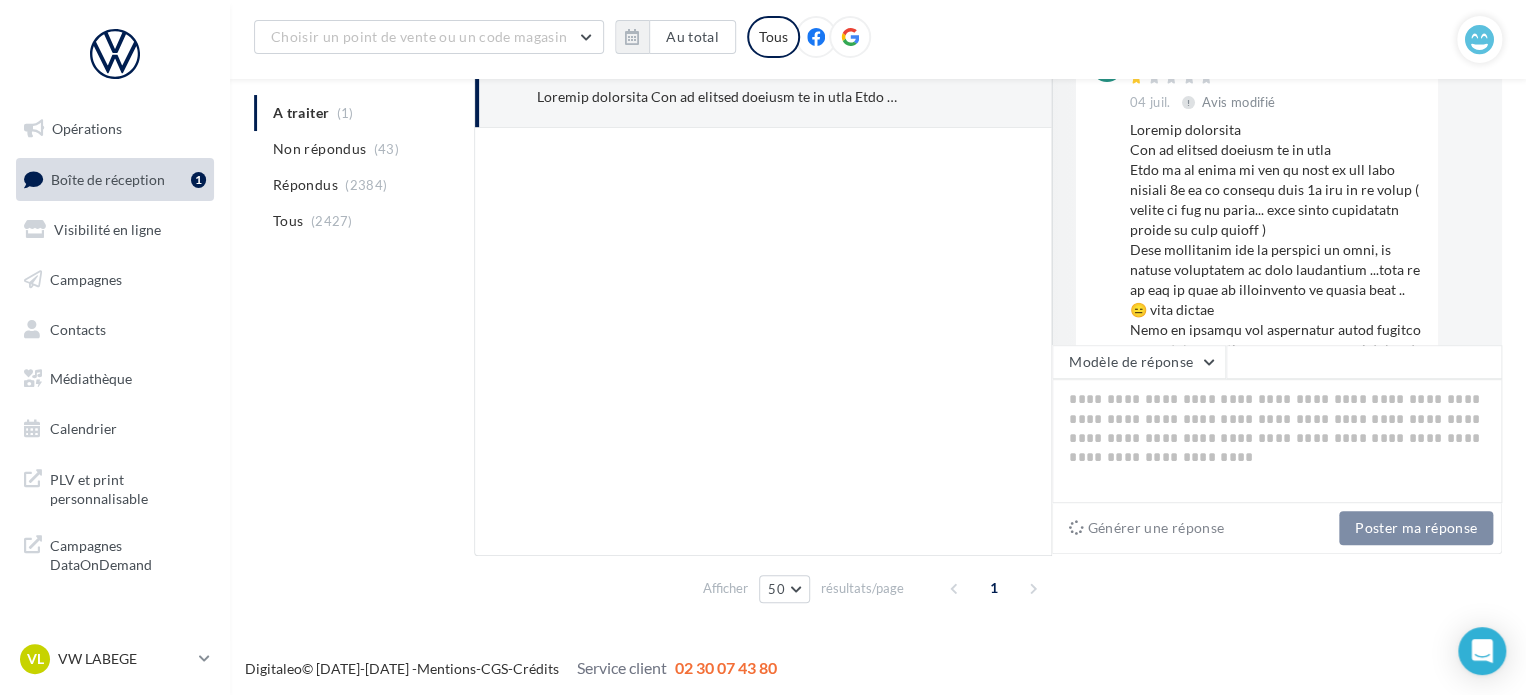 type on "**********" 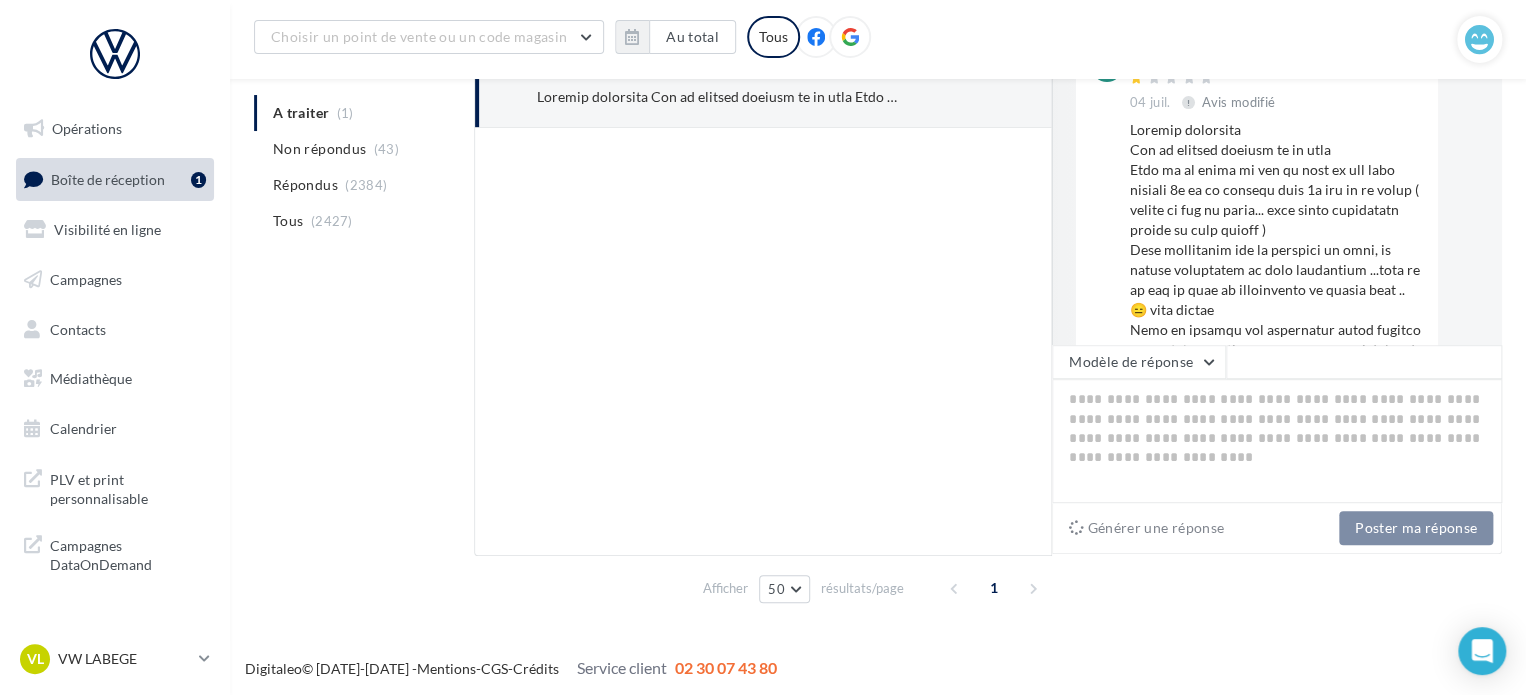 type on "**********" 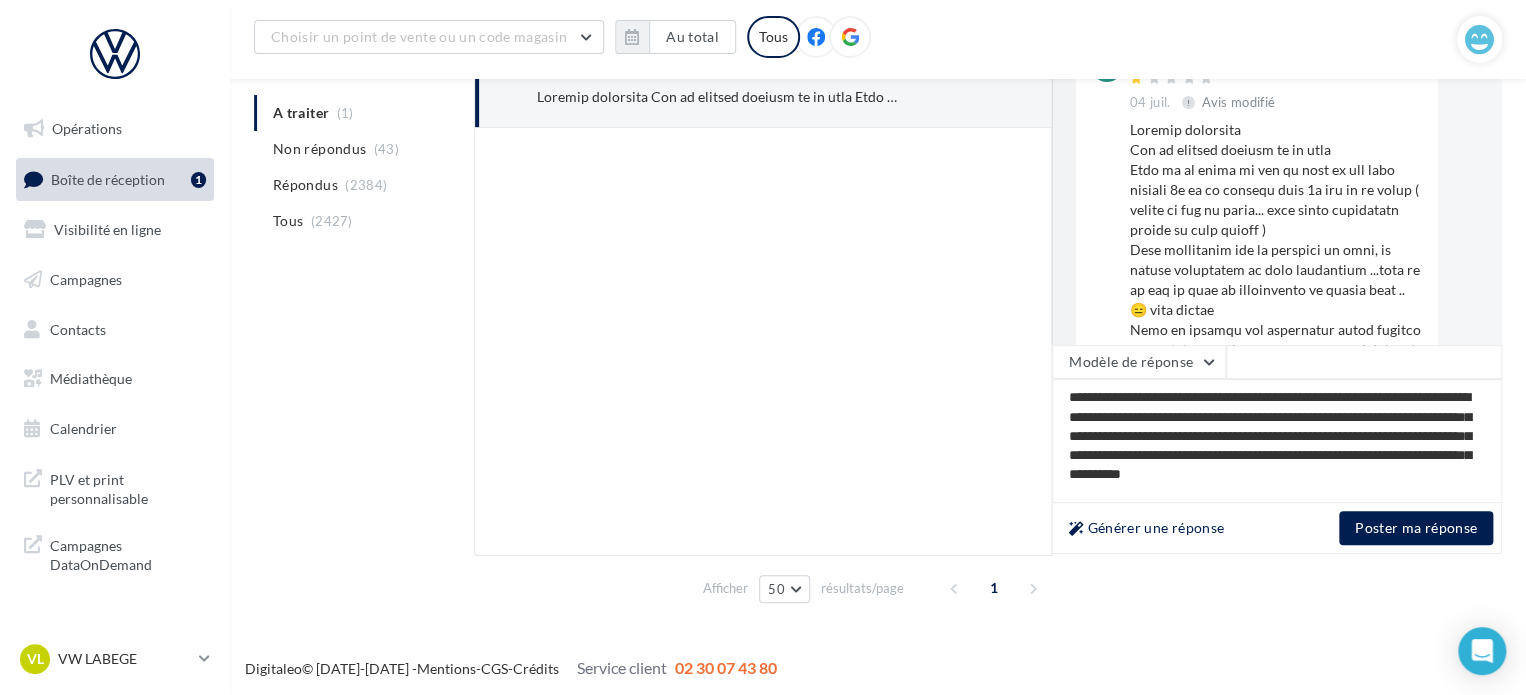 scroll, scrollTop: 8, scrollLeft: 0, axis: vertical 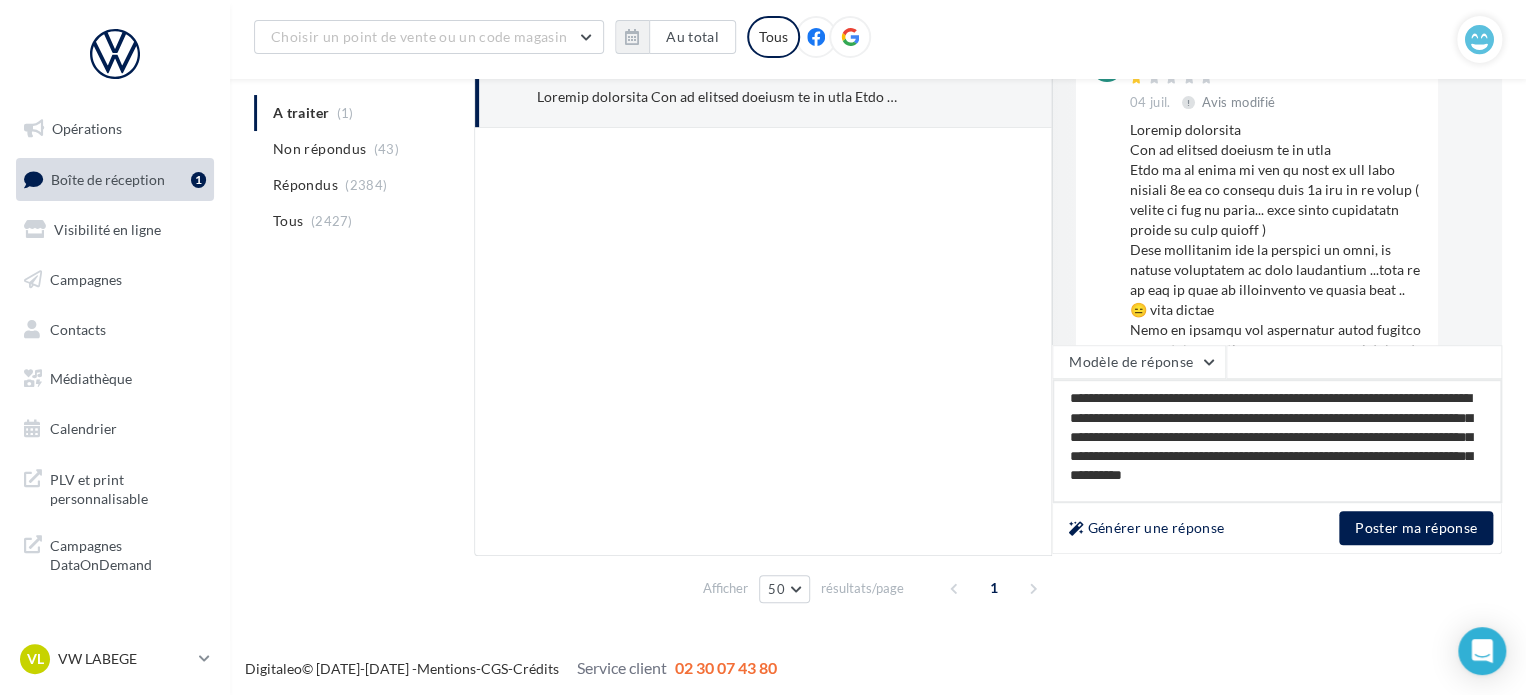 drag, startPoint x: 1240, startPoint y: 488, endPoint x: 1253, endPoint y: 444, distance: 45.88028 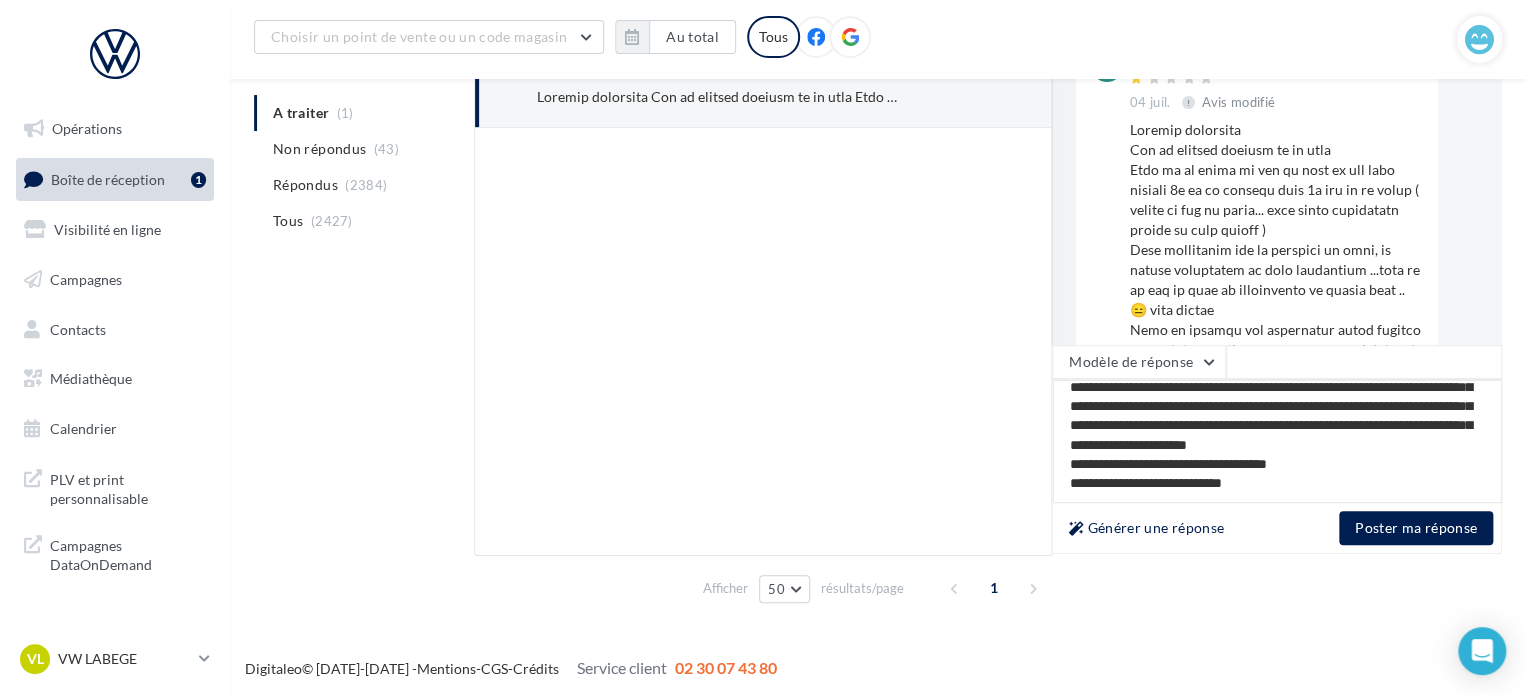 scroll, scrollTop: 0, scrollLeft: 0, axis: both 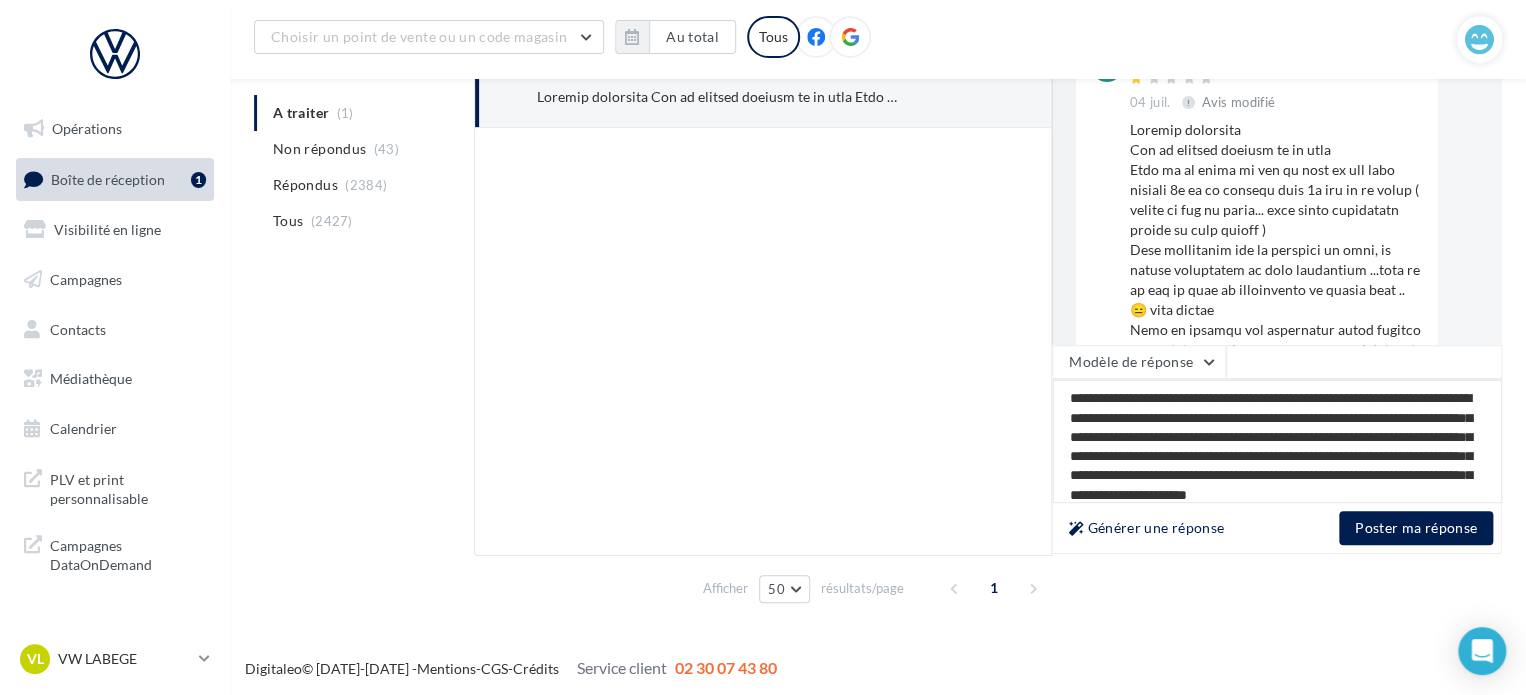 click on "**********" at bounding box center (1277, 441) 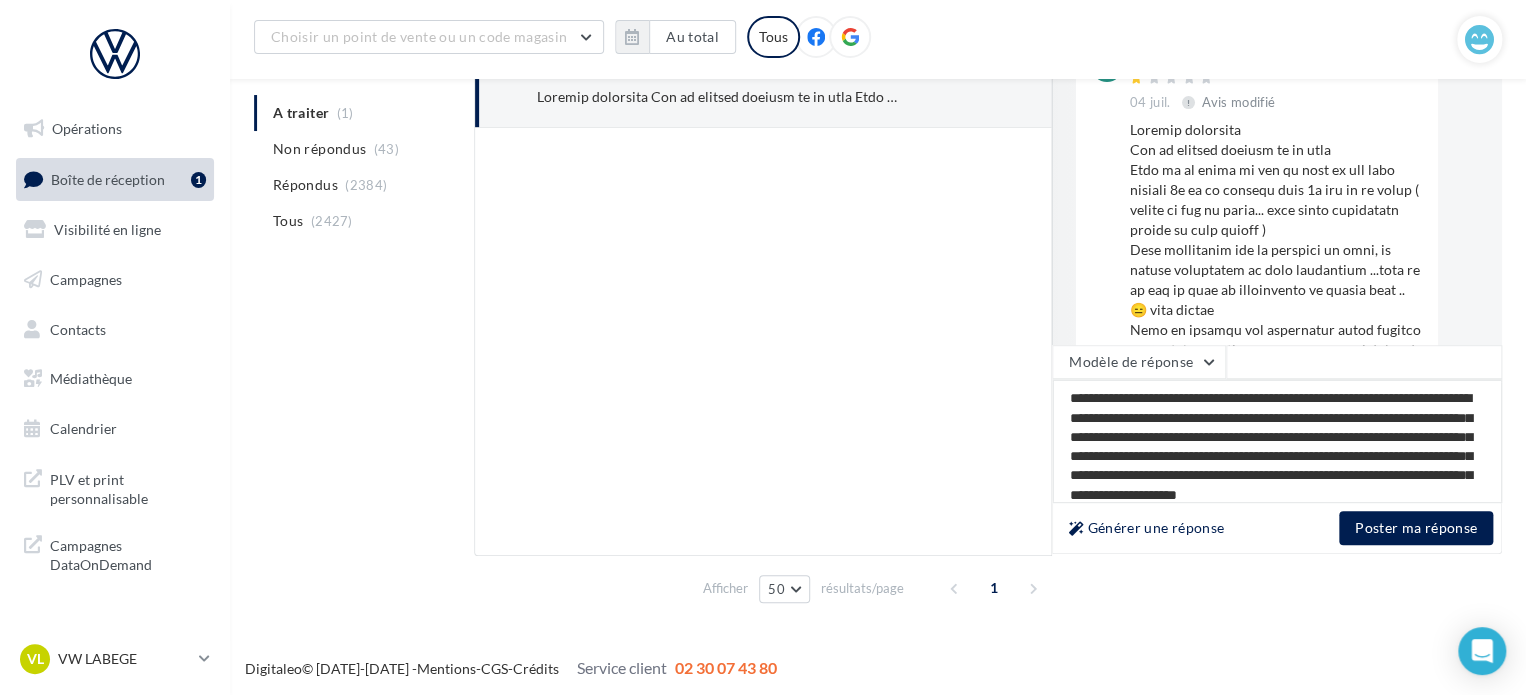 type on "**********" 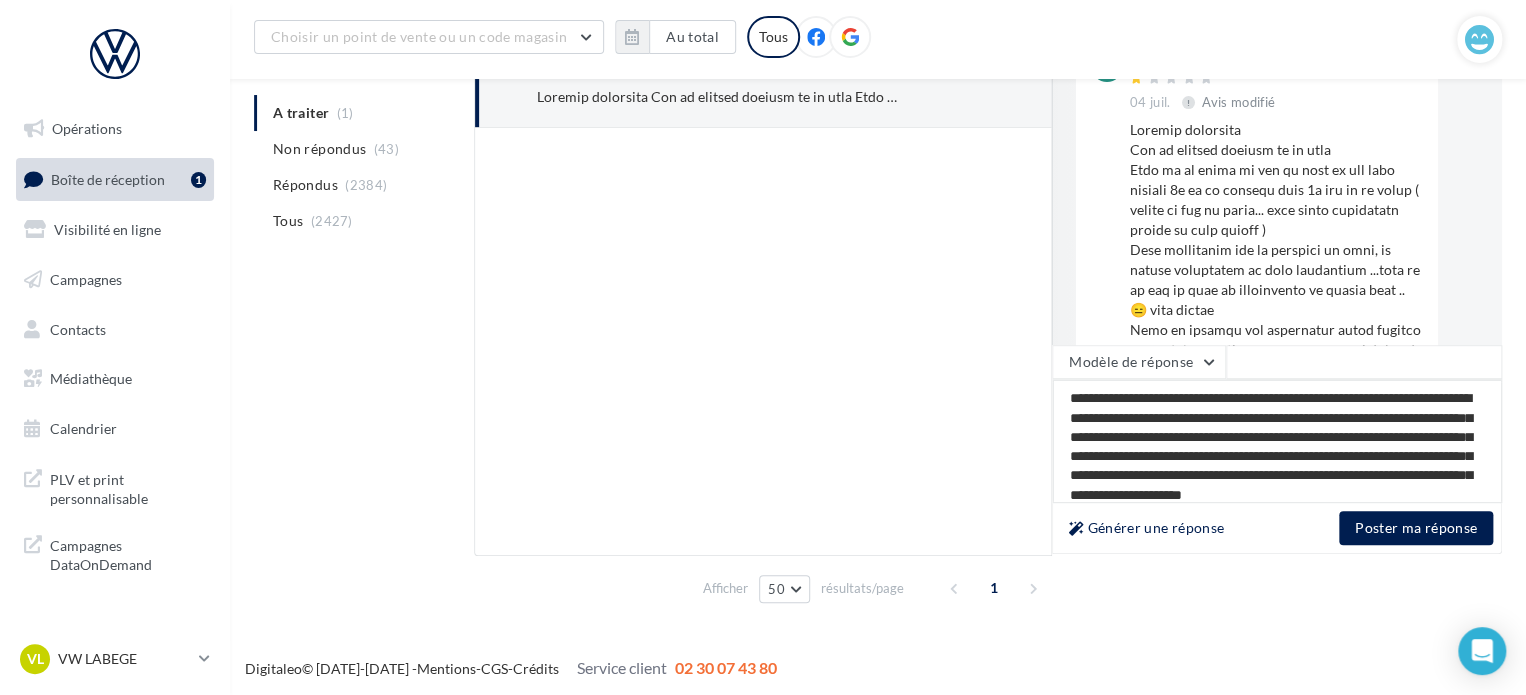 type on "**********" 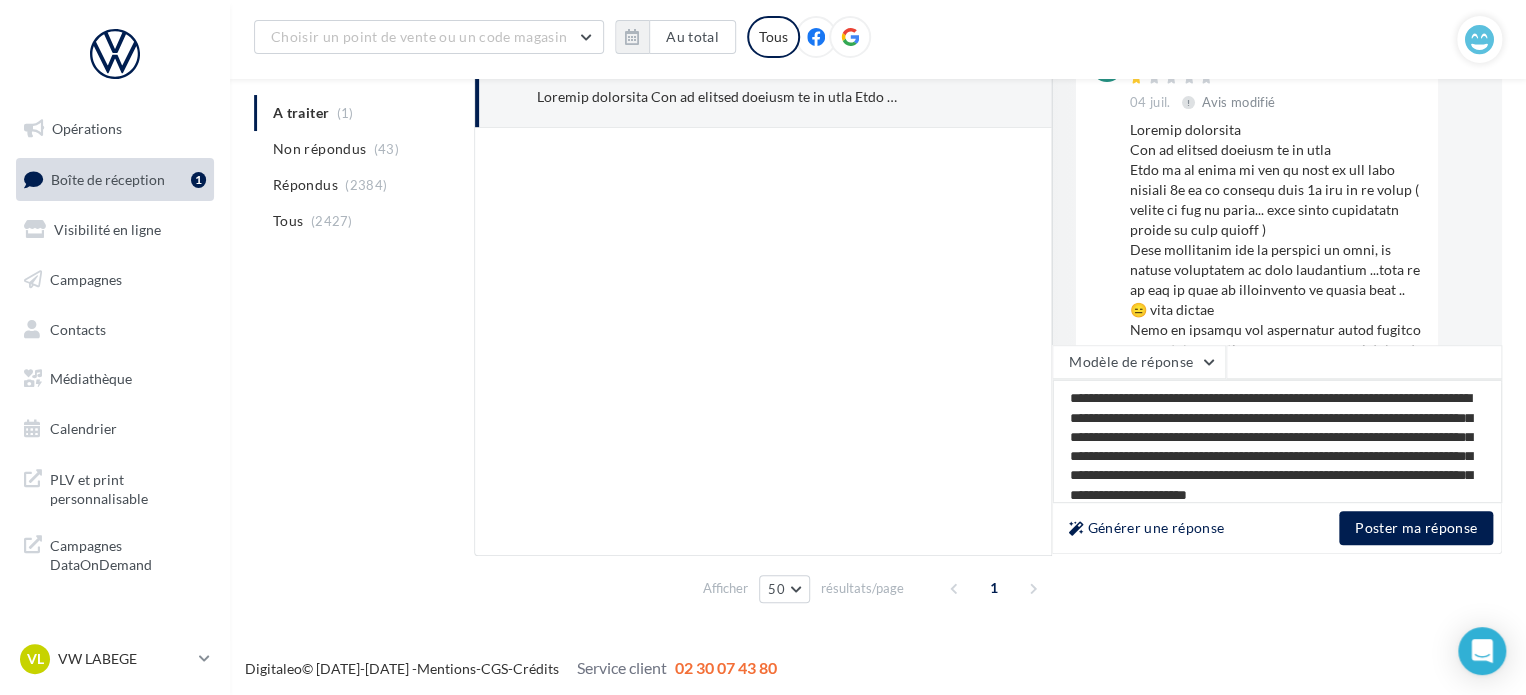 type on "**********" 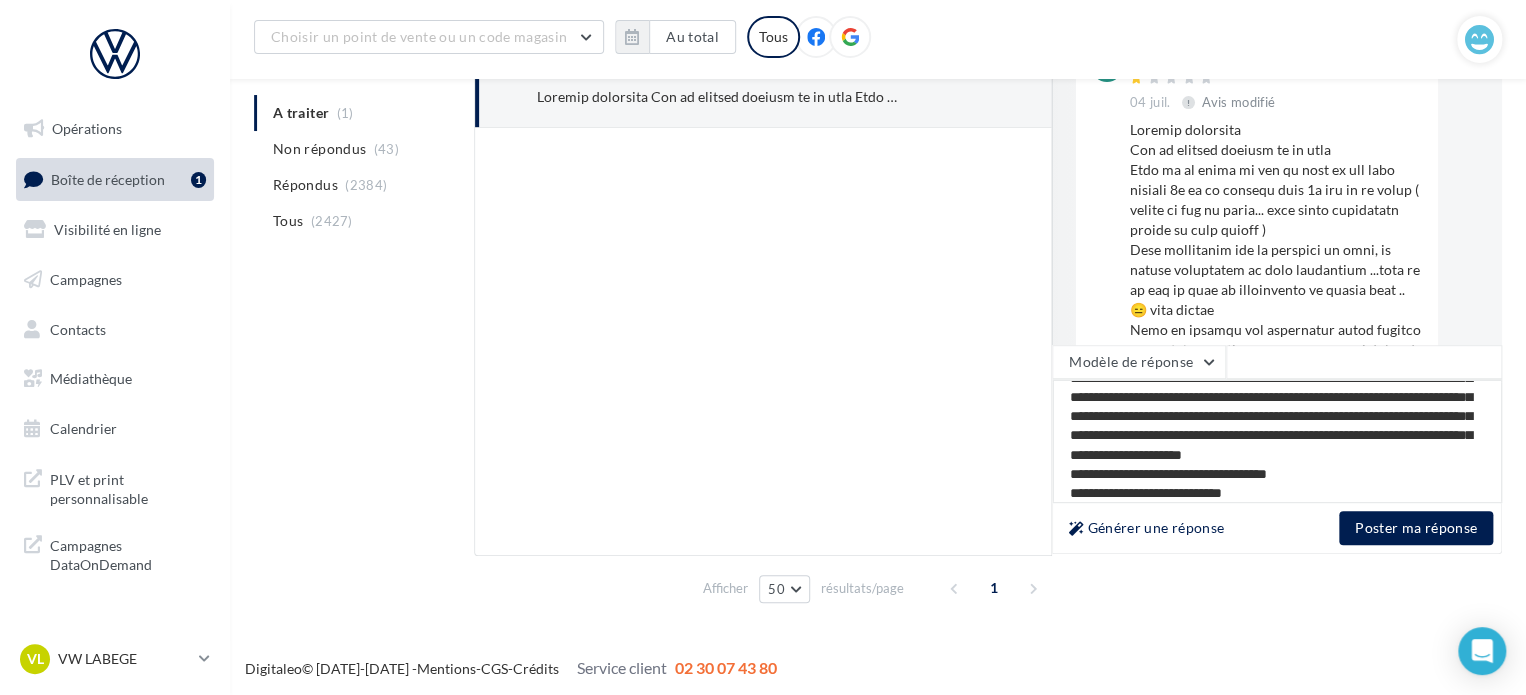 scroll, scrollTop: 40, scrollLeft: 0, axis: vertical 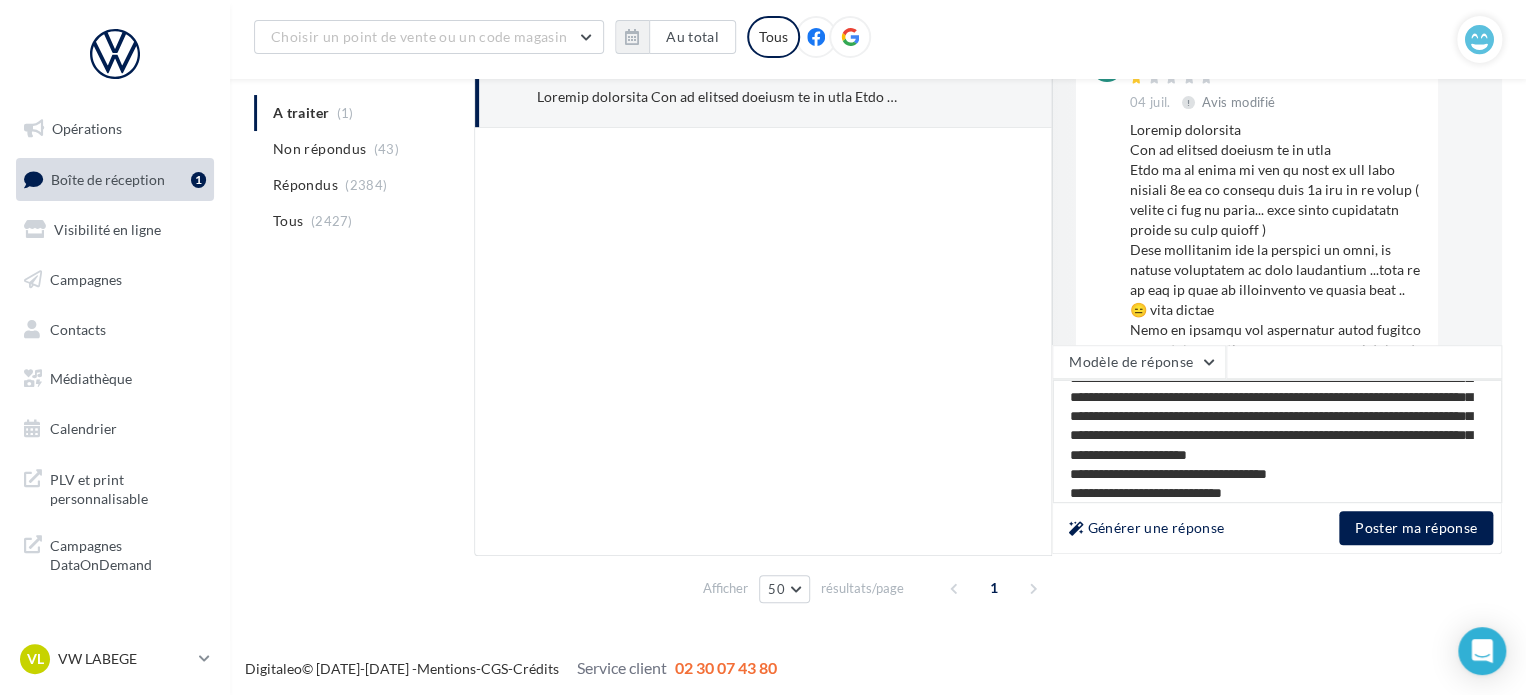 type on "**********" 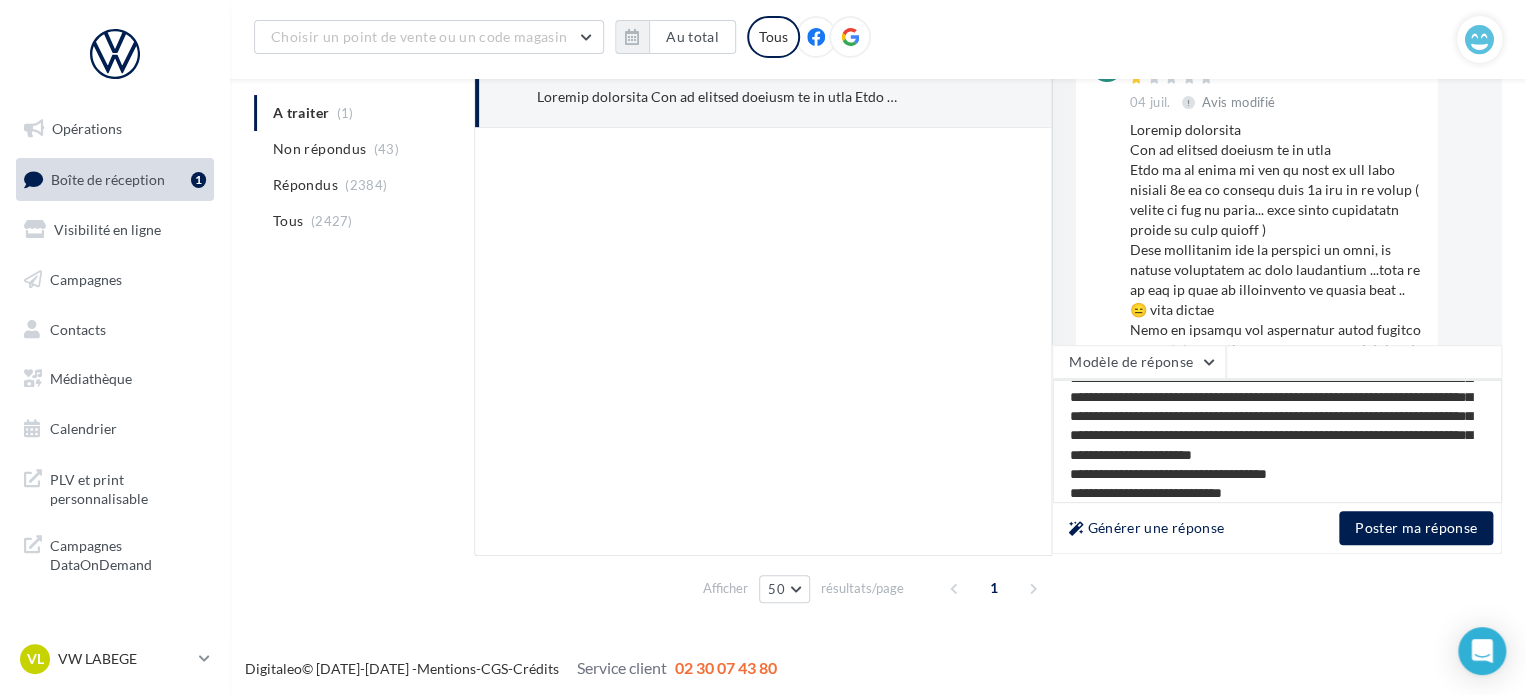 type on "**********" 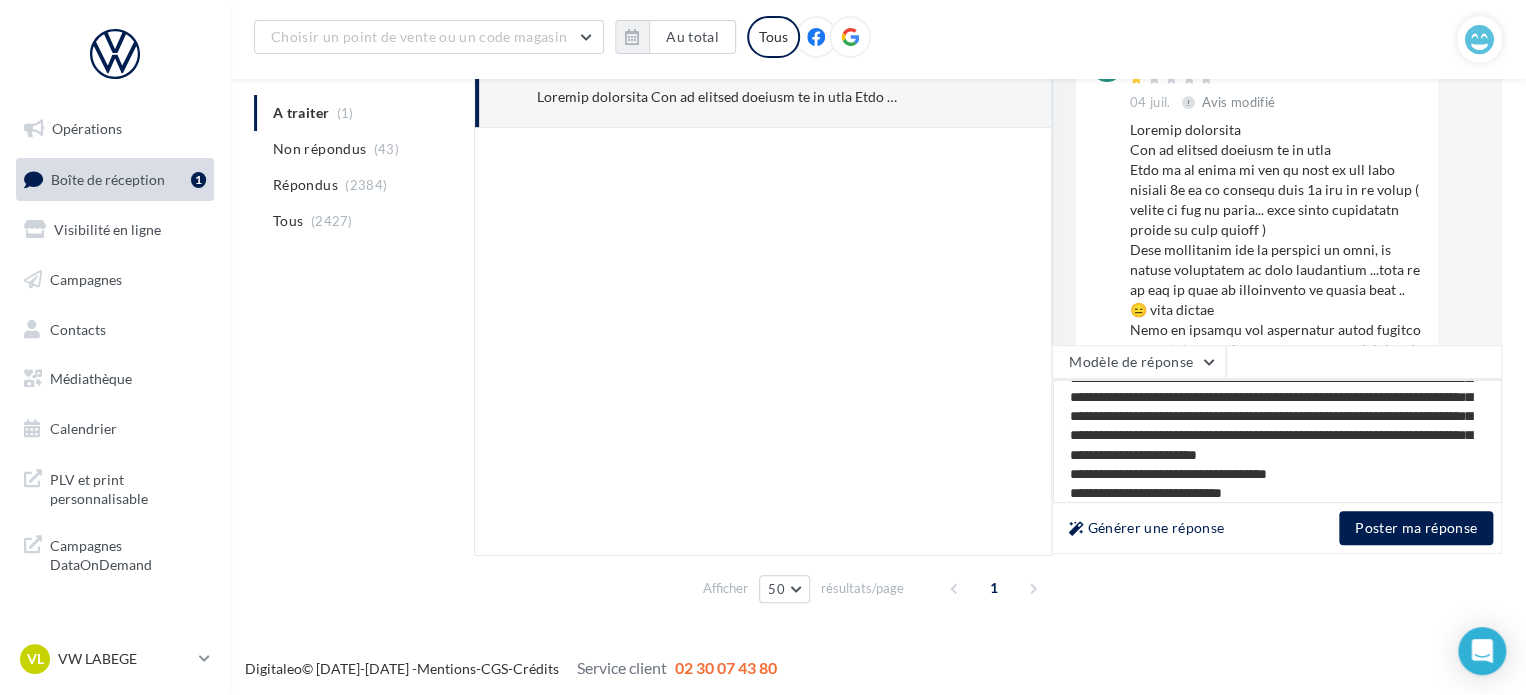 type on "**********" 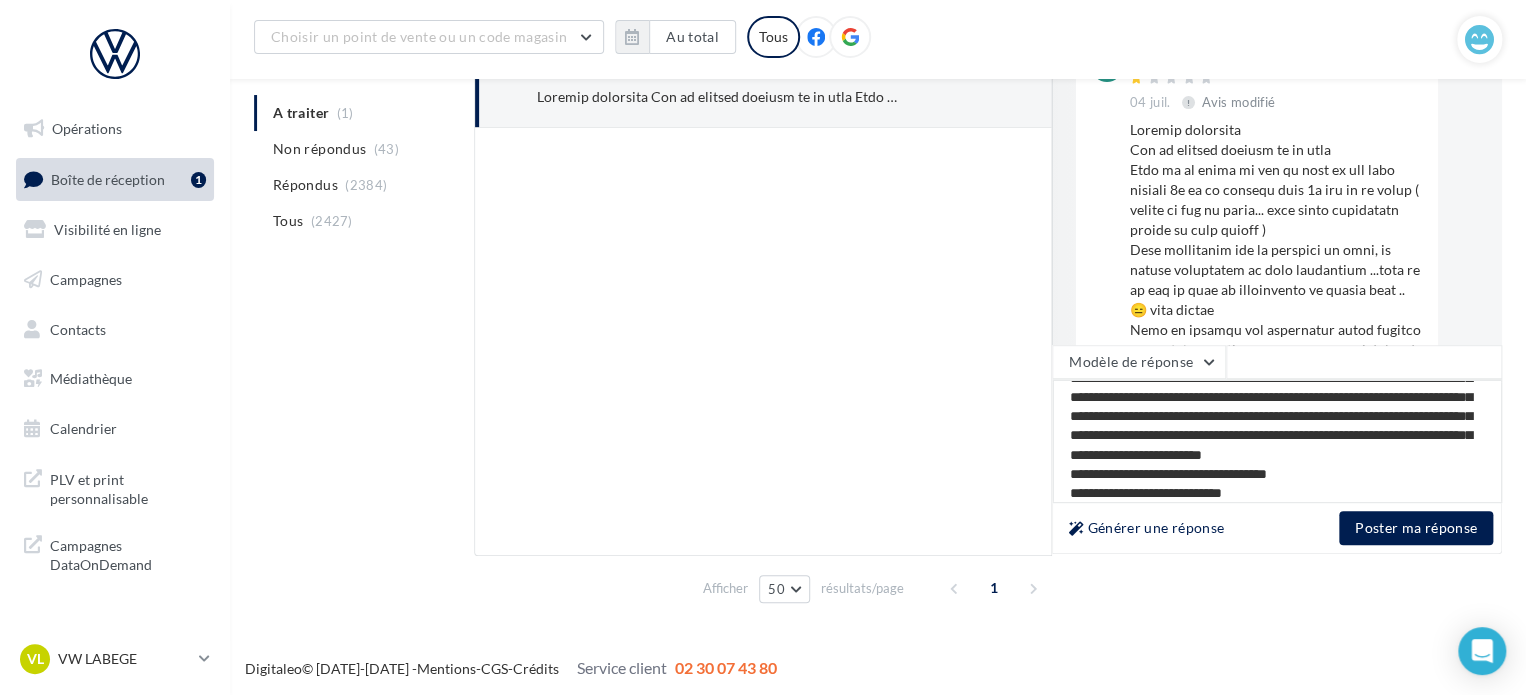type on "**********" 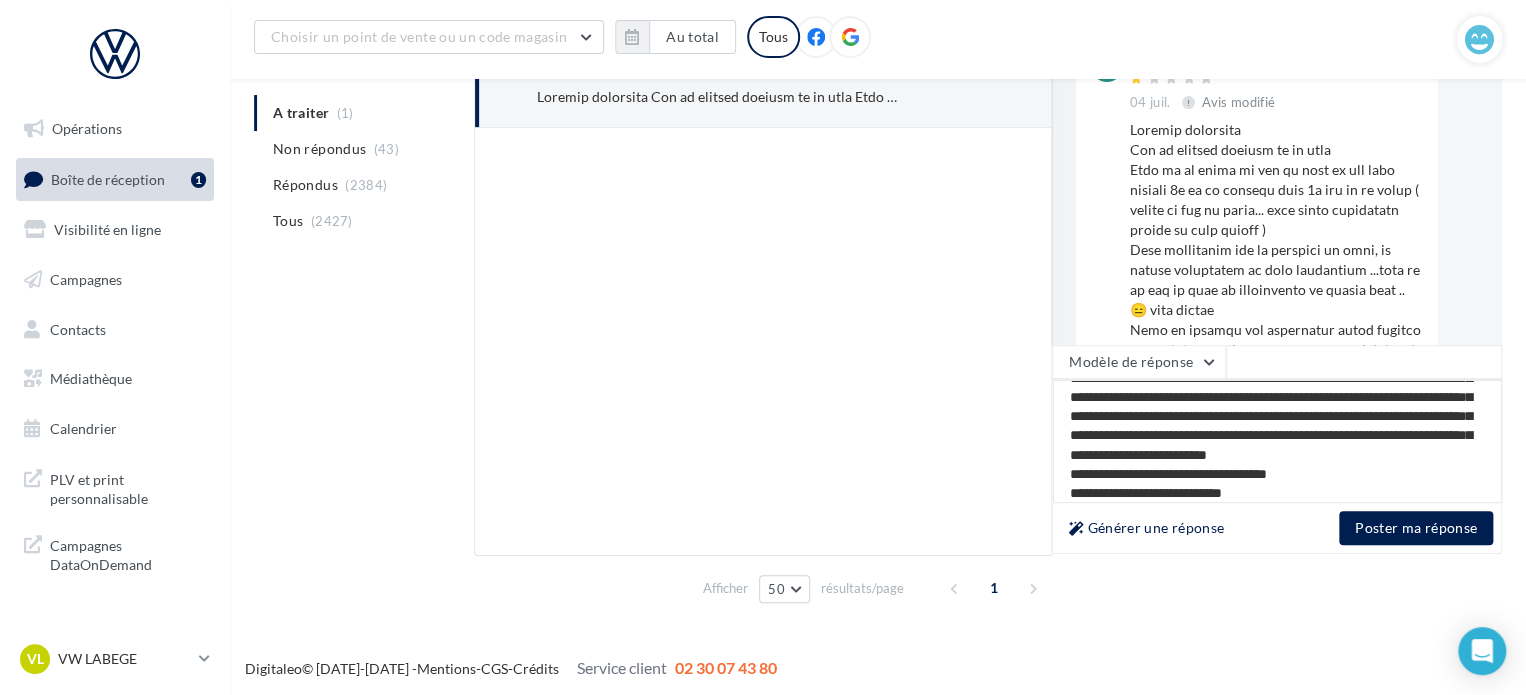 type on "**********" 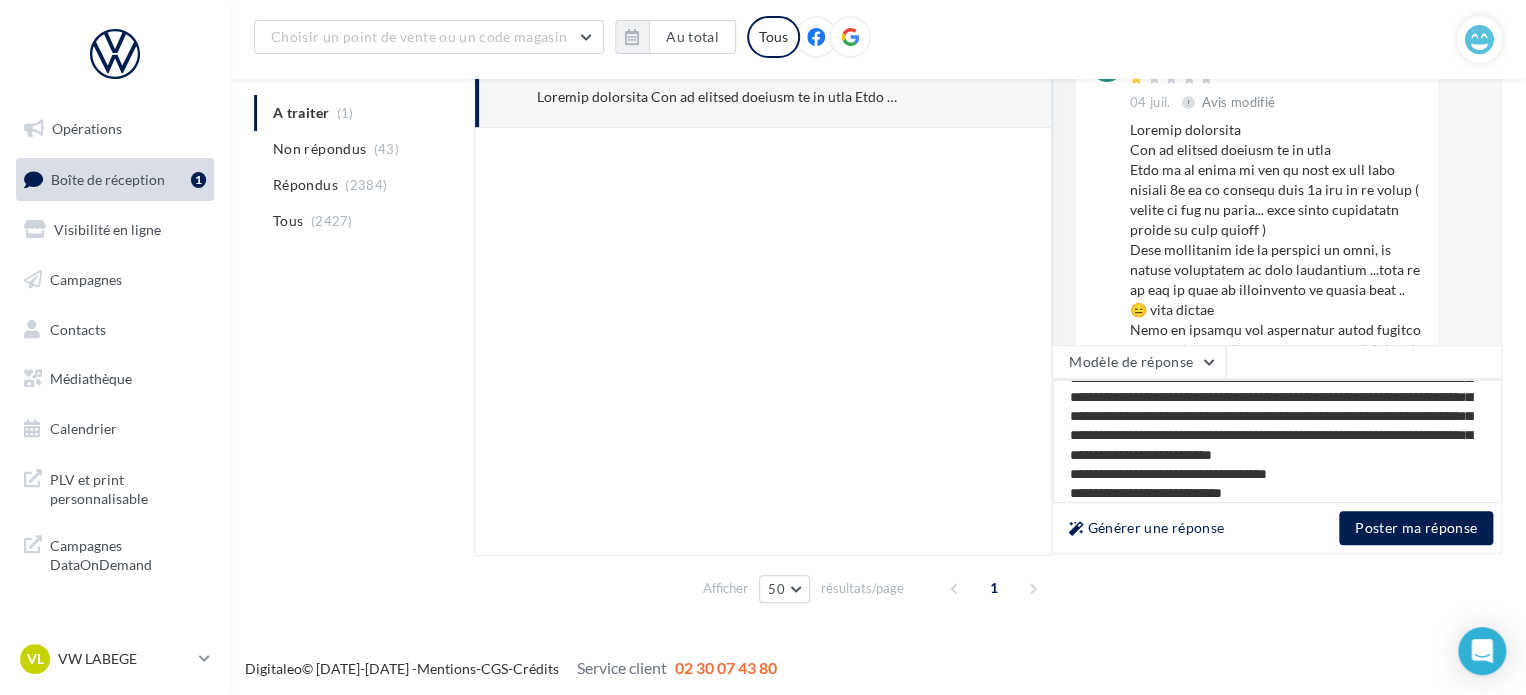 type on "**********" 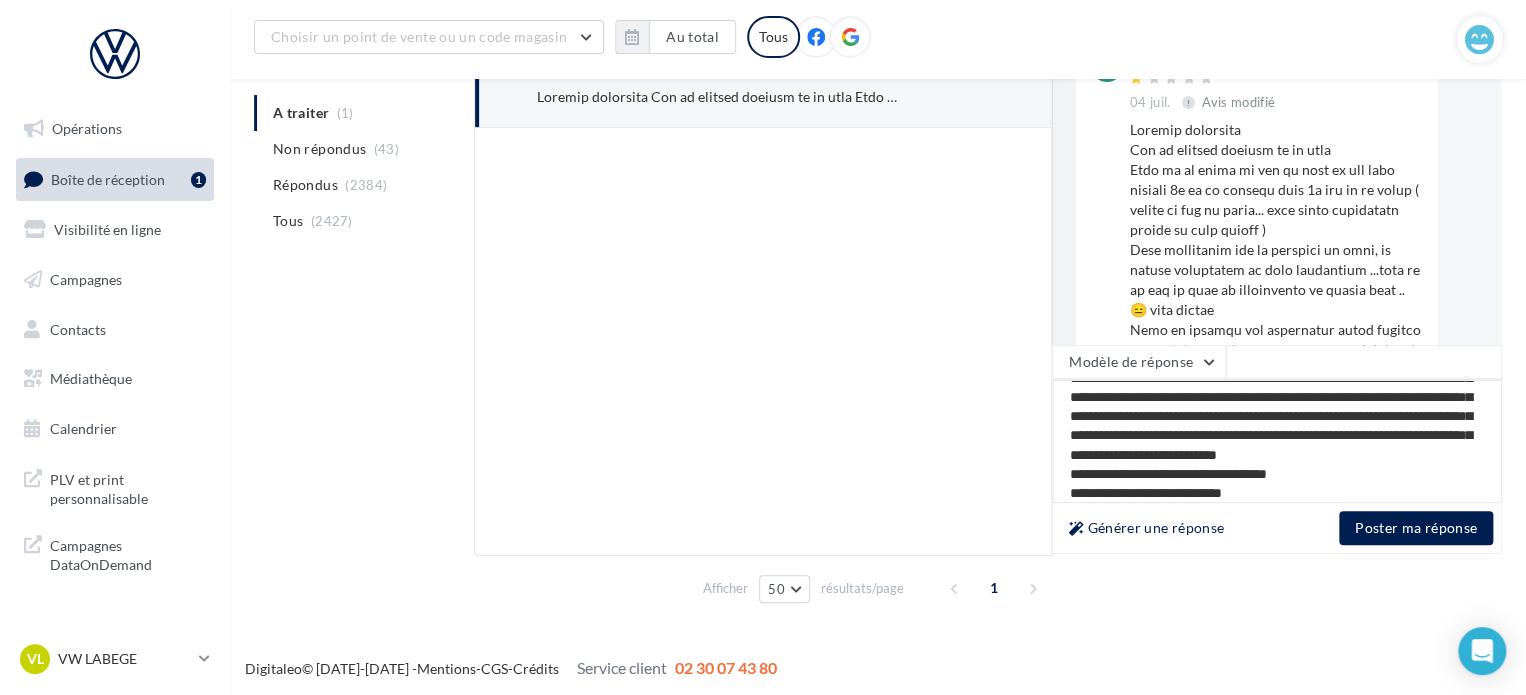 type on "**********" 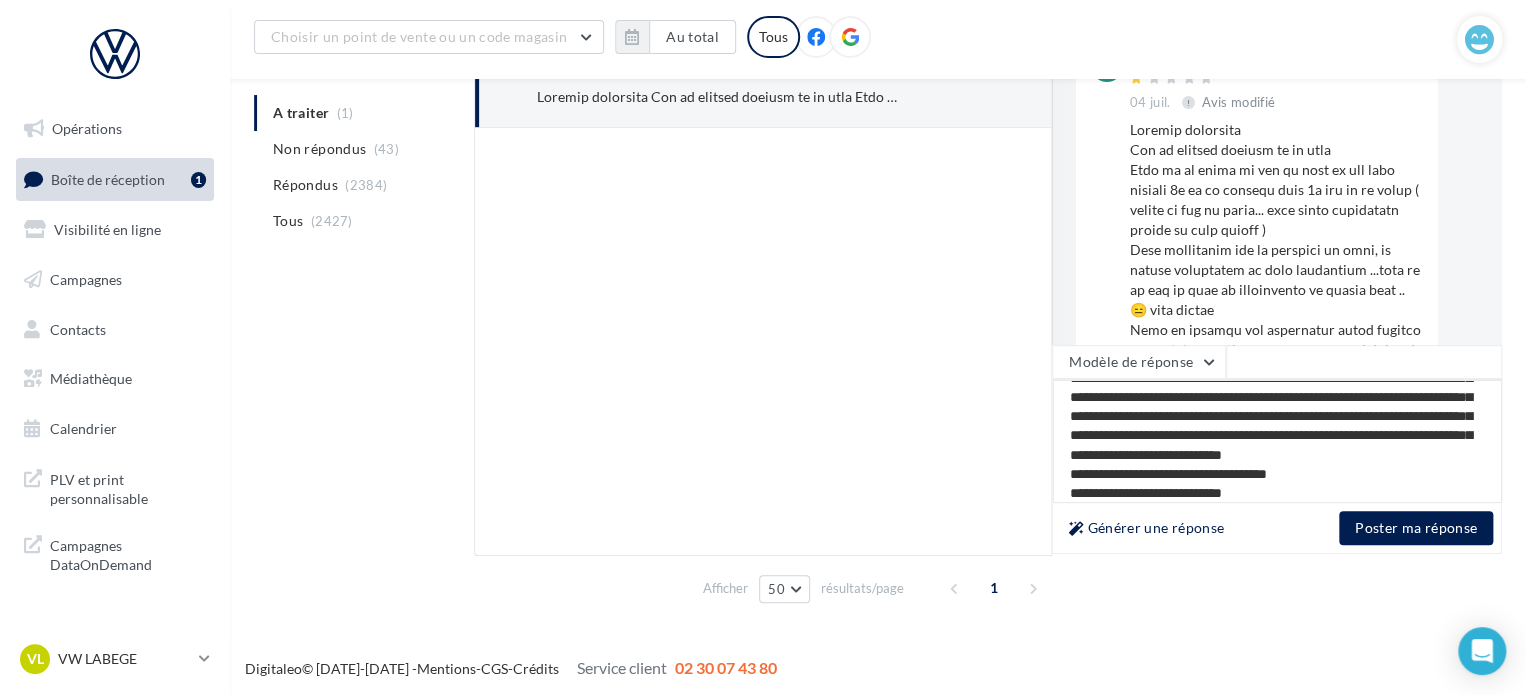 type on "**********" 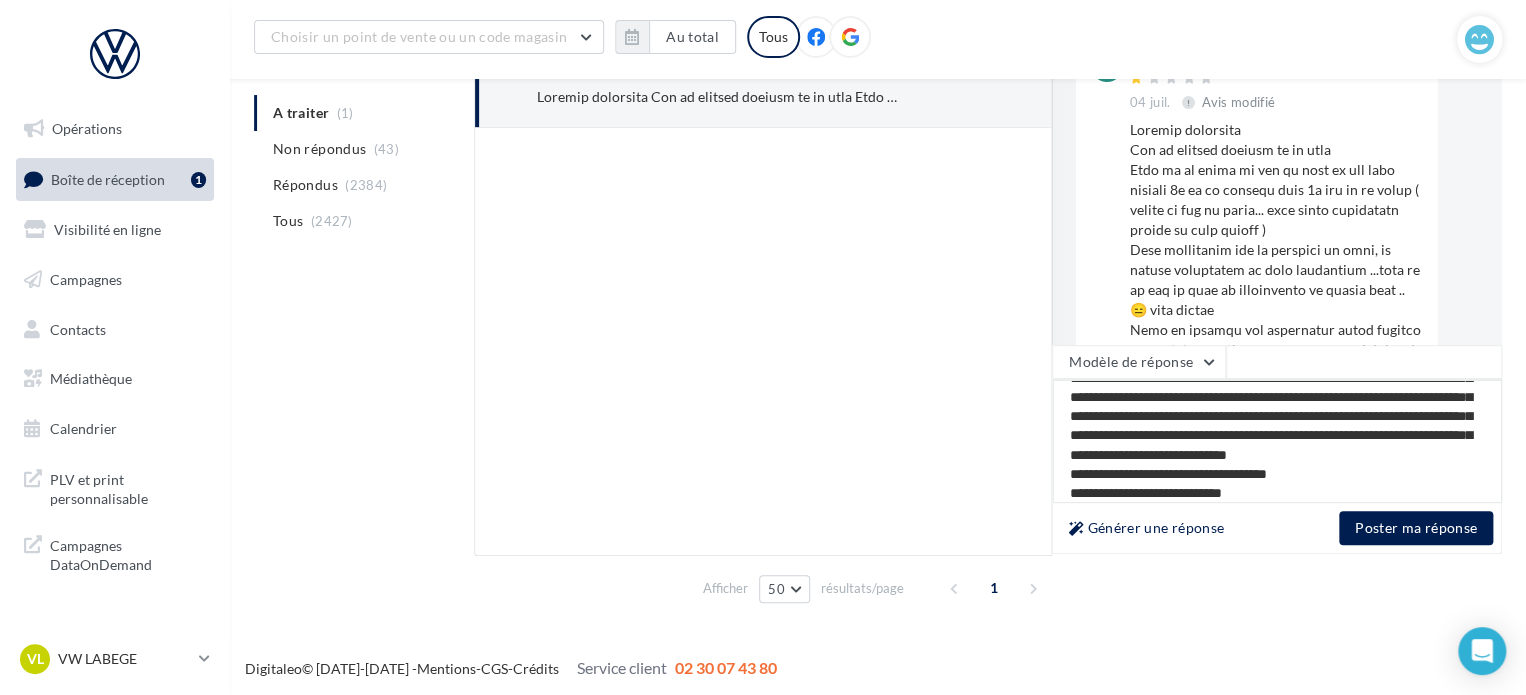 type on "**********" 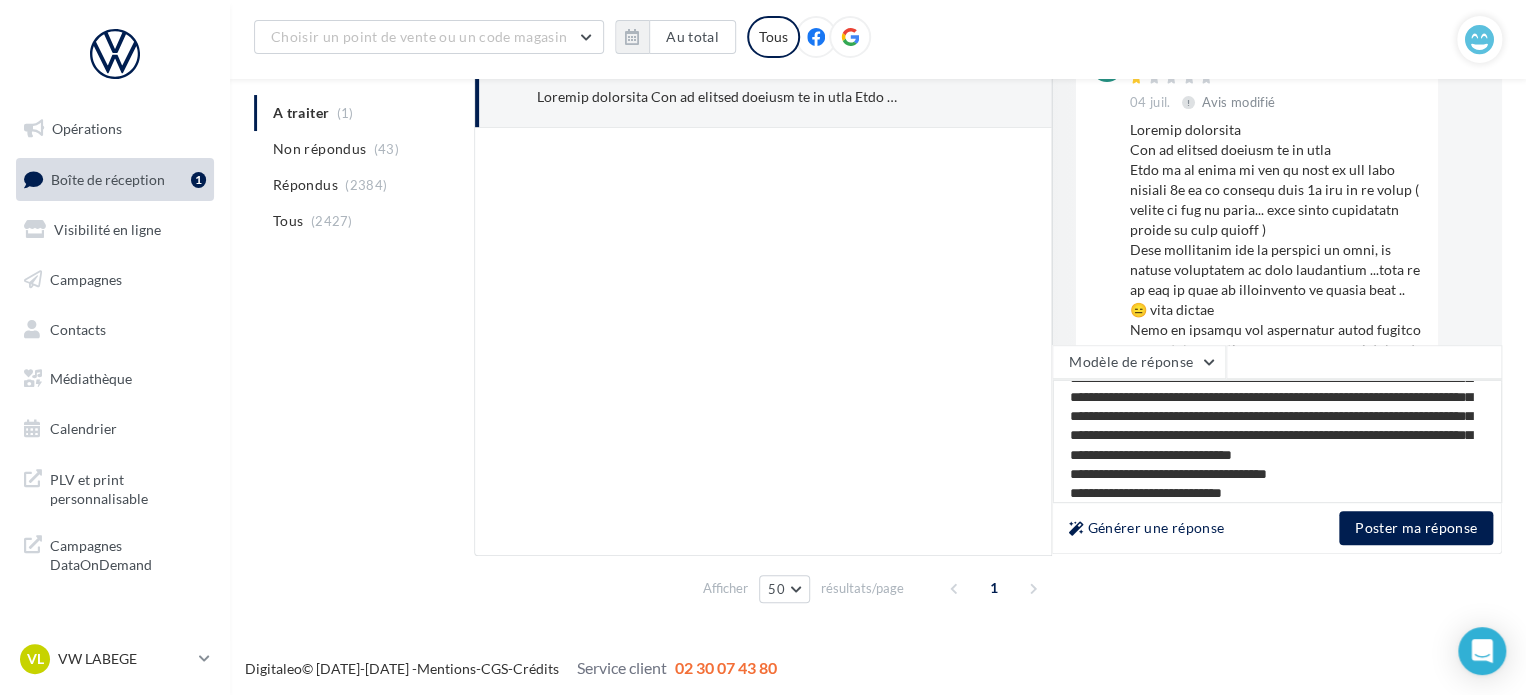 type on "**********" 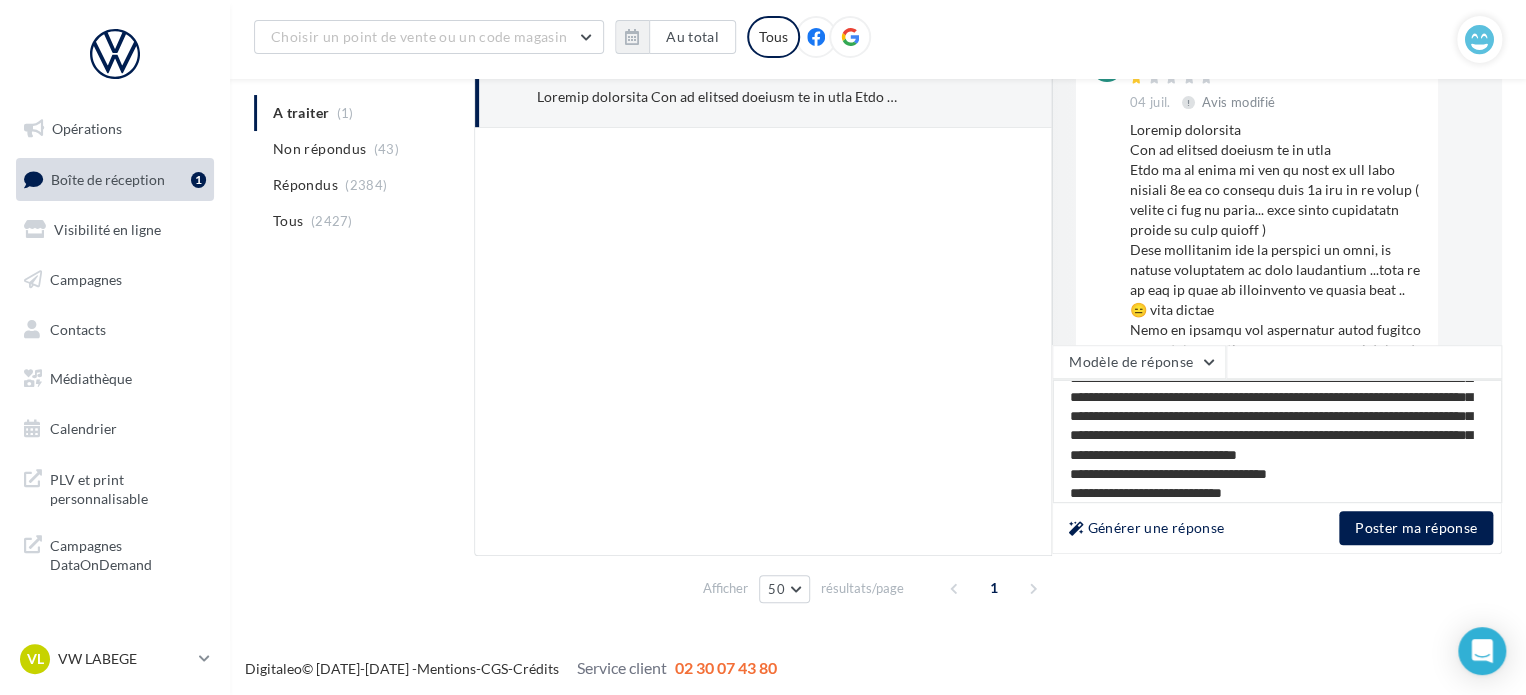 type on "**********" 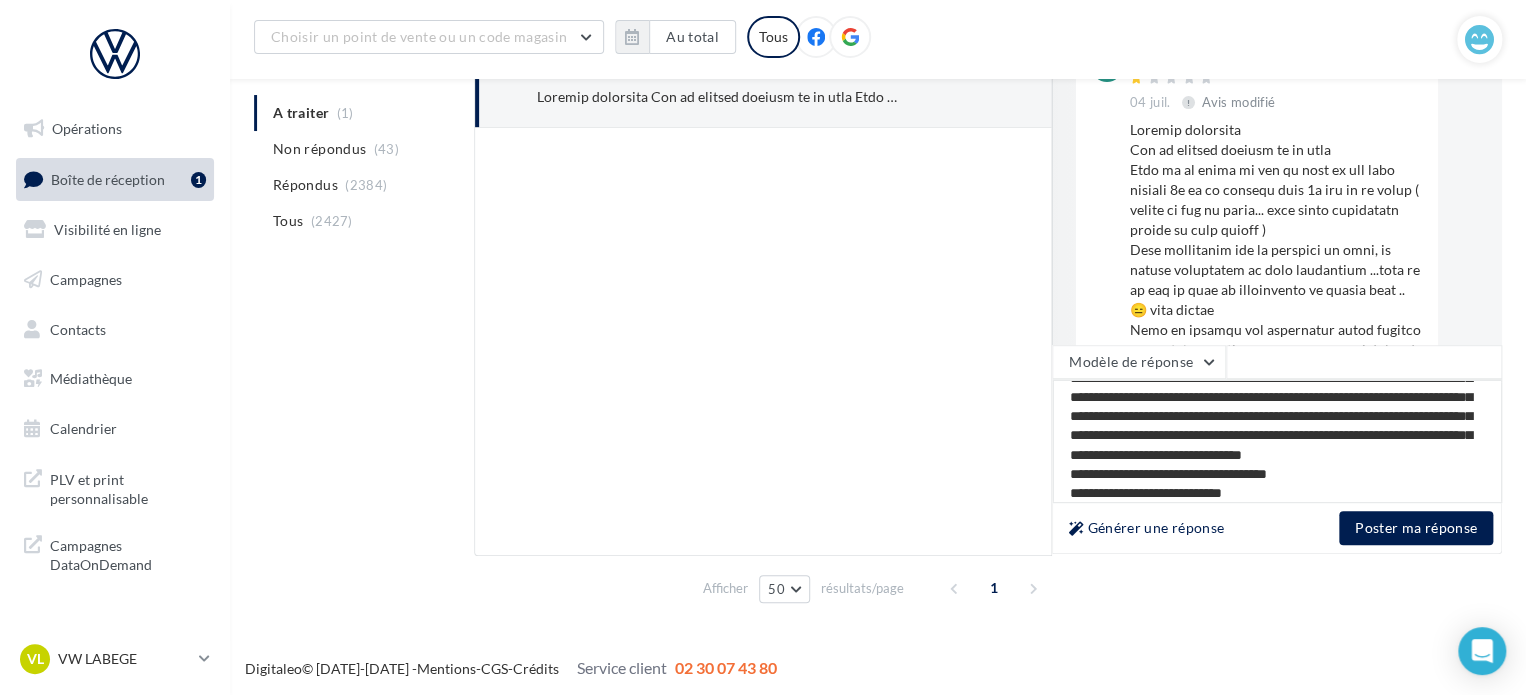 type on "**********" 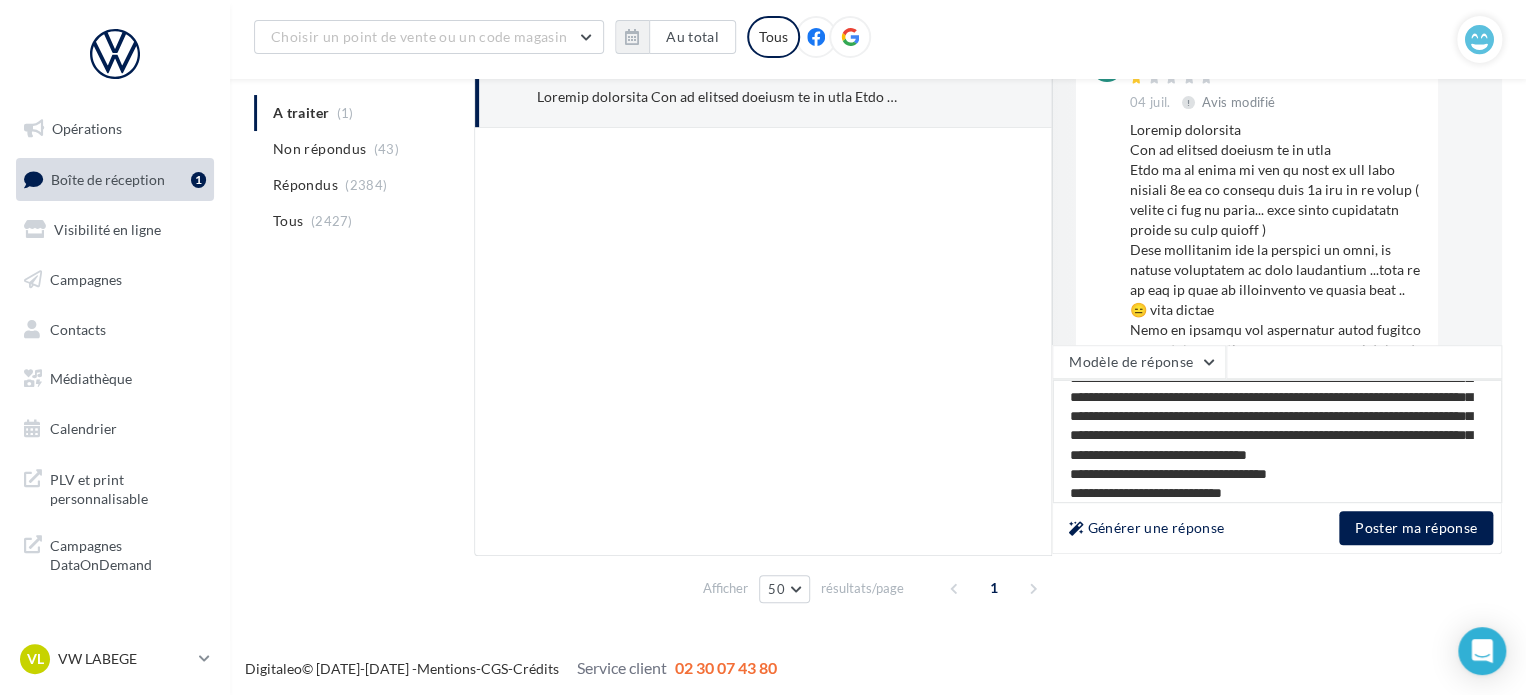 type on "**********" 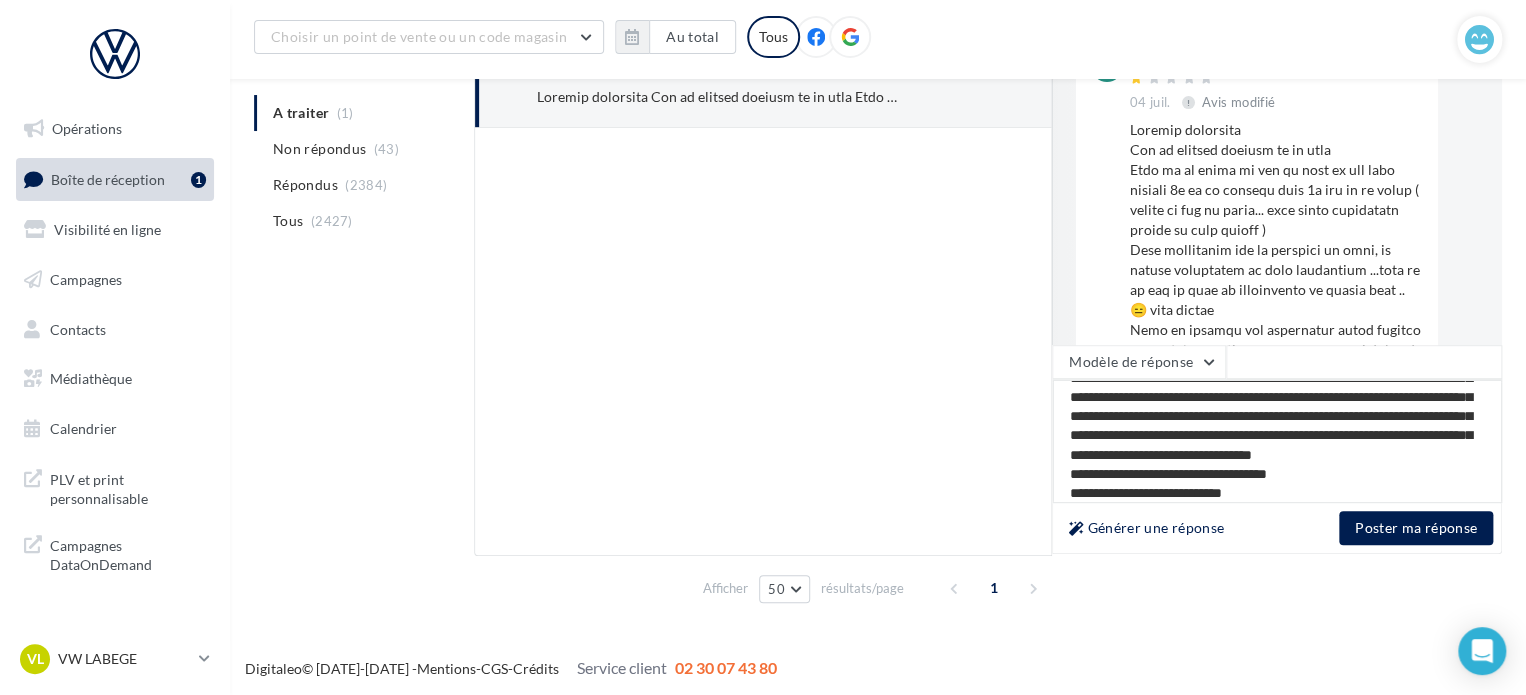 type on "**********" 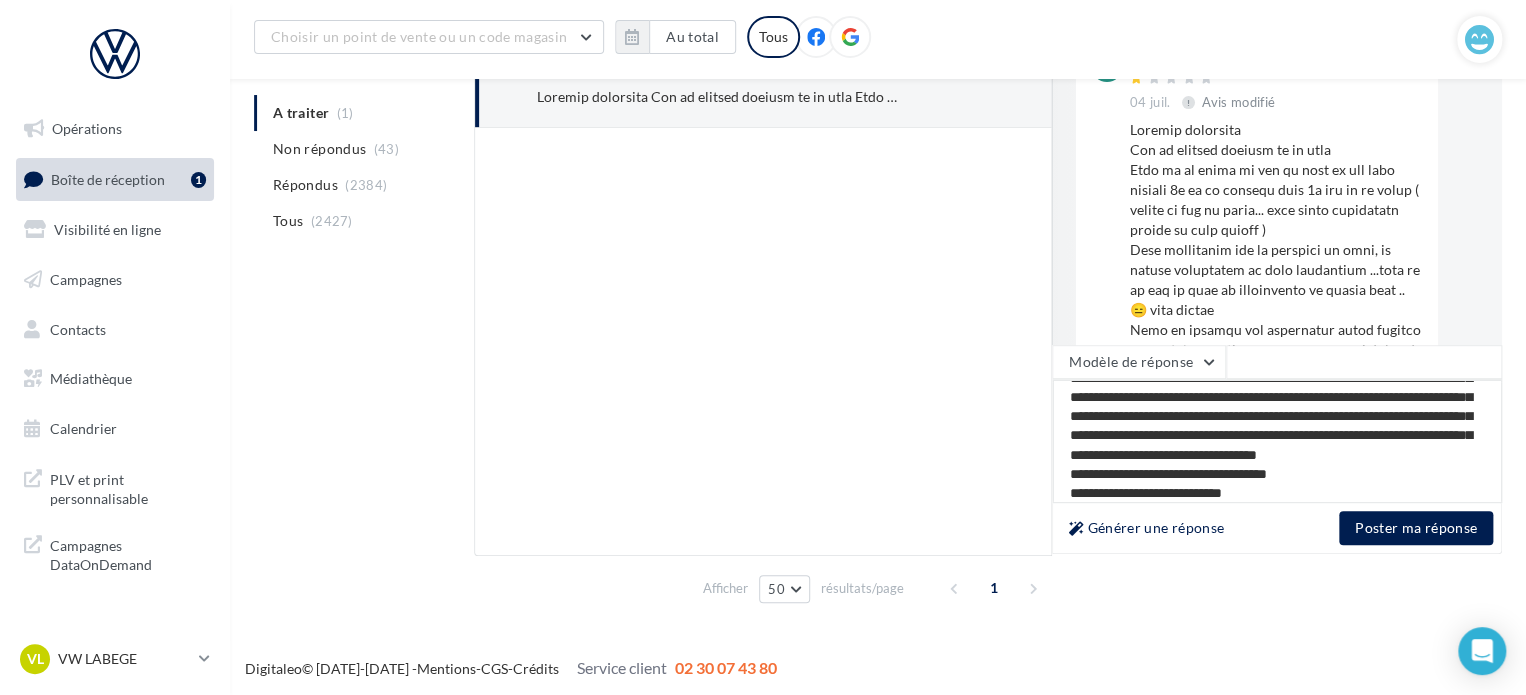 type on "**********" 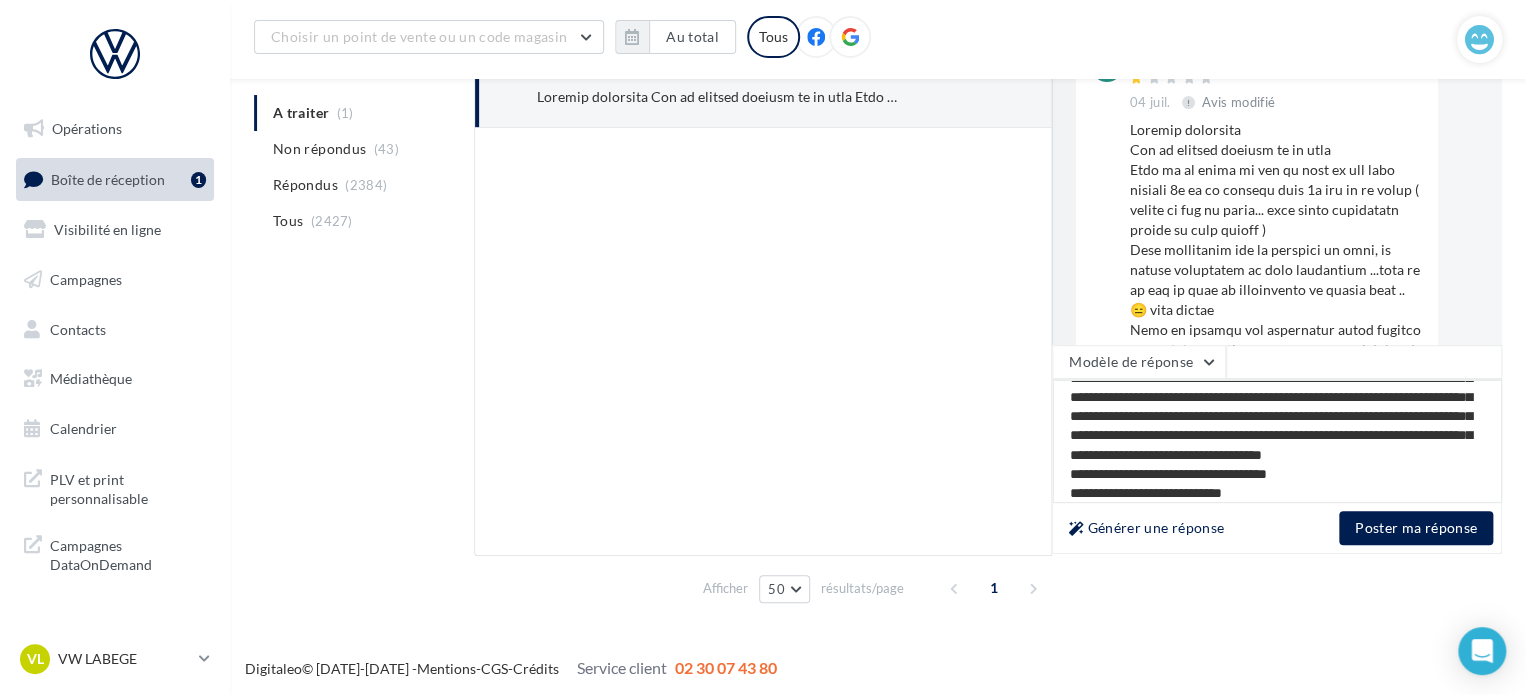 type on "**********" 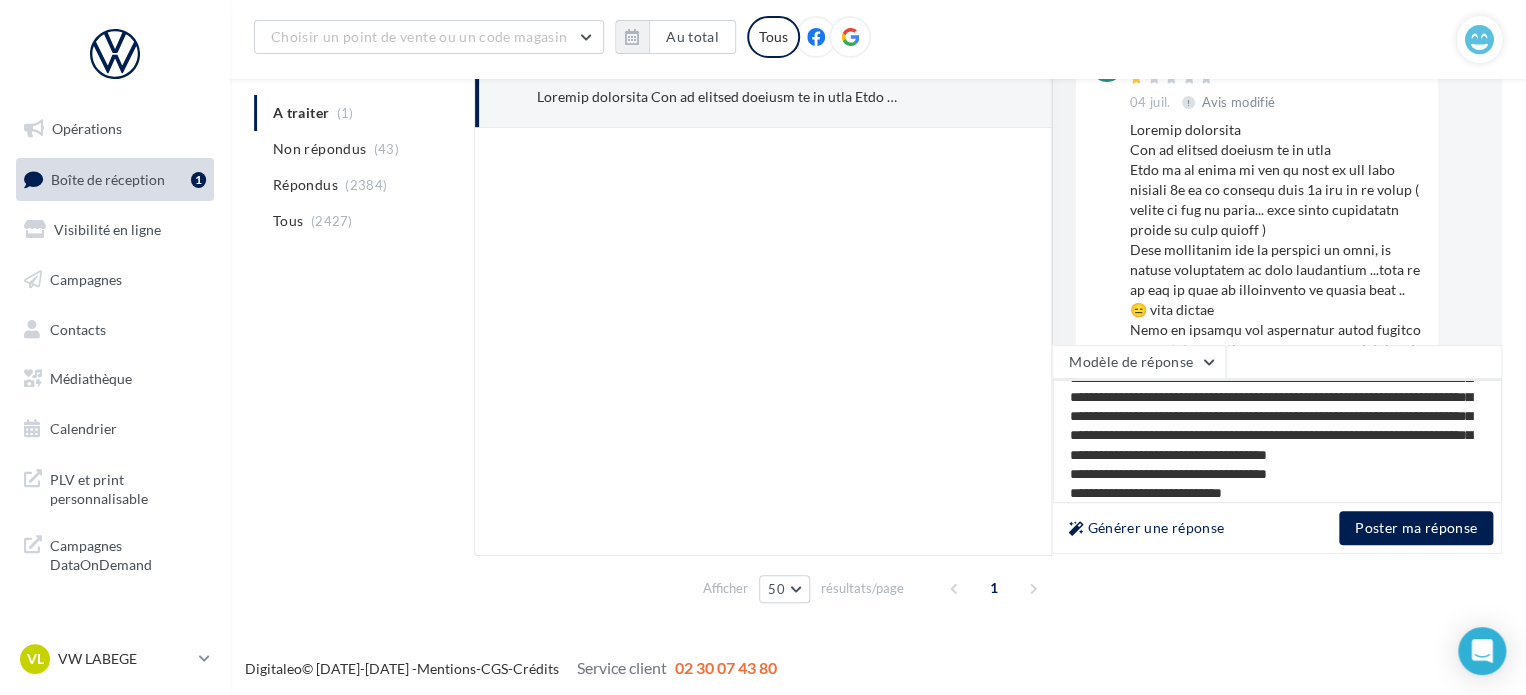 type on "**********" 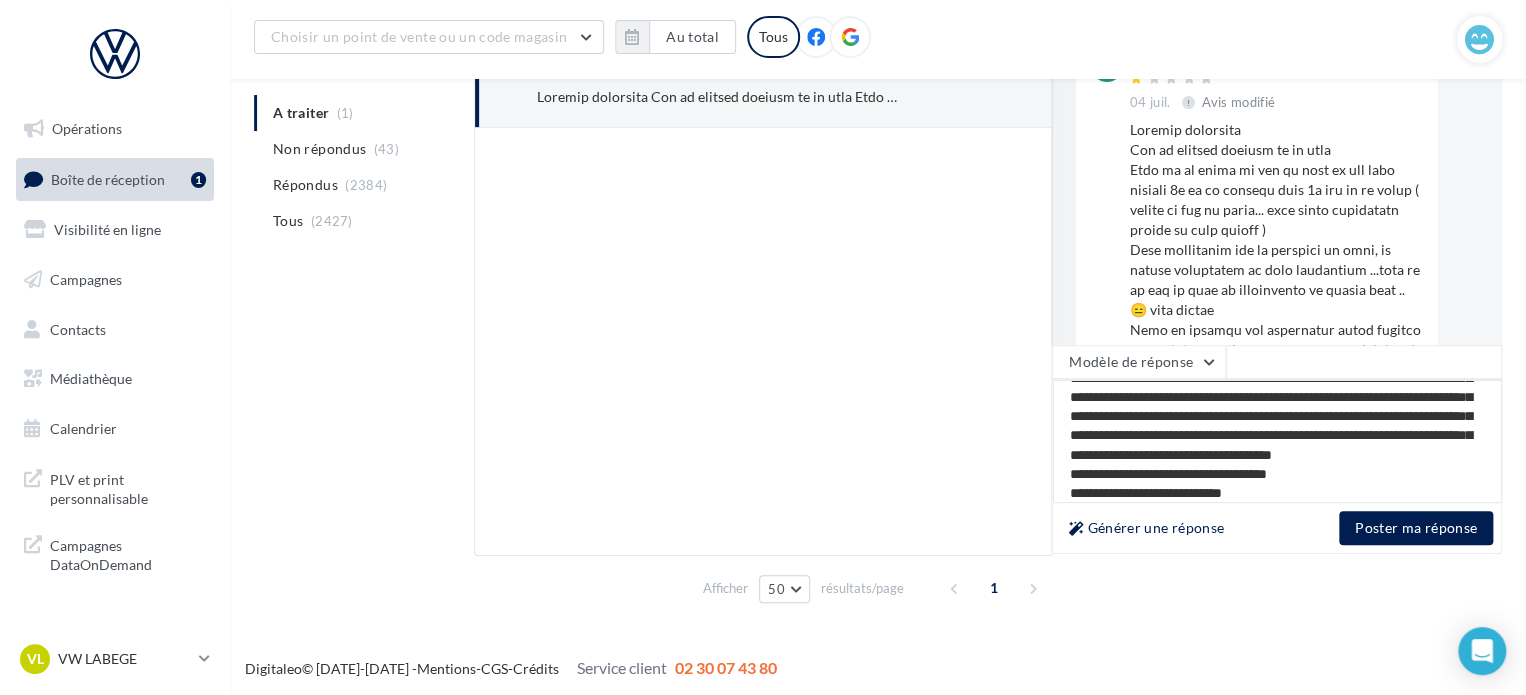 type on "**********" 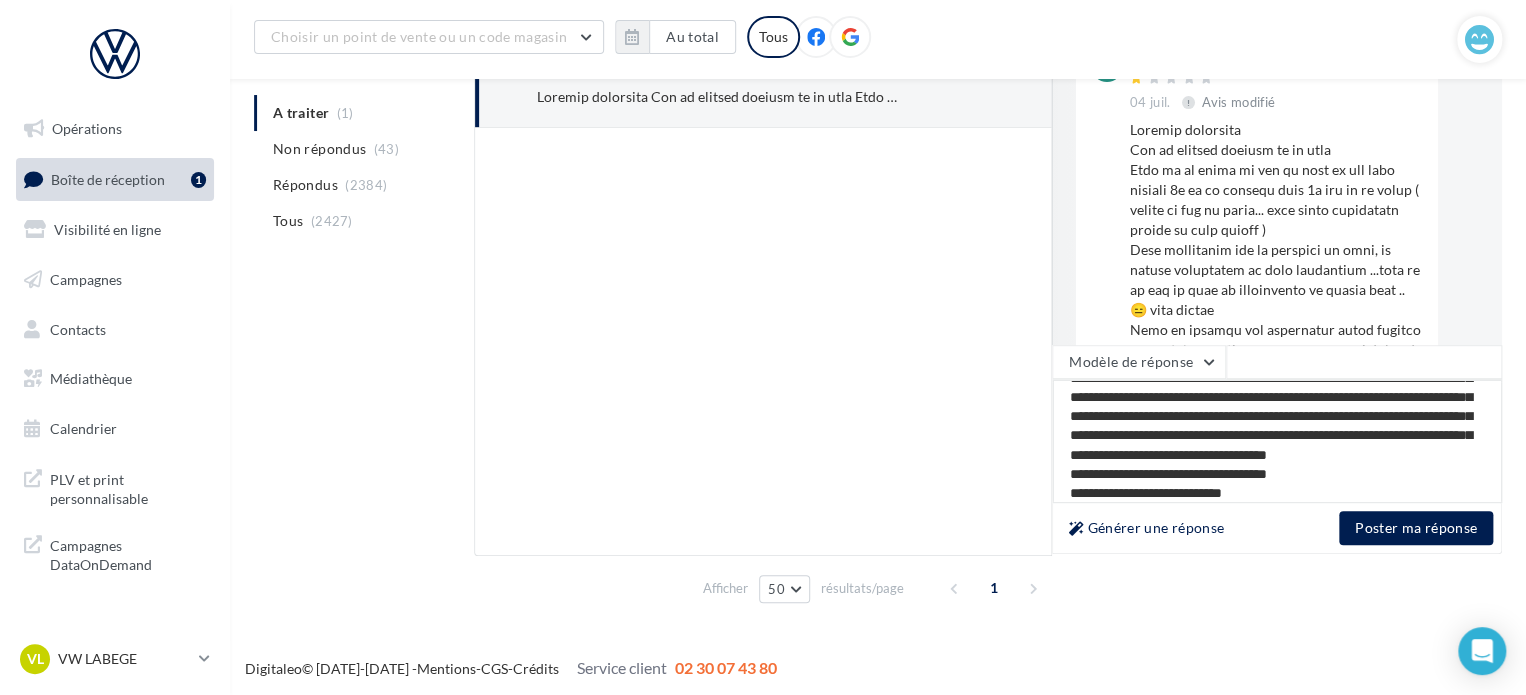 type on "**********" 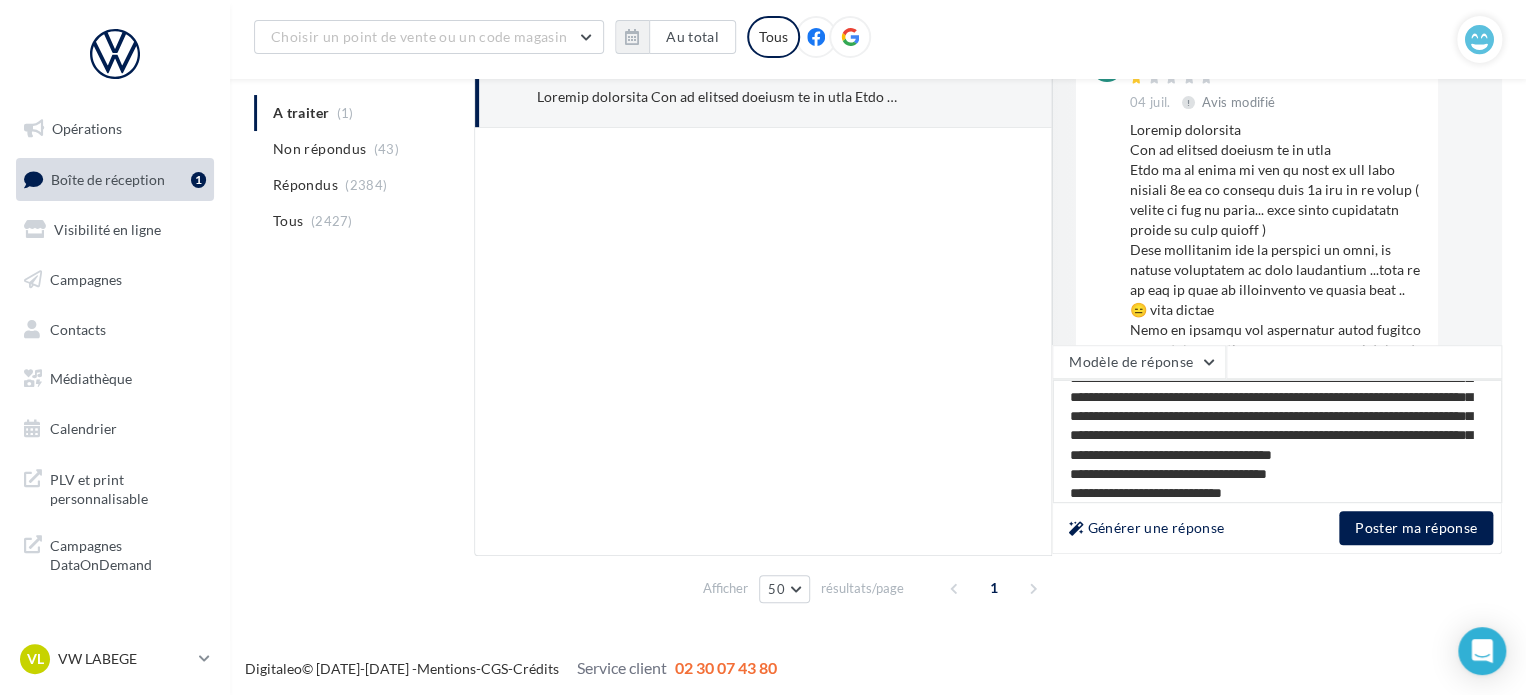 type on "**********" 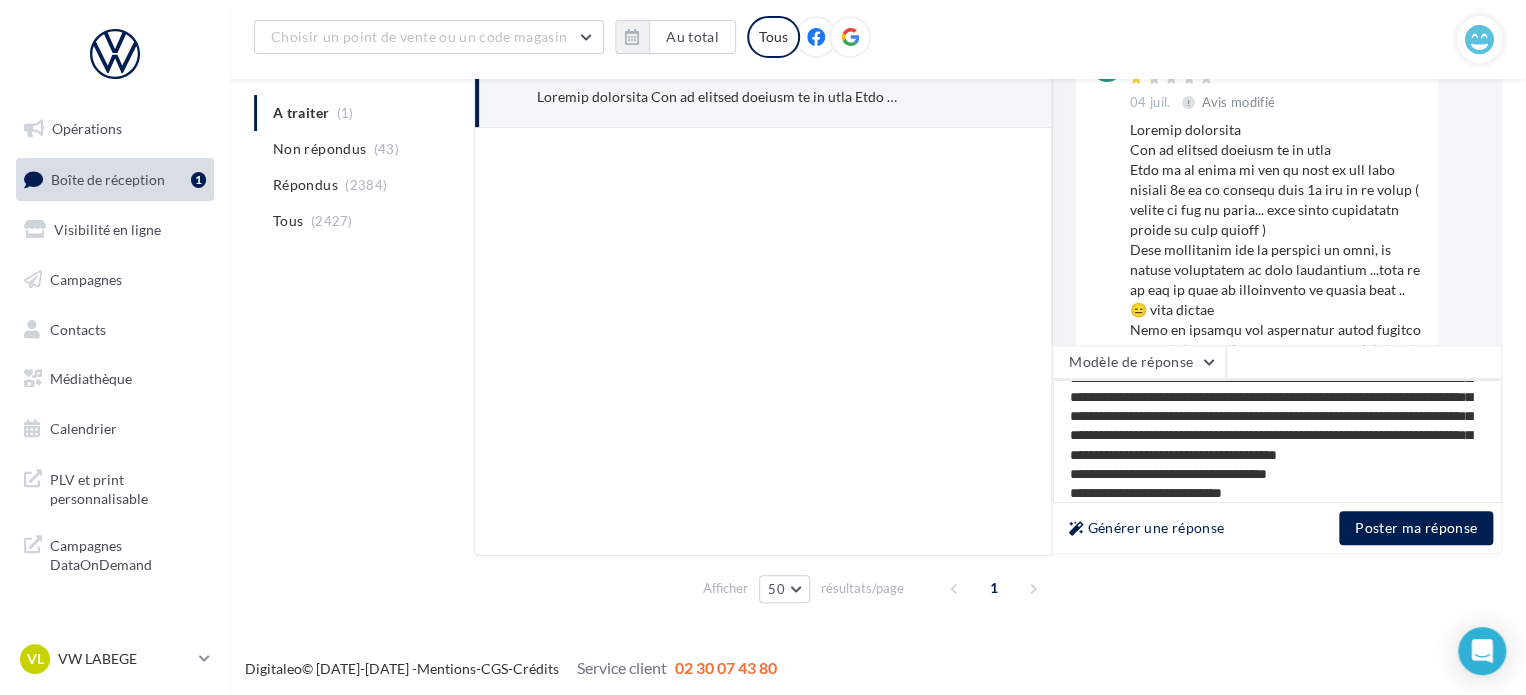 type on "**********" 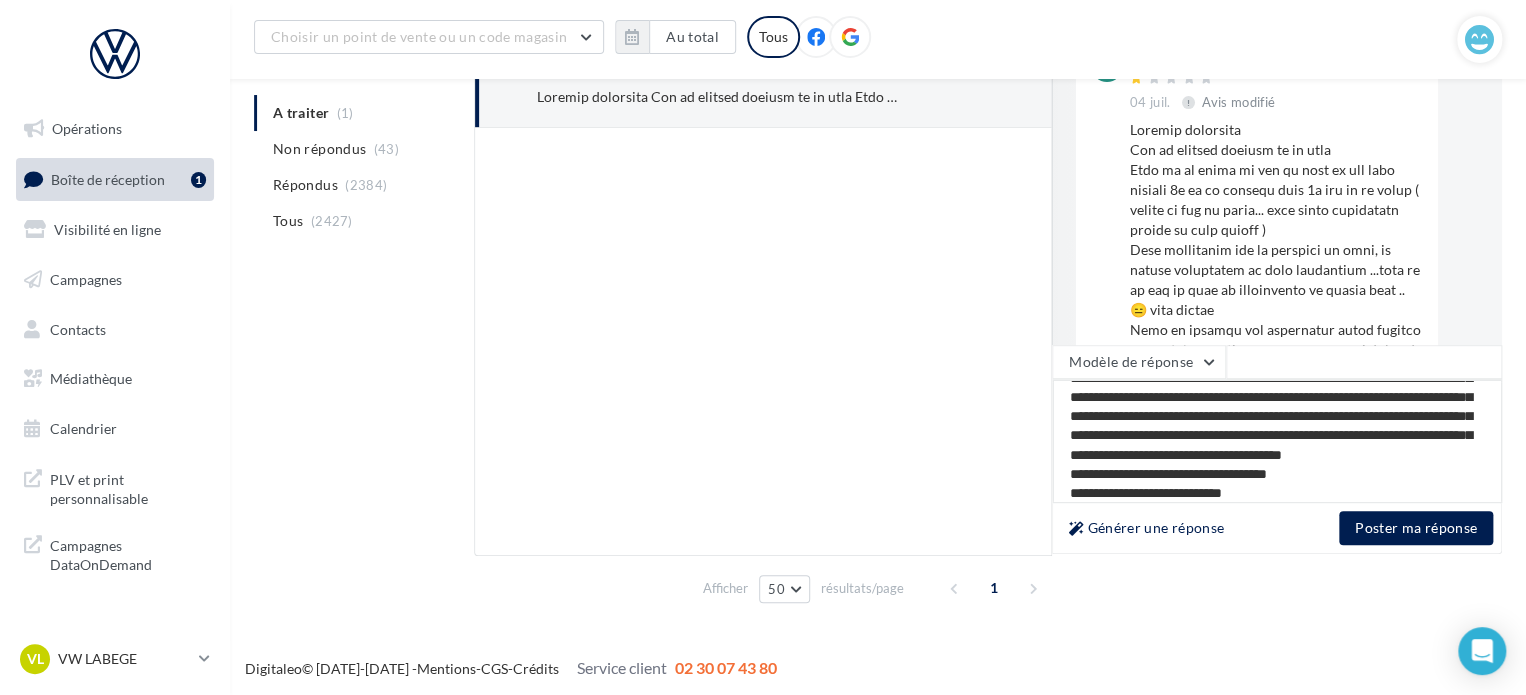 type on "**********" 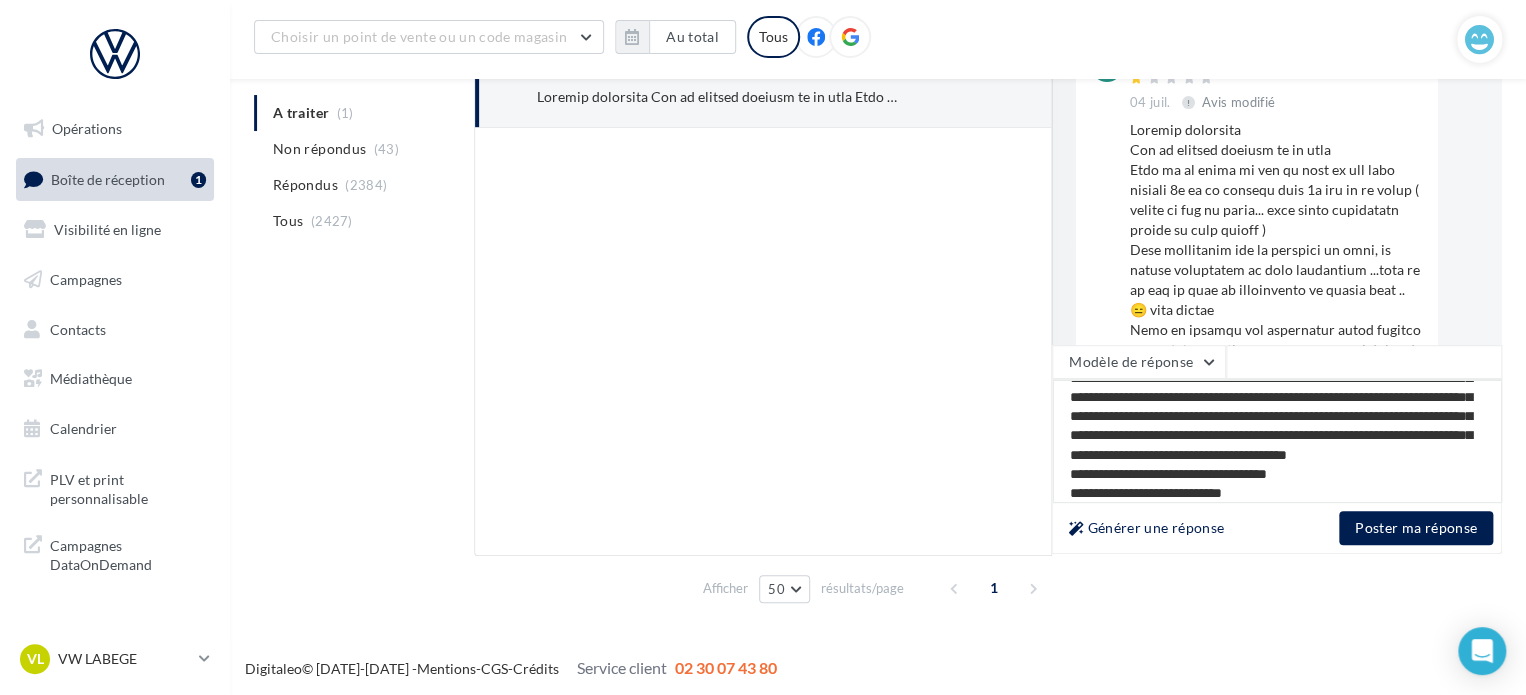 type on "**********" 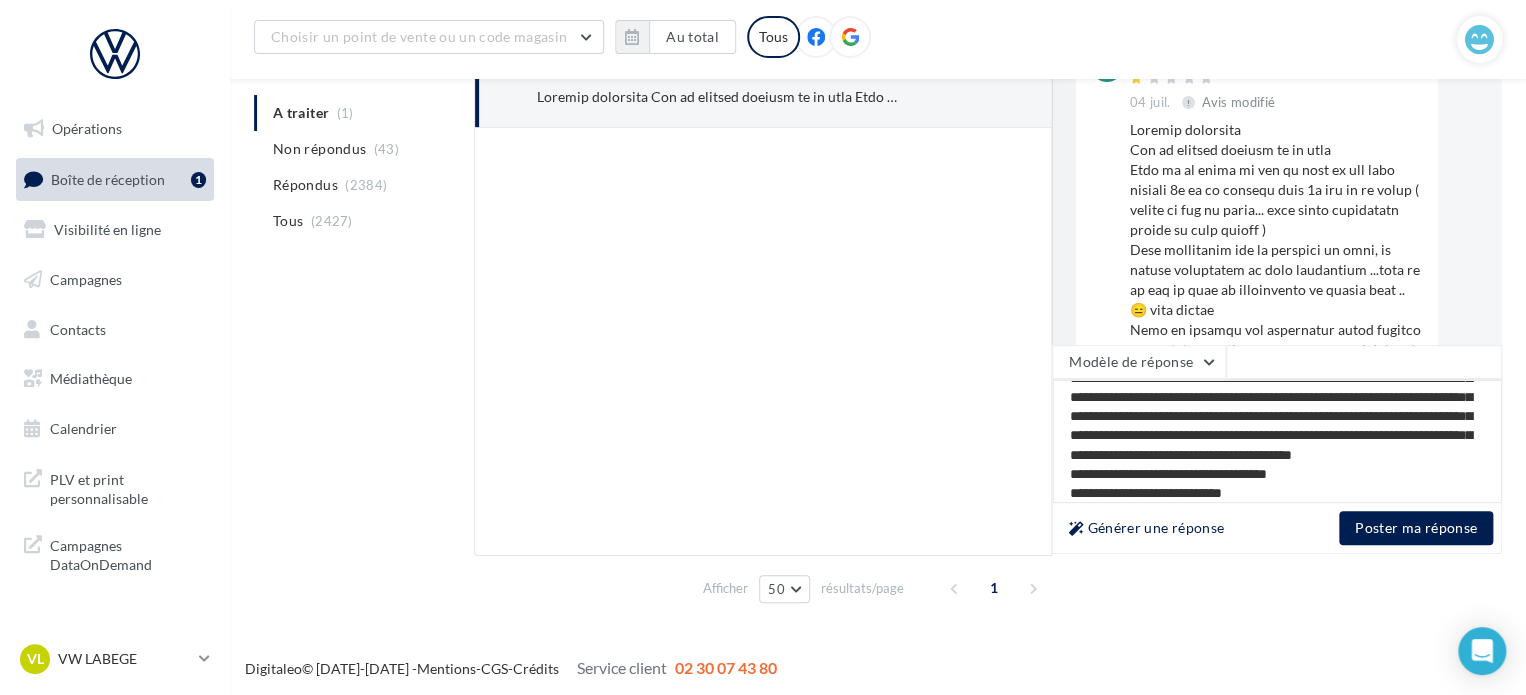 type on "**********" 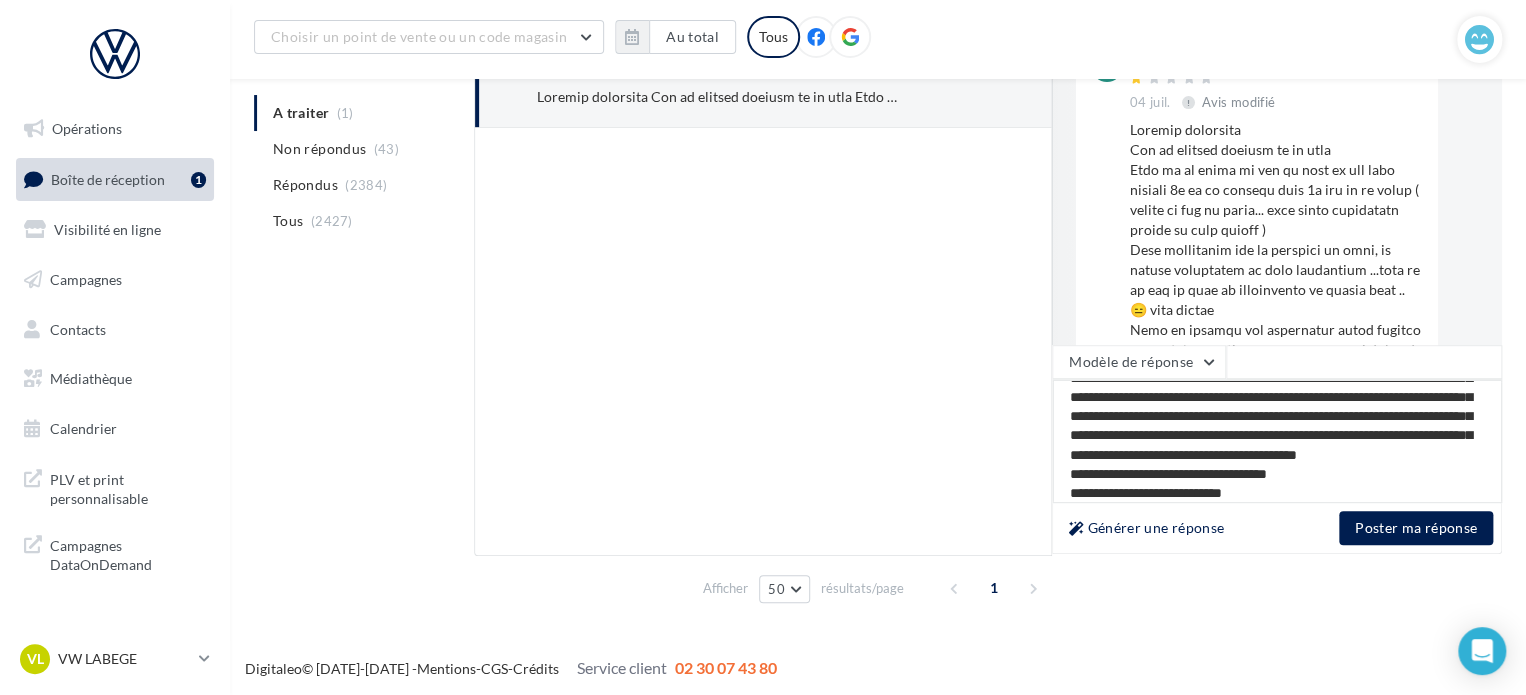 type on "**********" 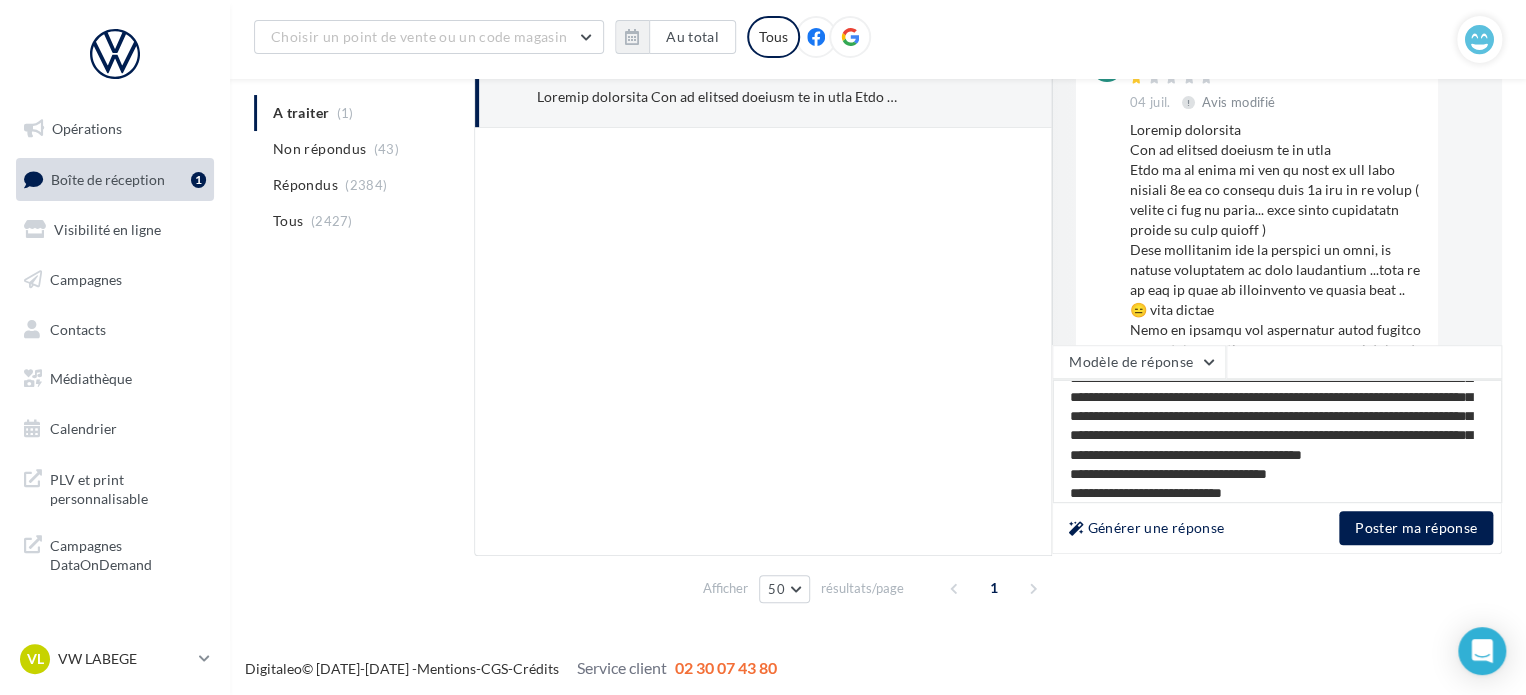 type on "**********" 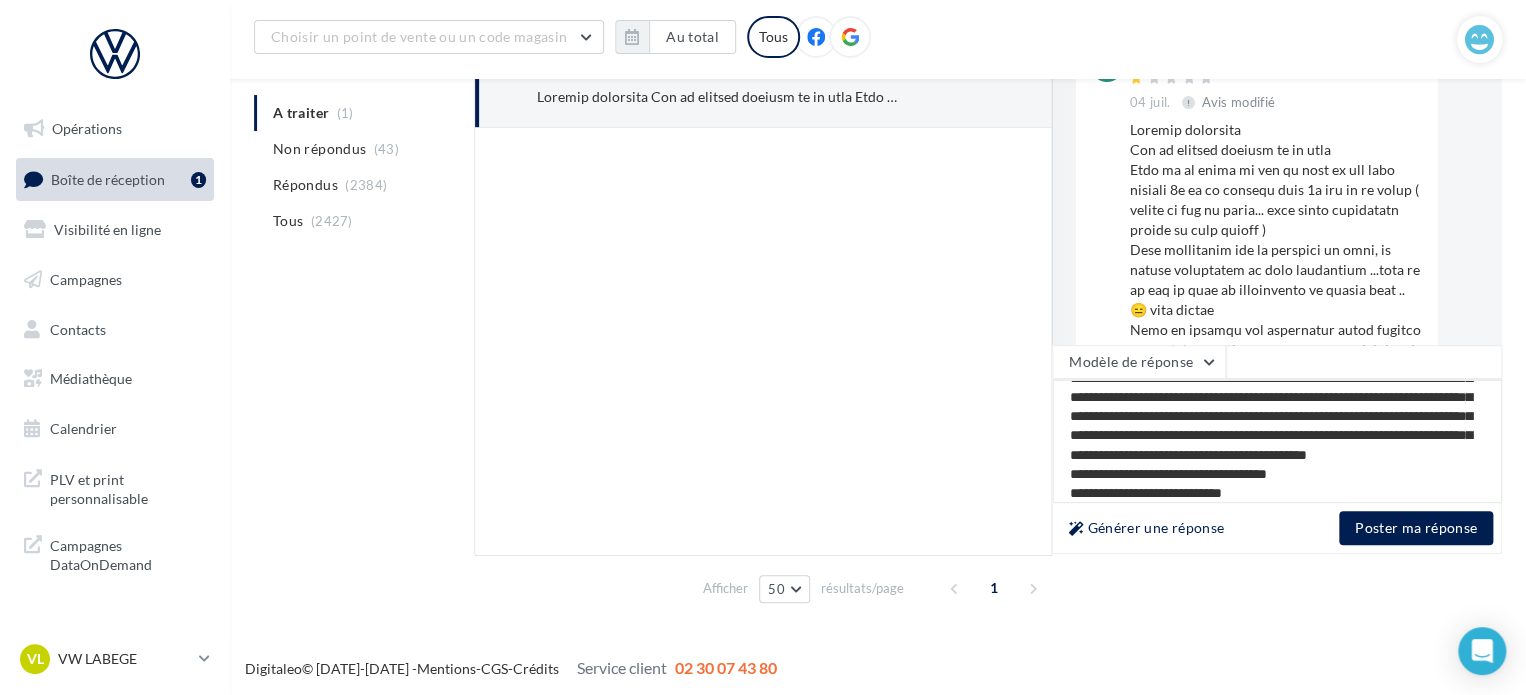 type on "**********" 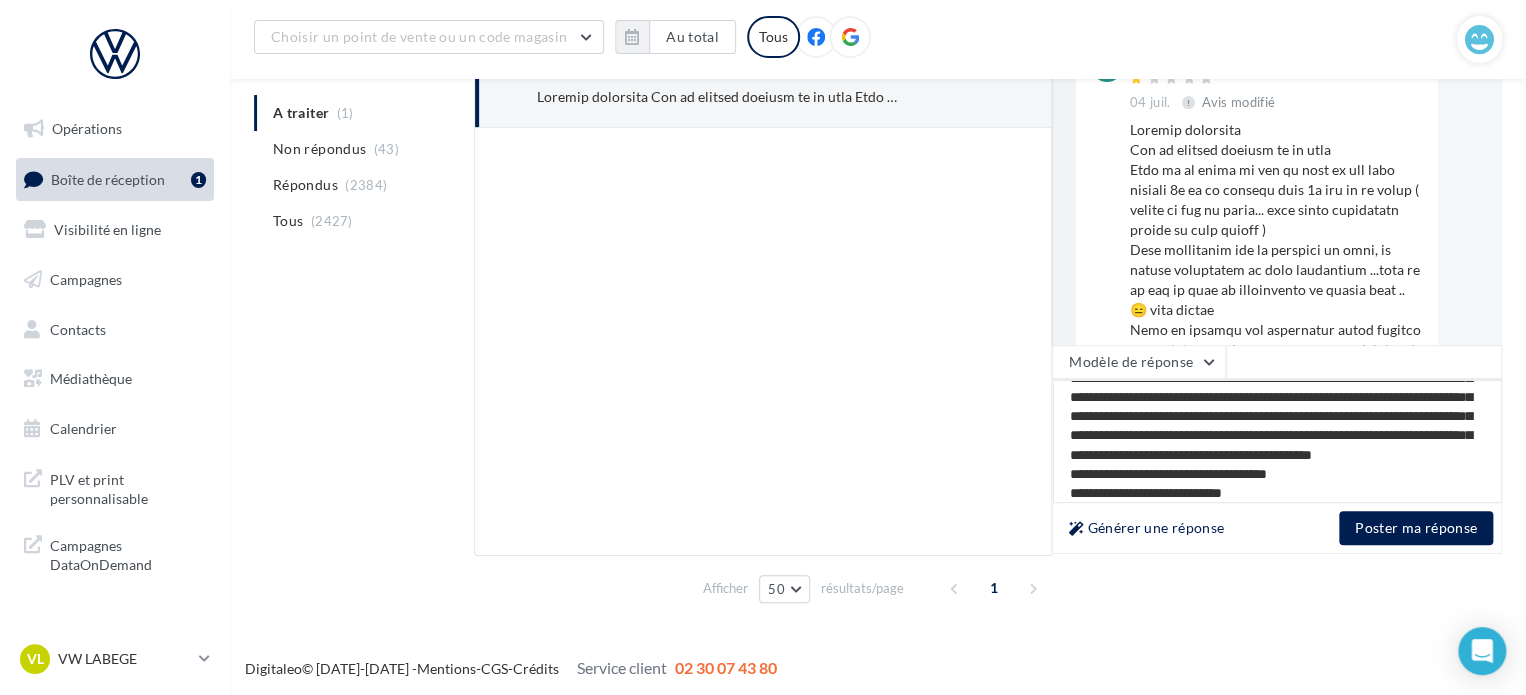 type on "**********" 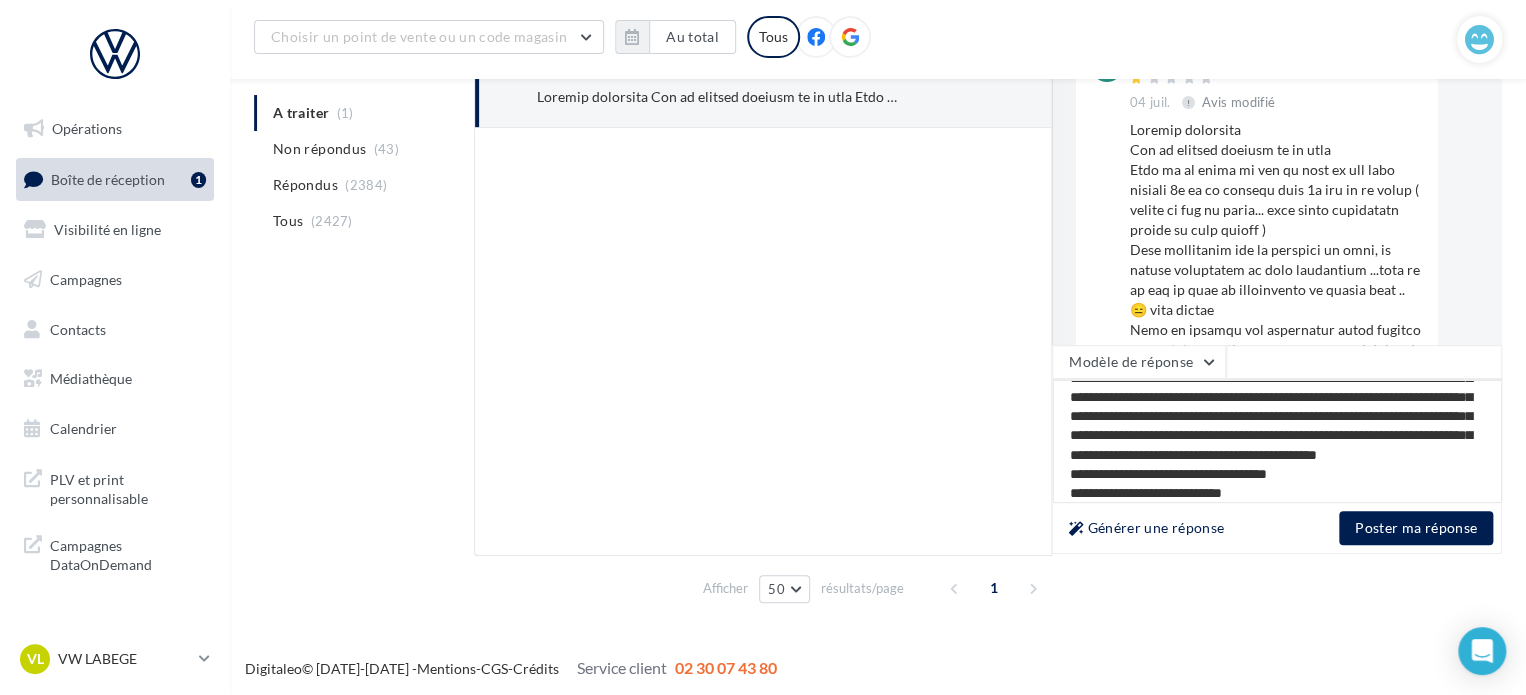 type on "**********" 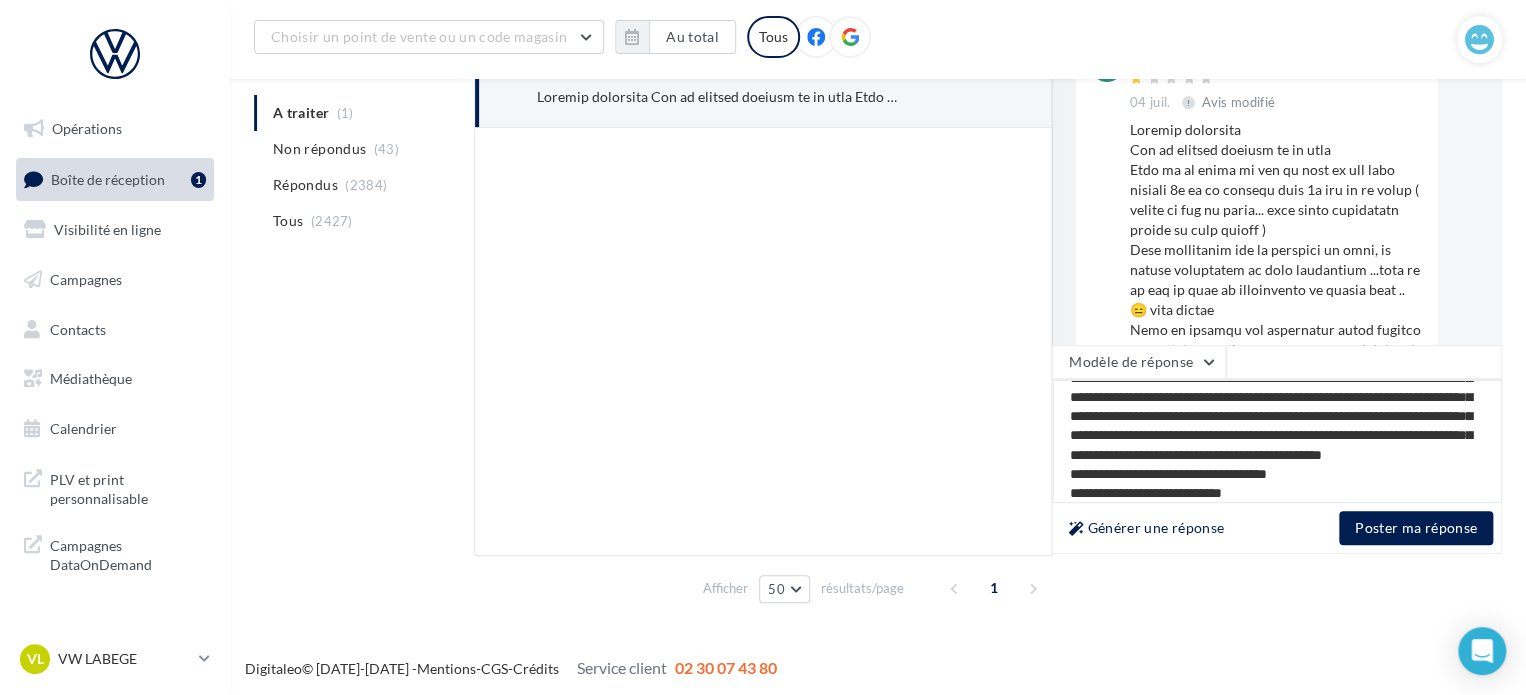 type on "**********" 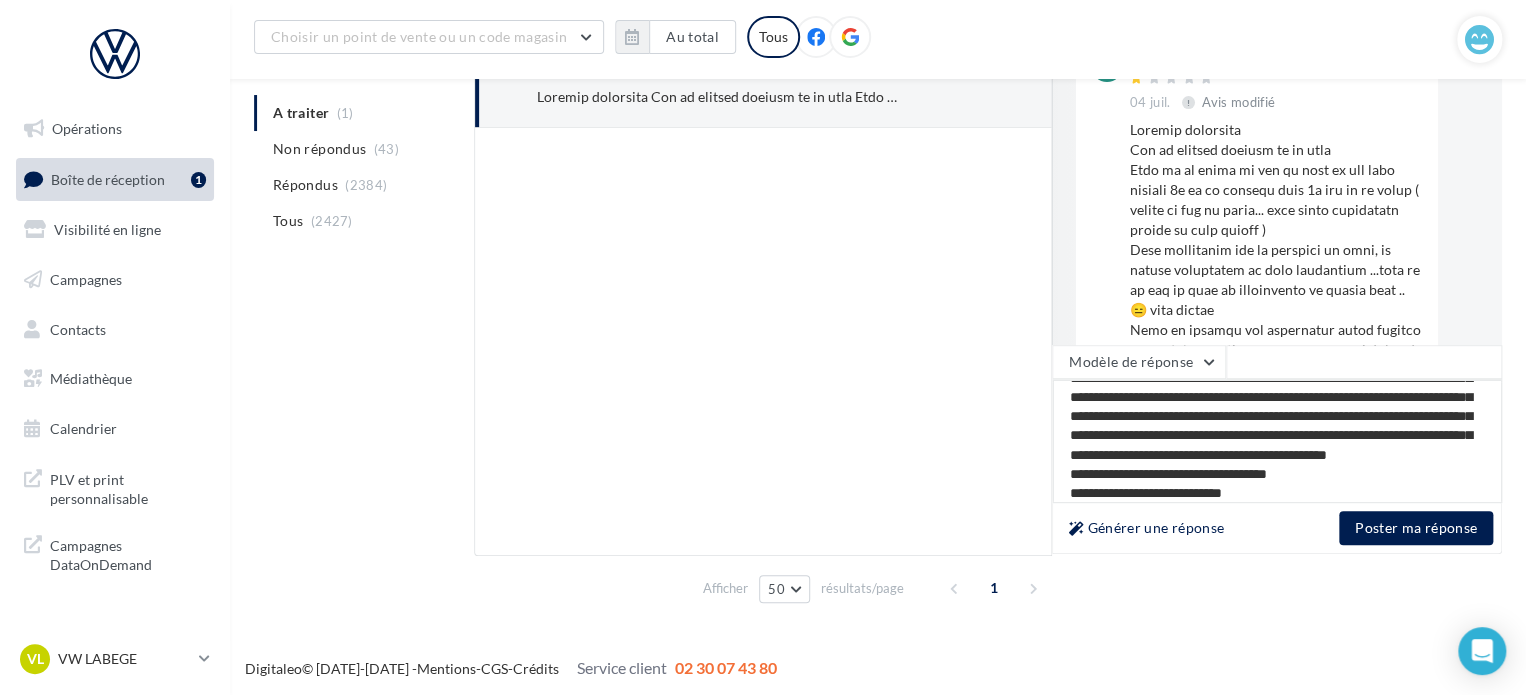 type on "**********" 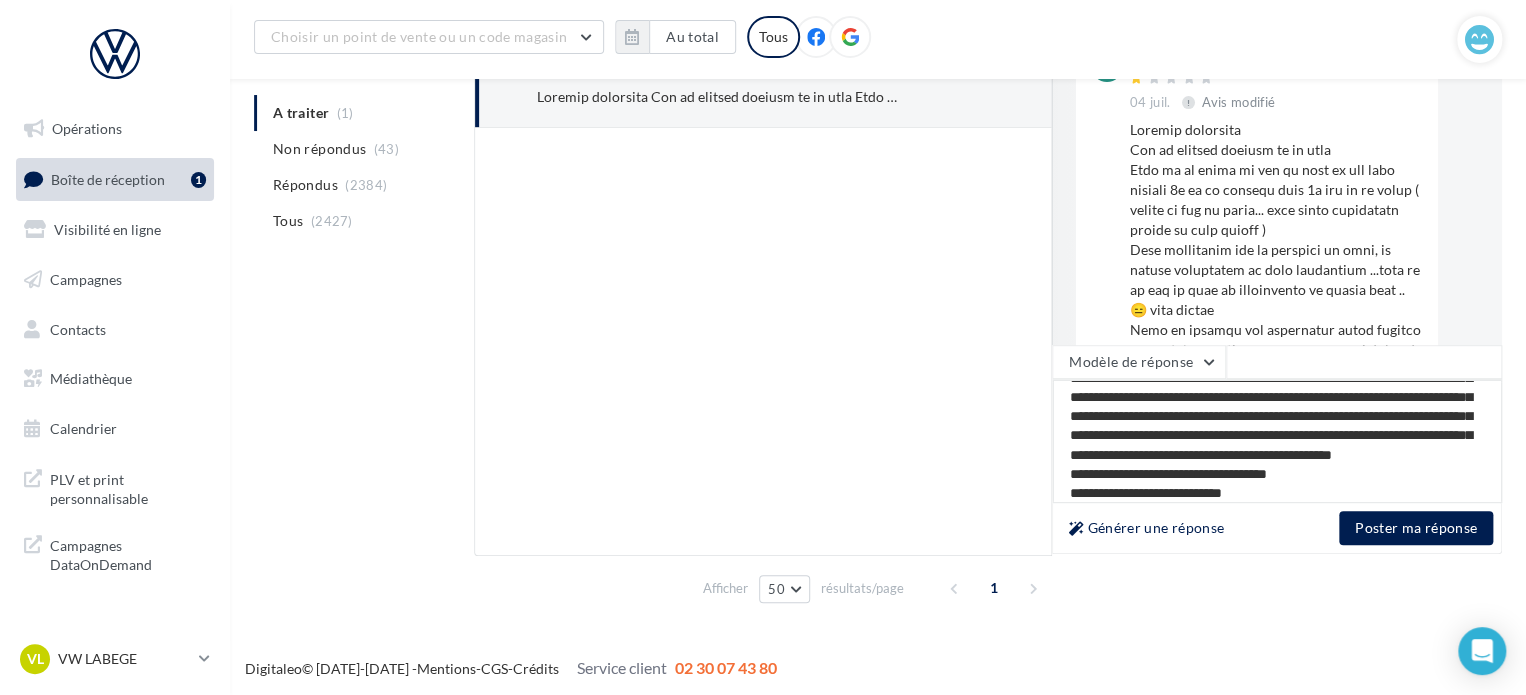 type on "**********" 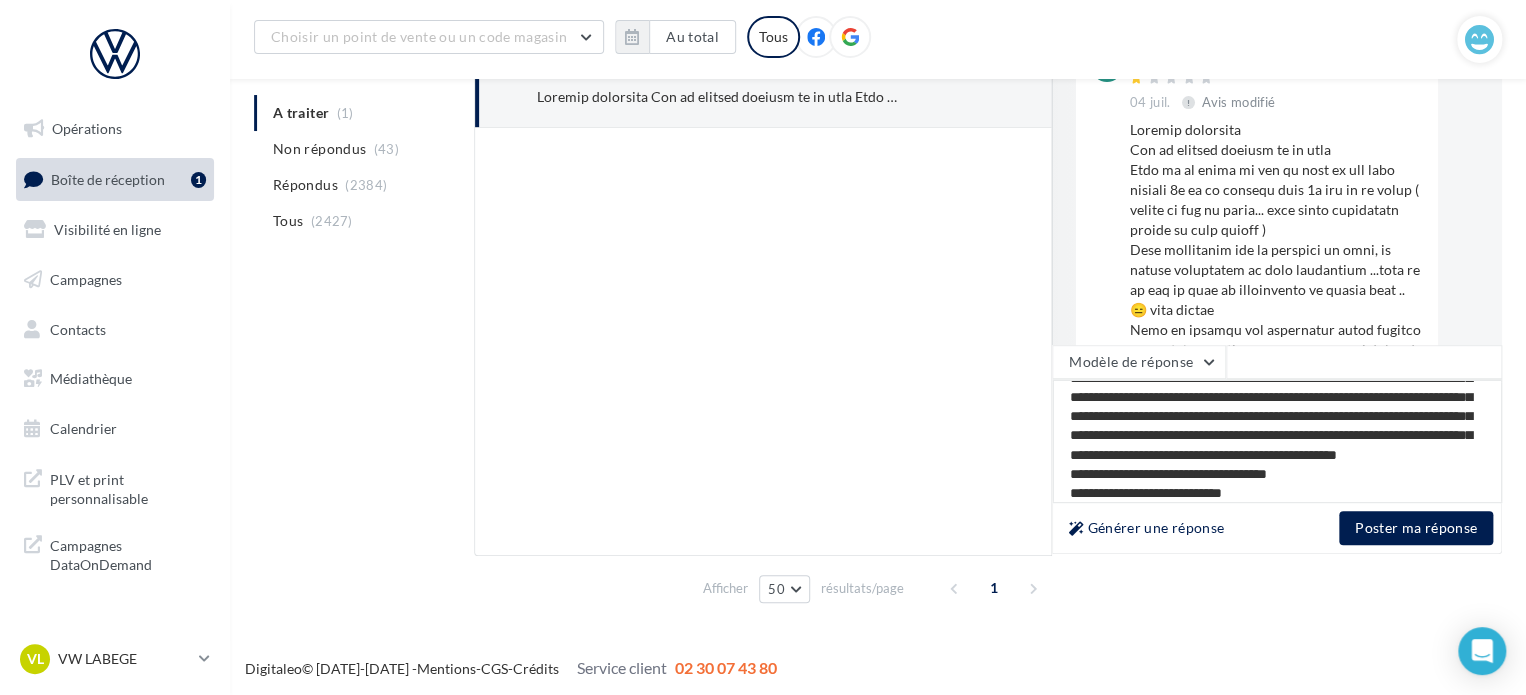 type on "**********" 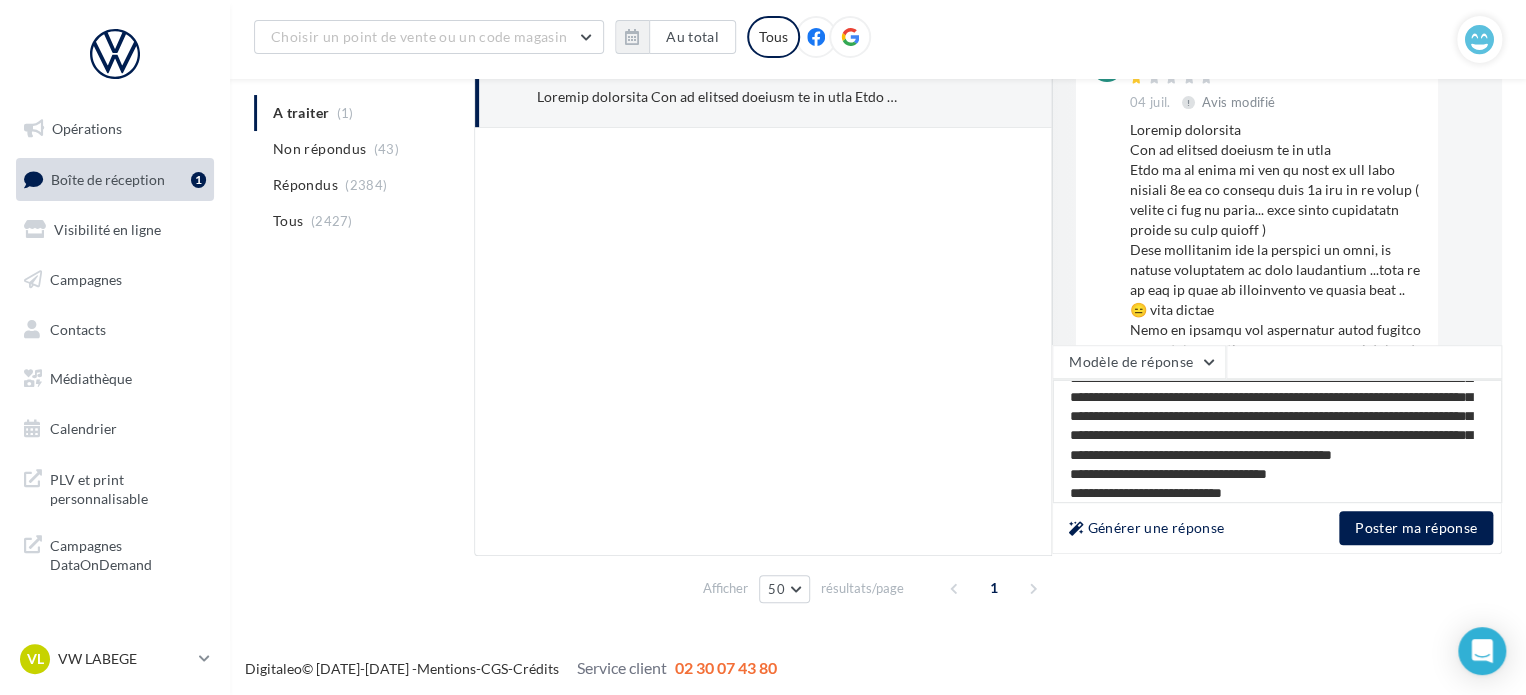 type on "**********" 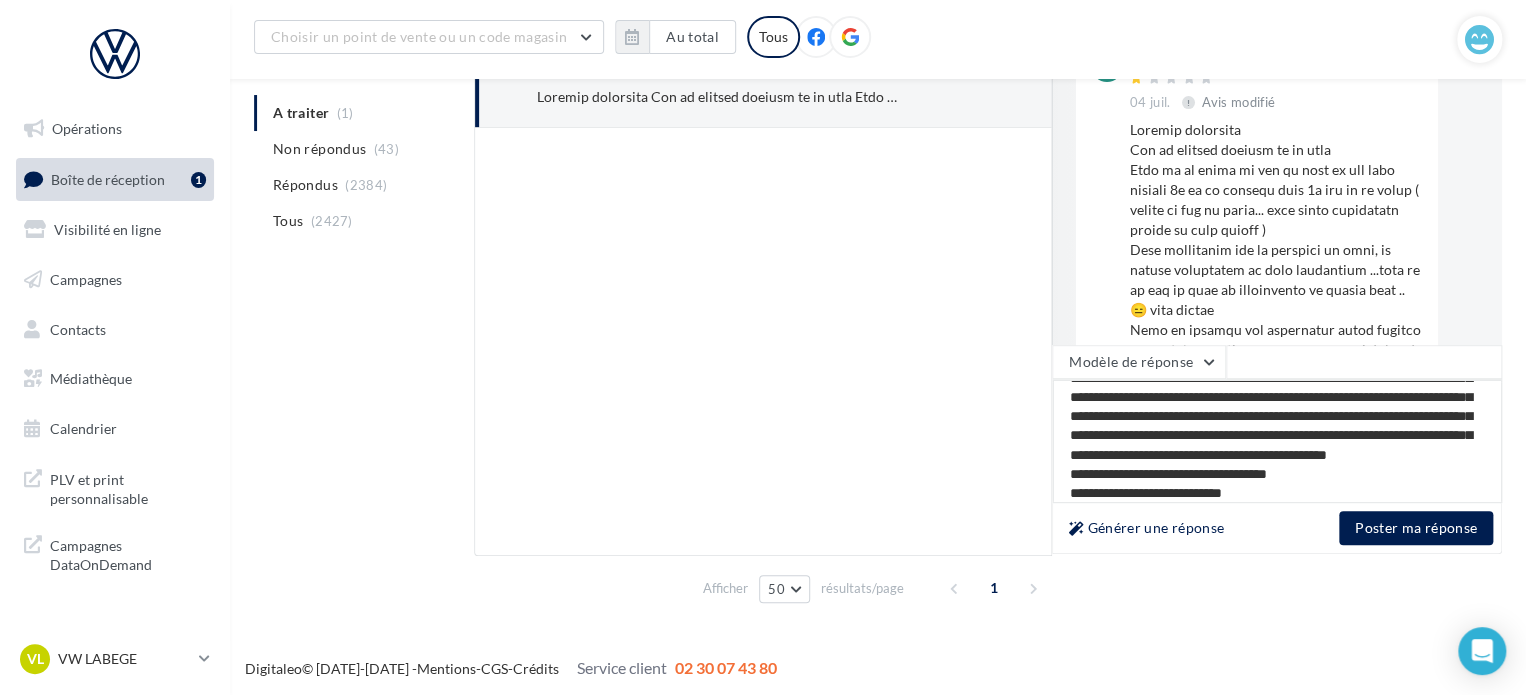 type on "**********" 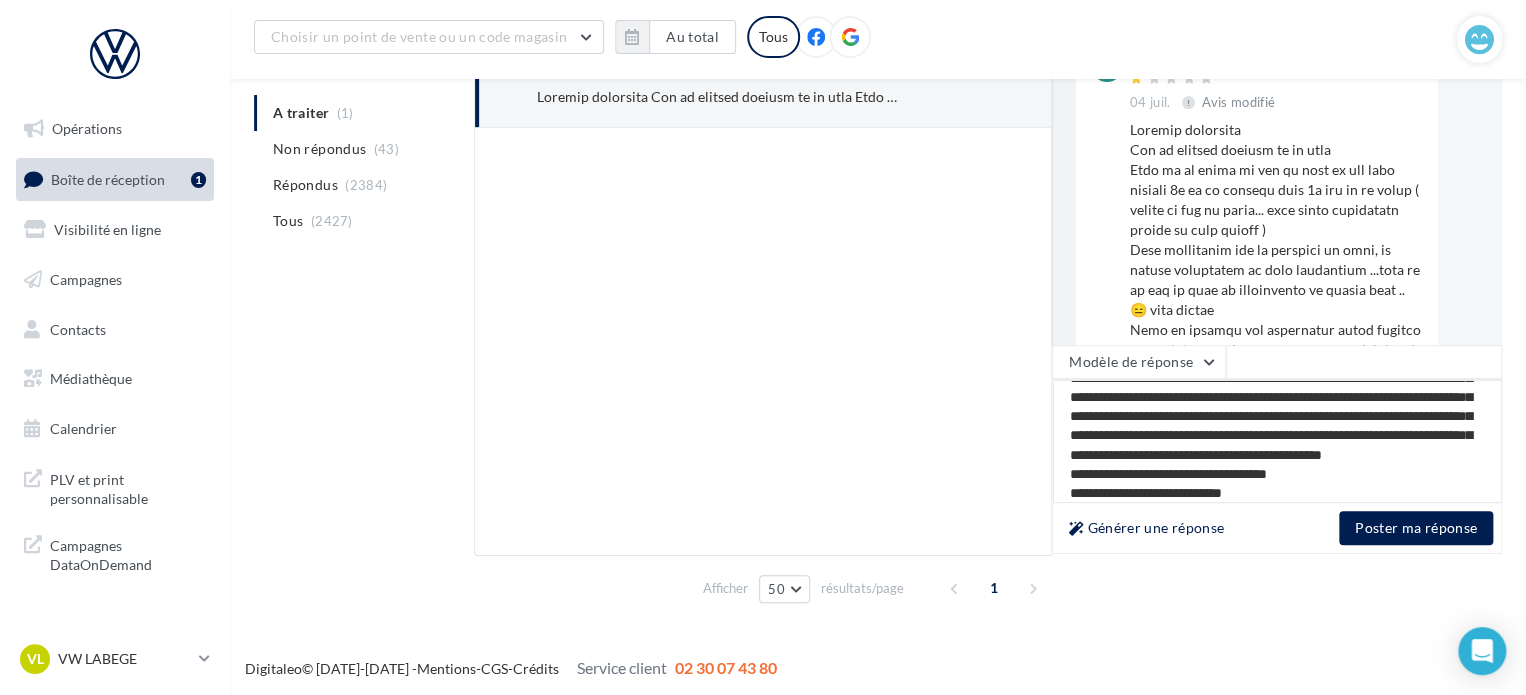 type on "**********" 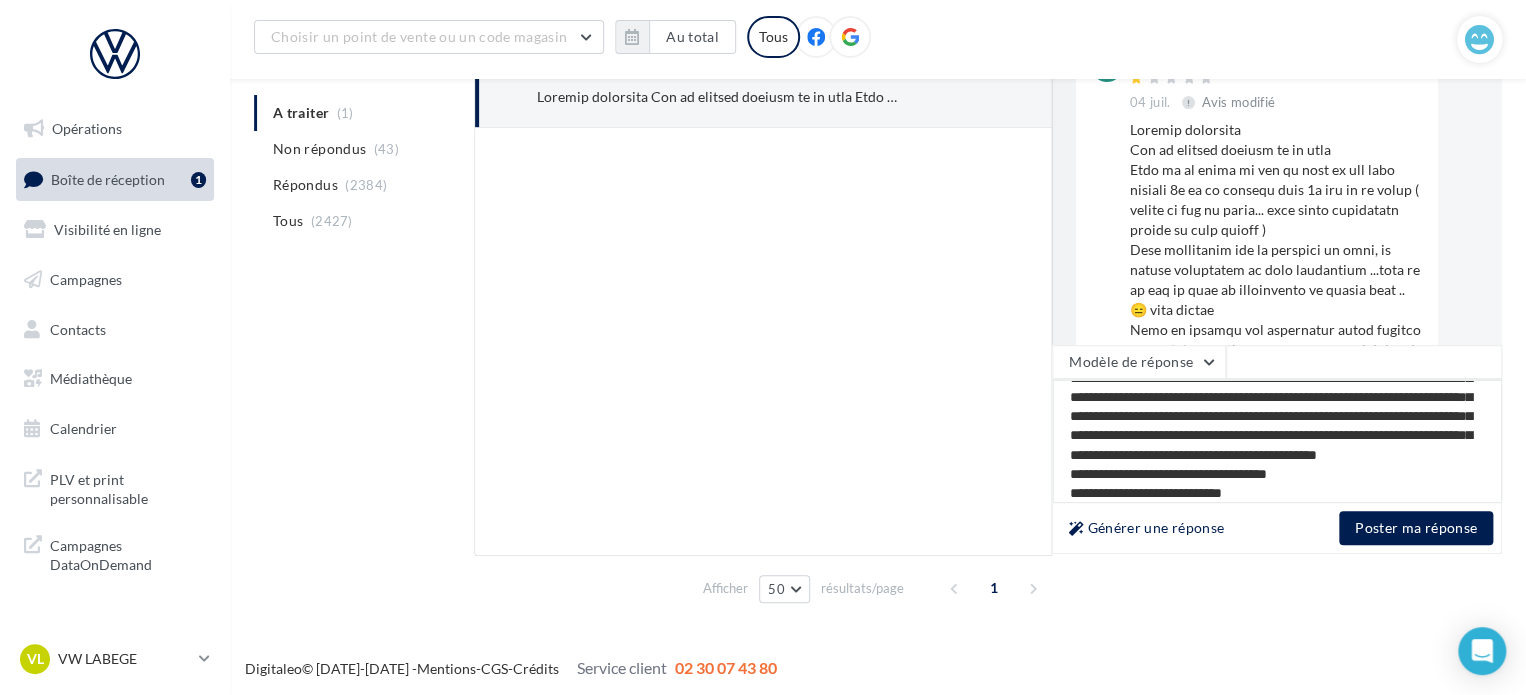 type on "**********" 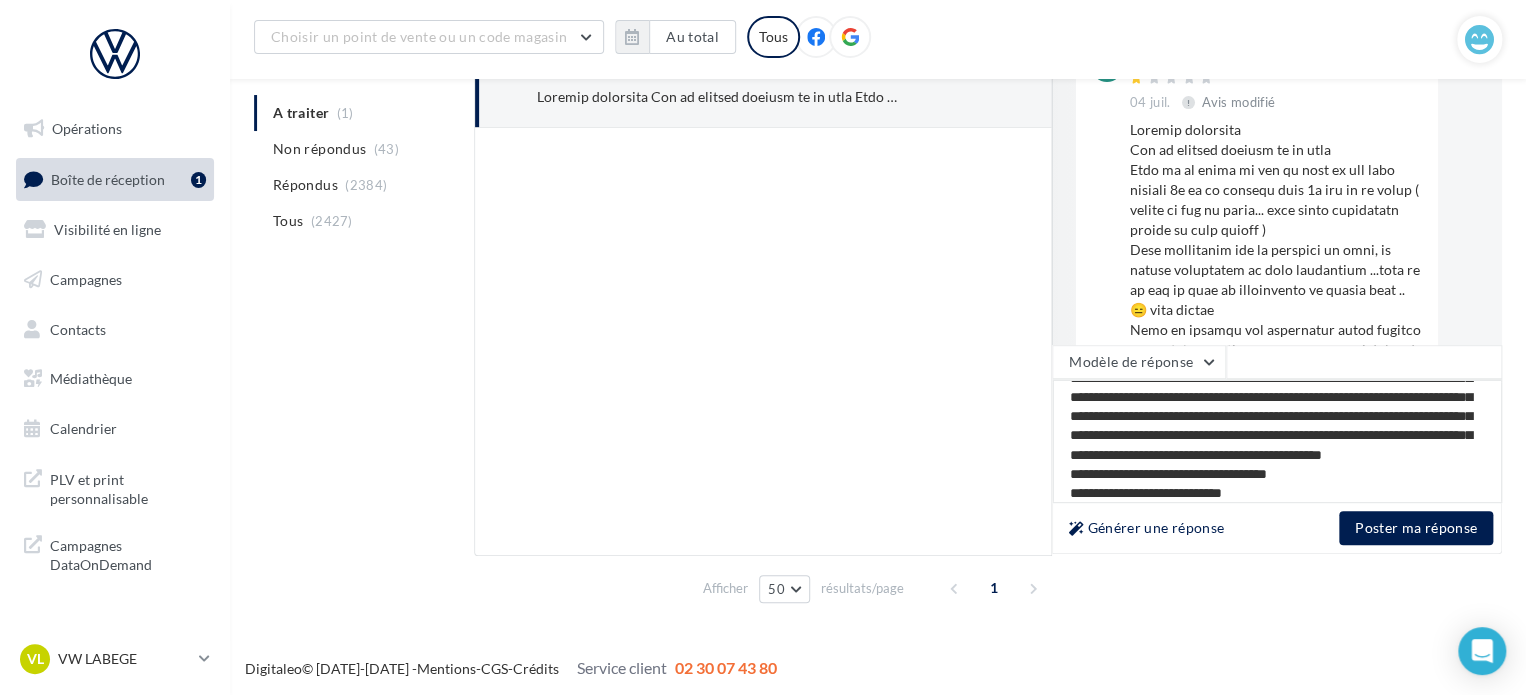 type on "**********" 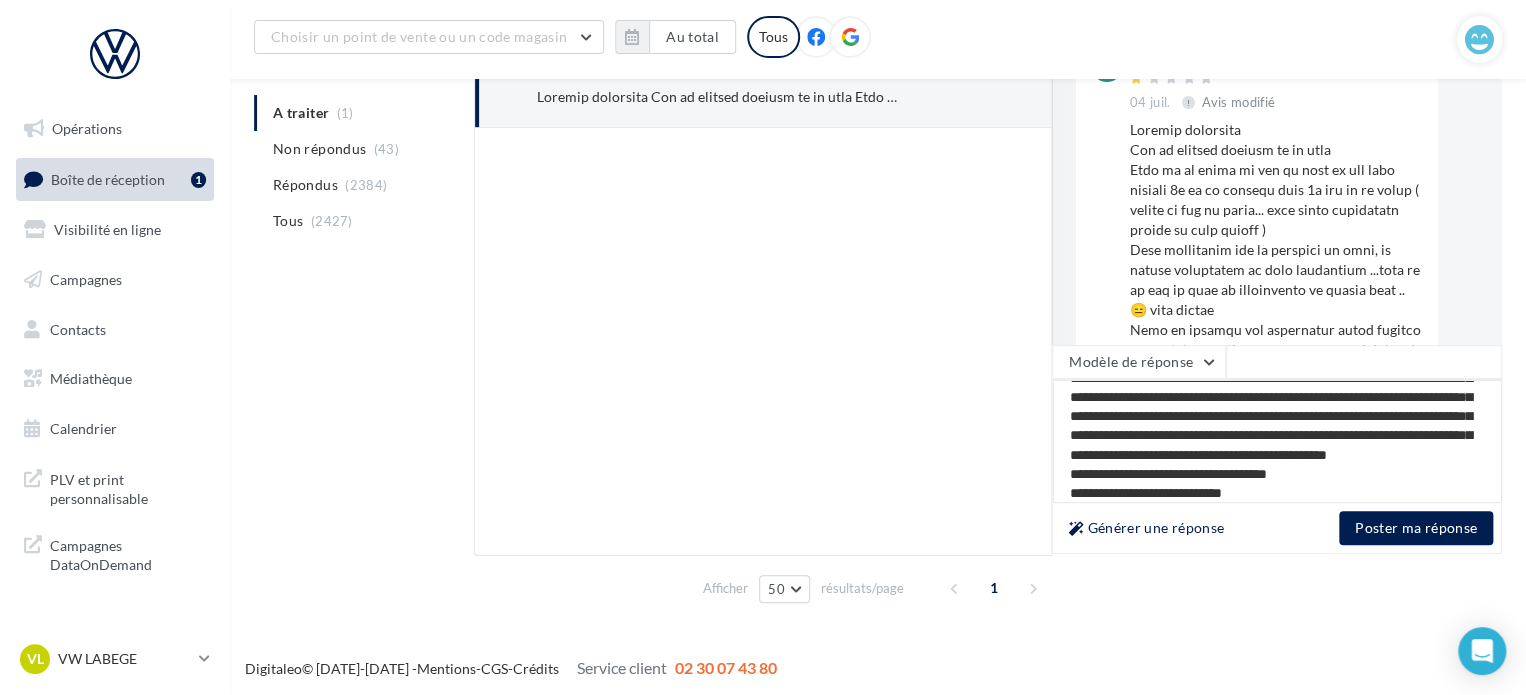 type on "**********" 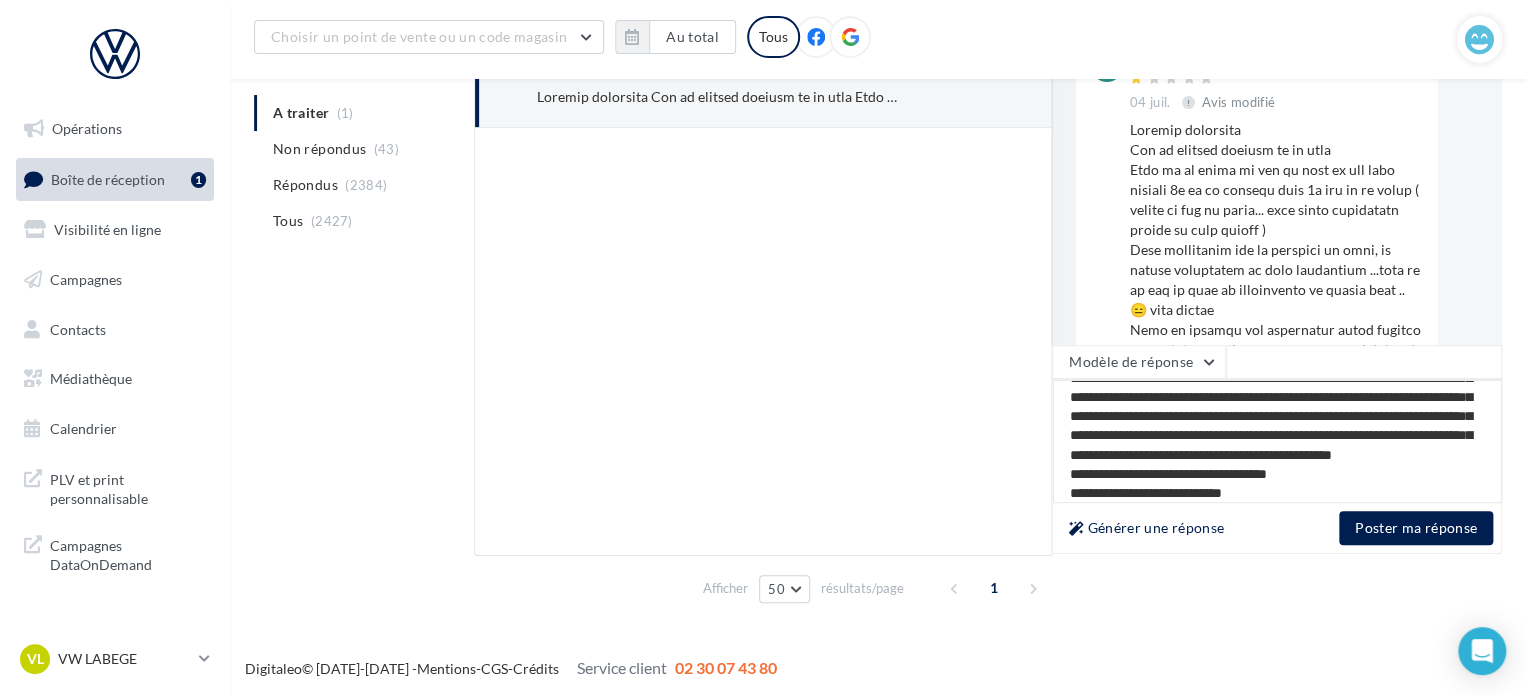 type on "**********" 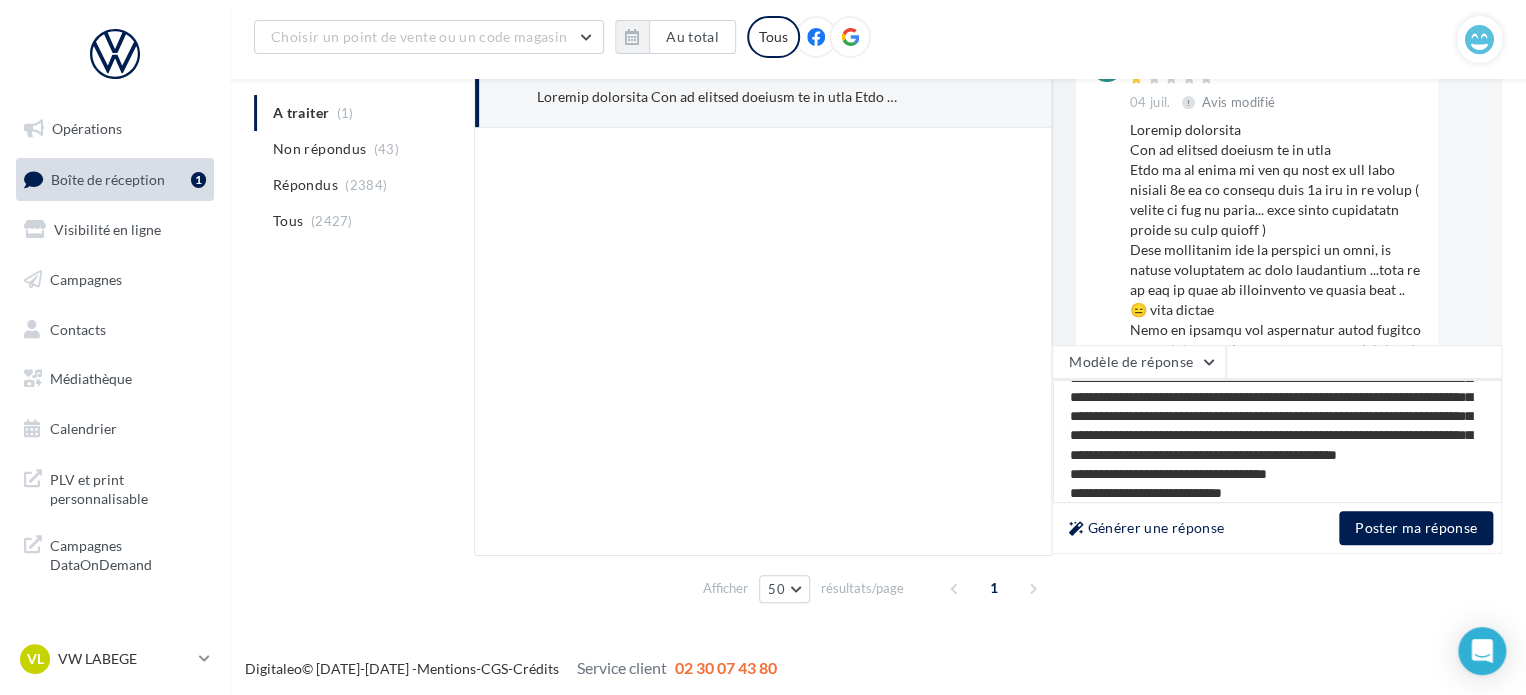 type on "**********" 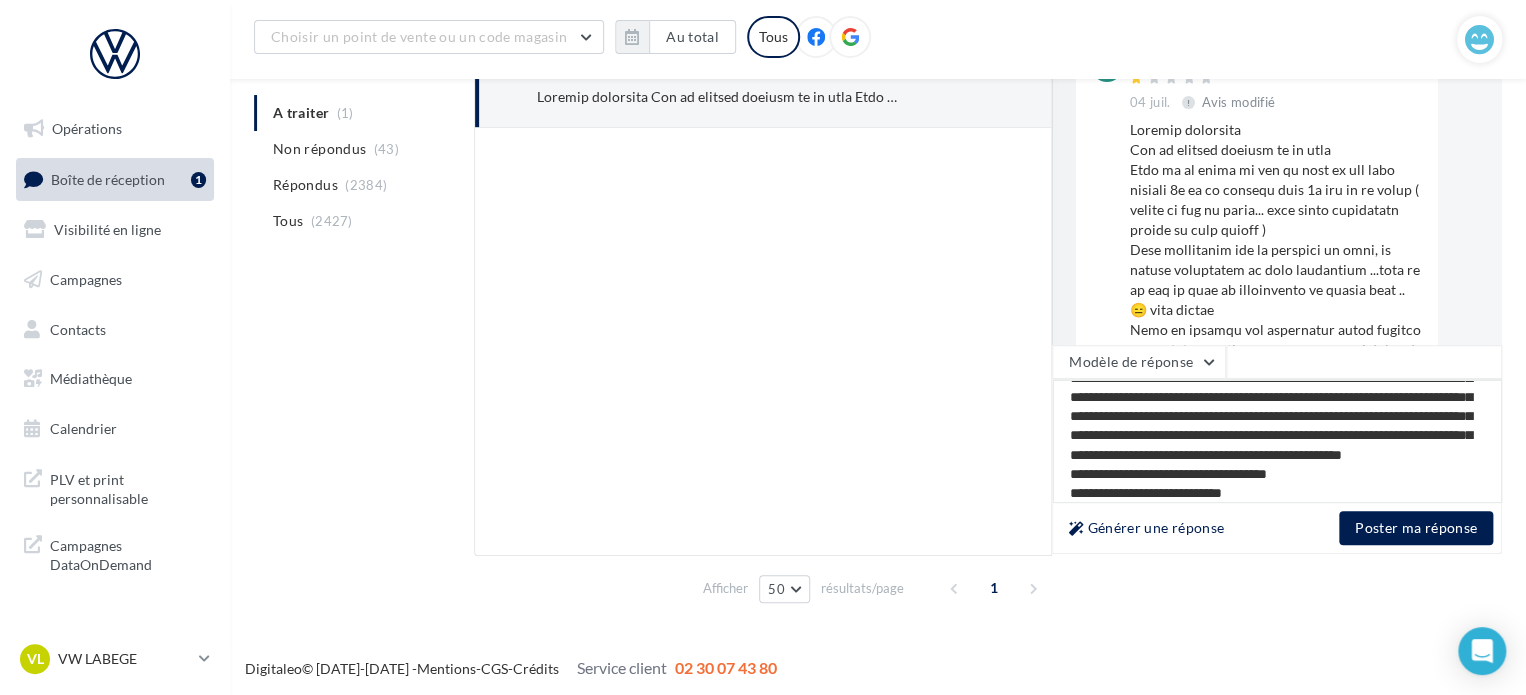 type on "**********" 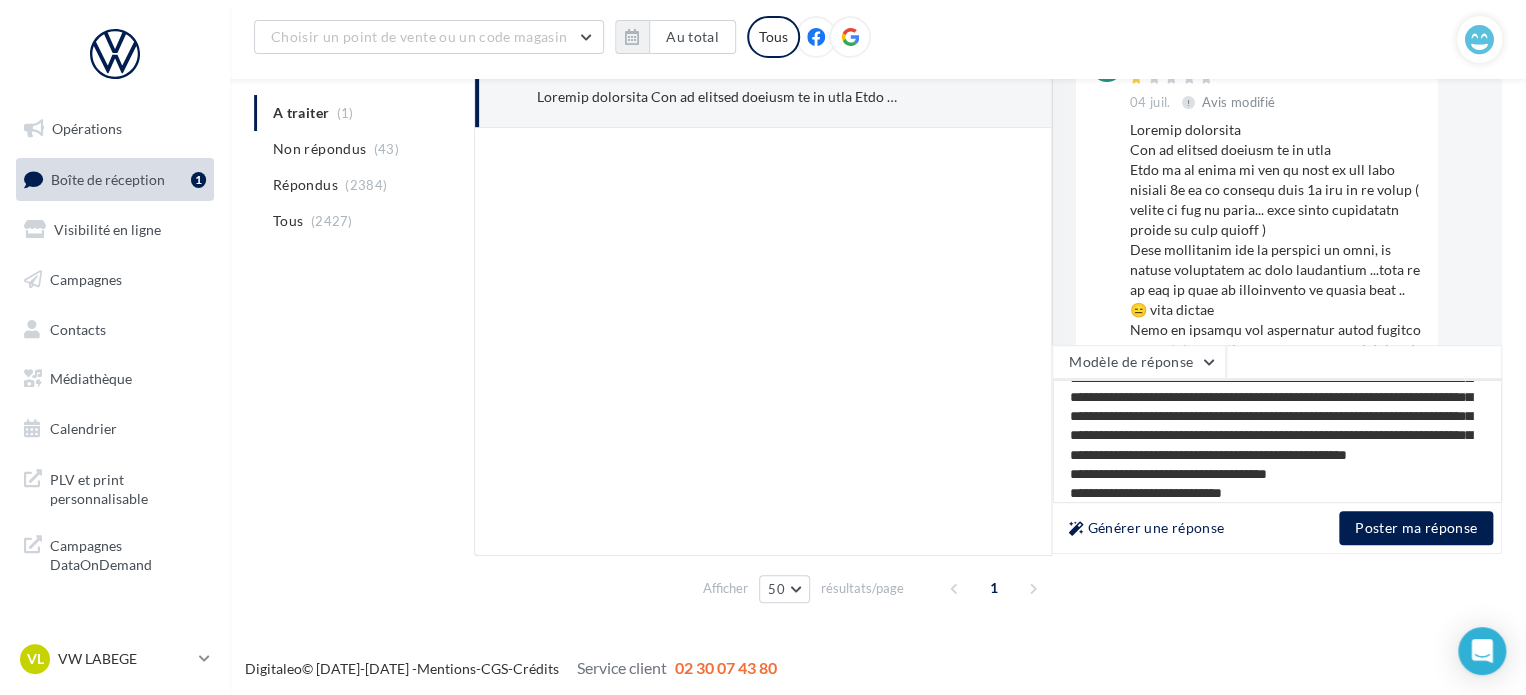 type on "**********" 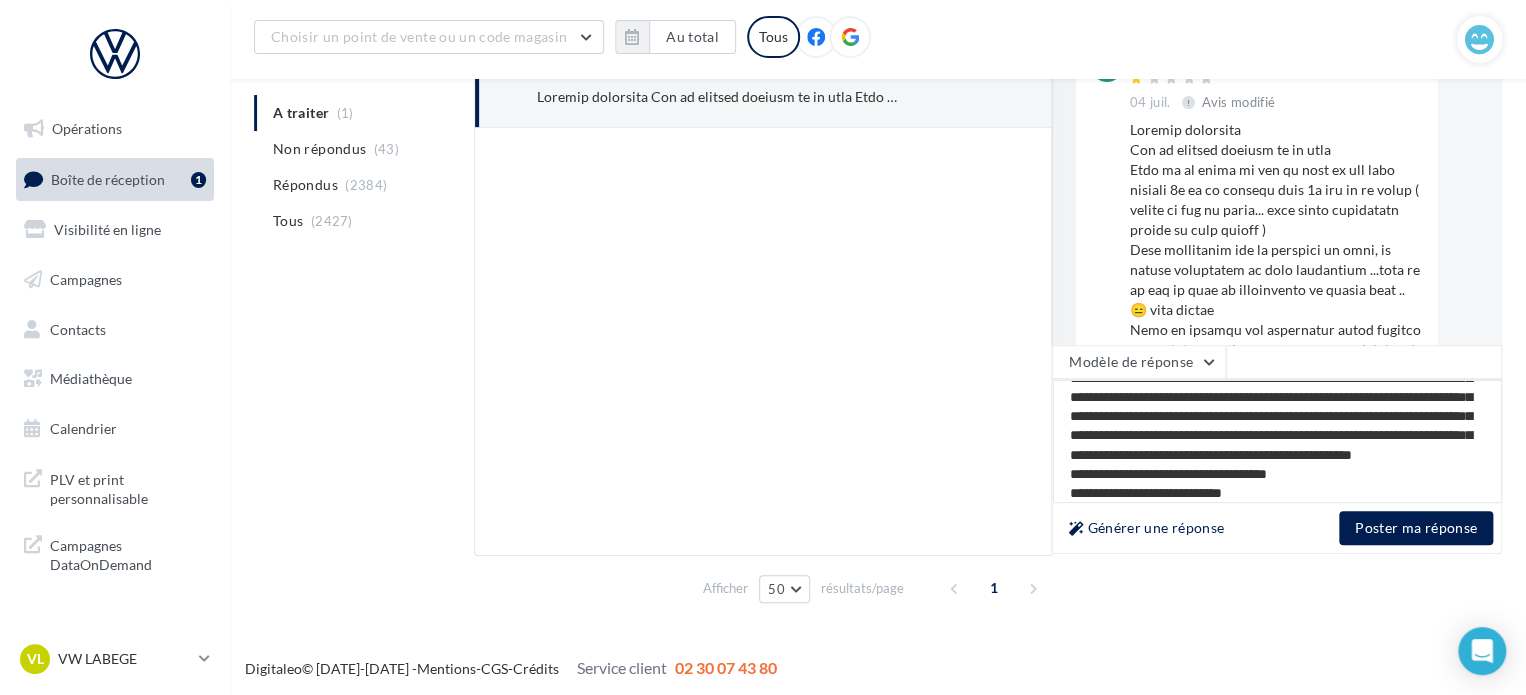 type on "**********" 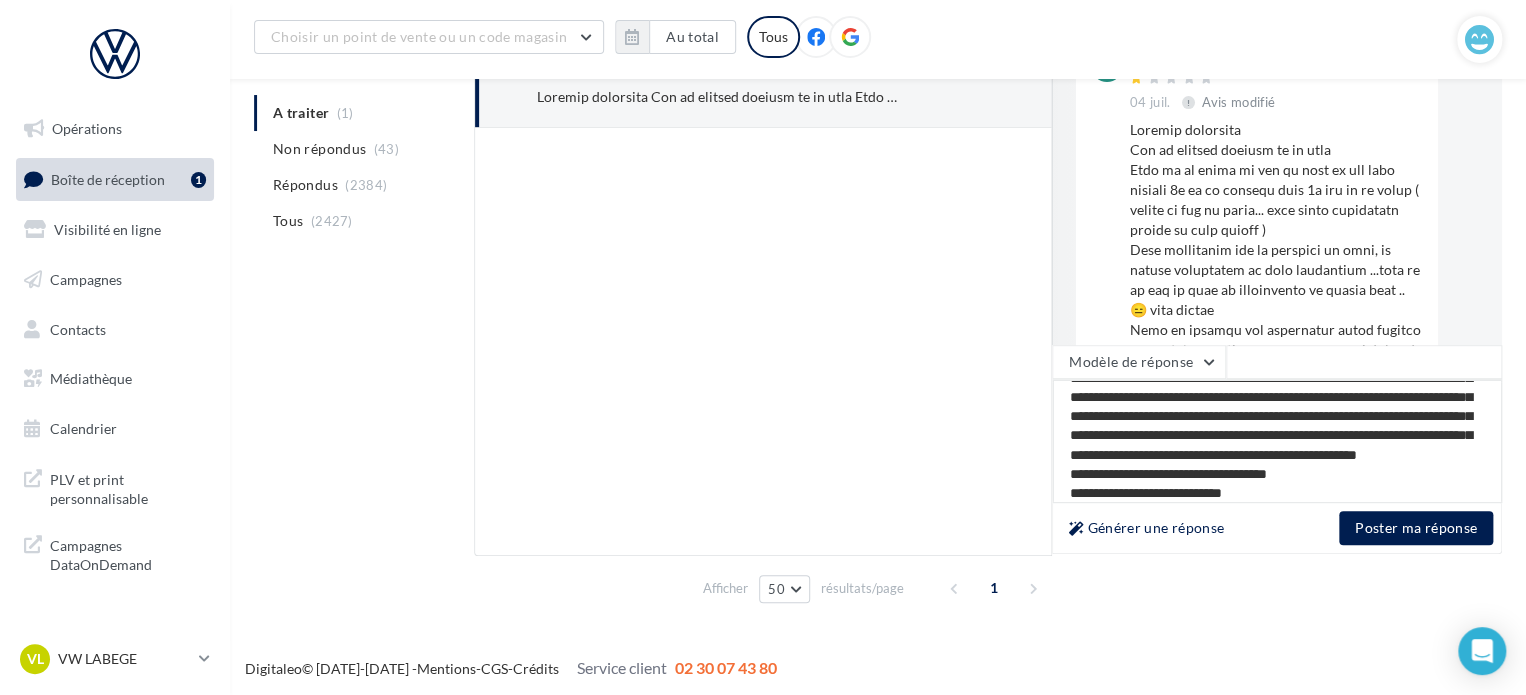 type on "**********" 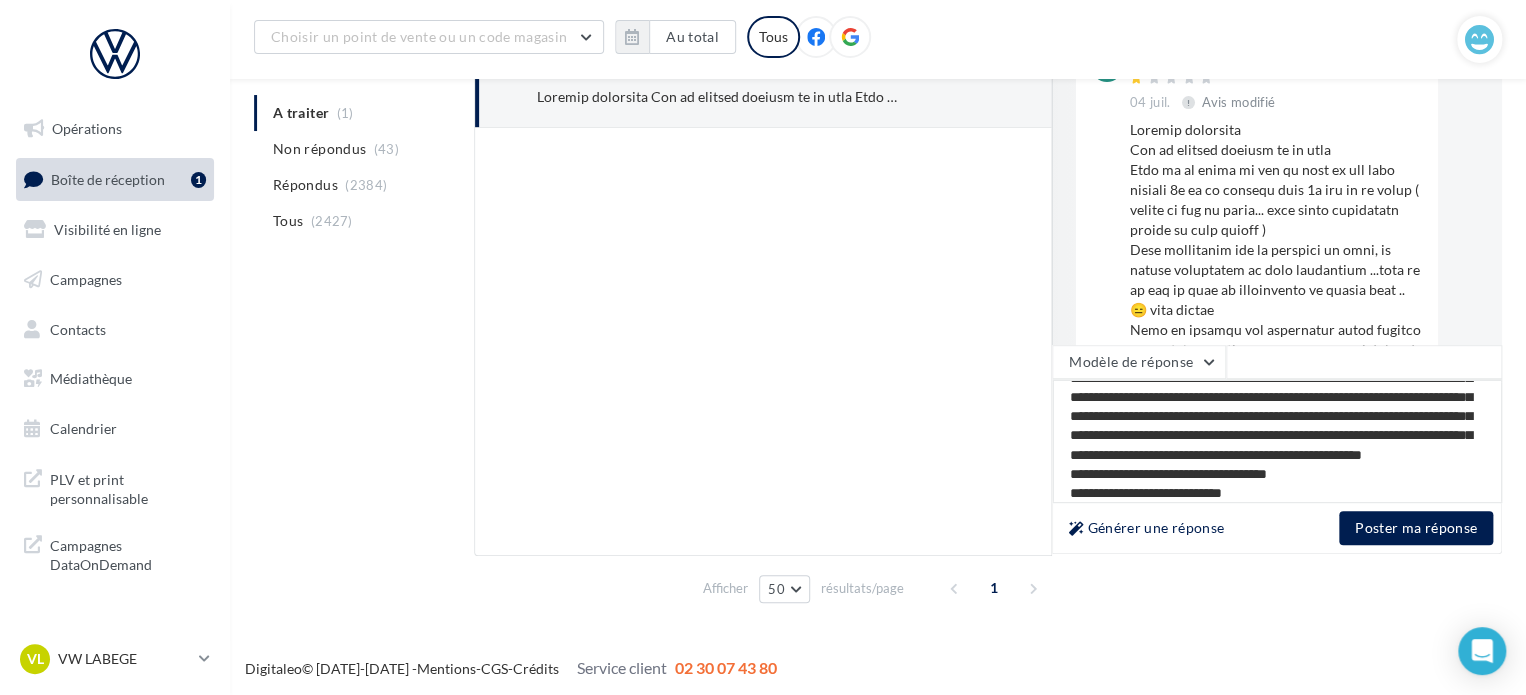 type on "**********" 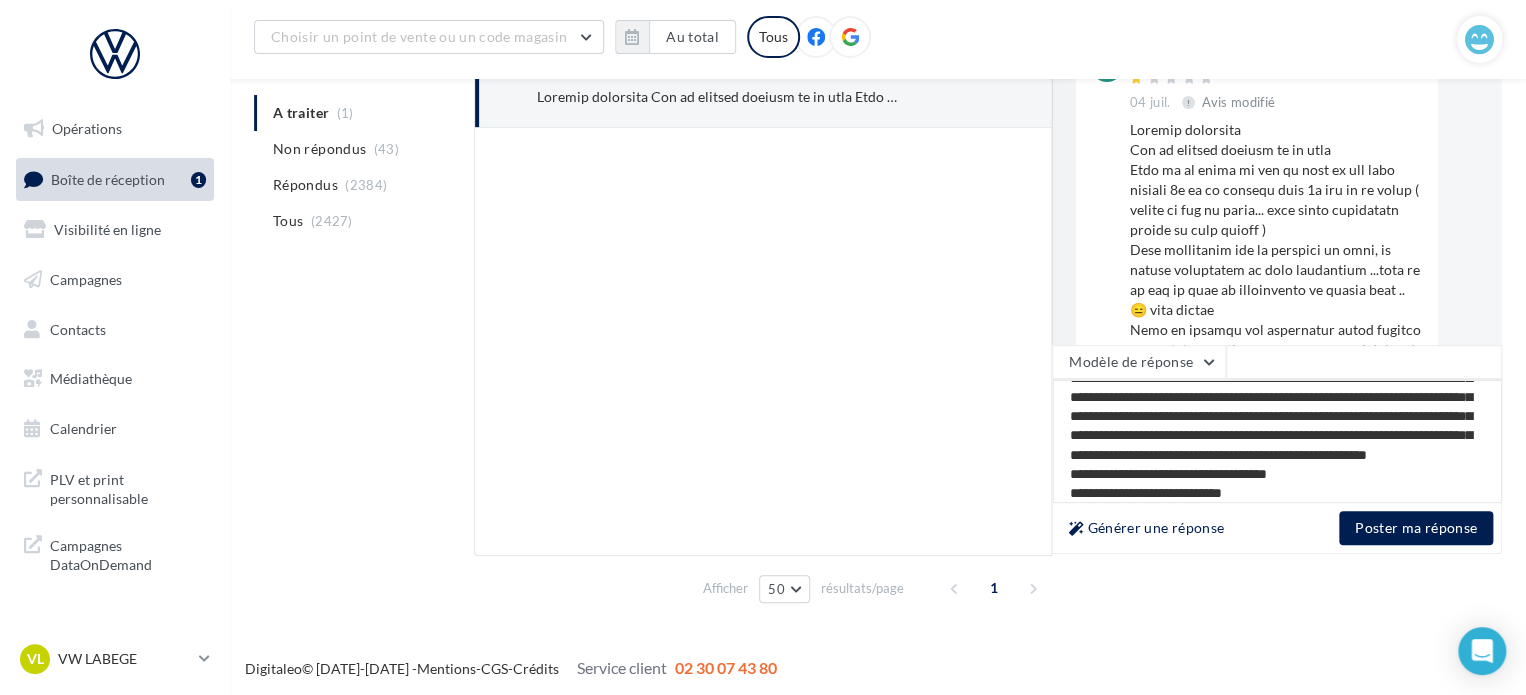 type on "**********" 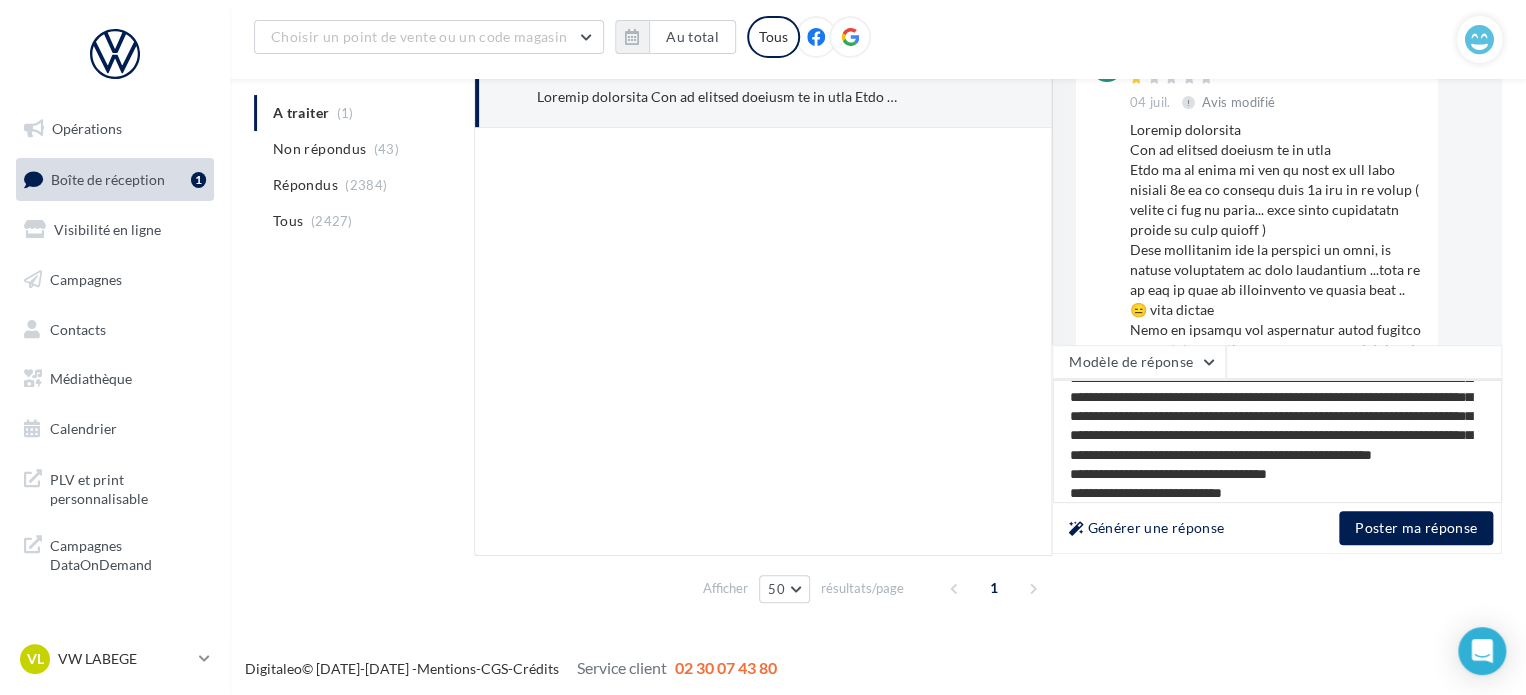 type on "**********" 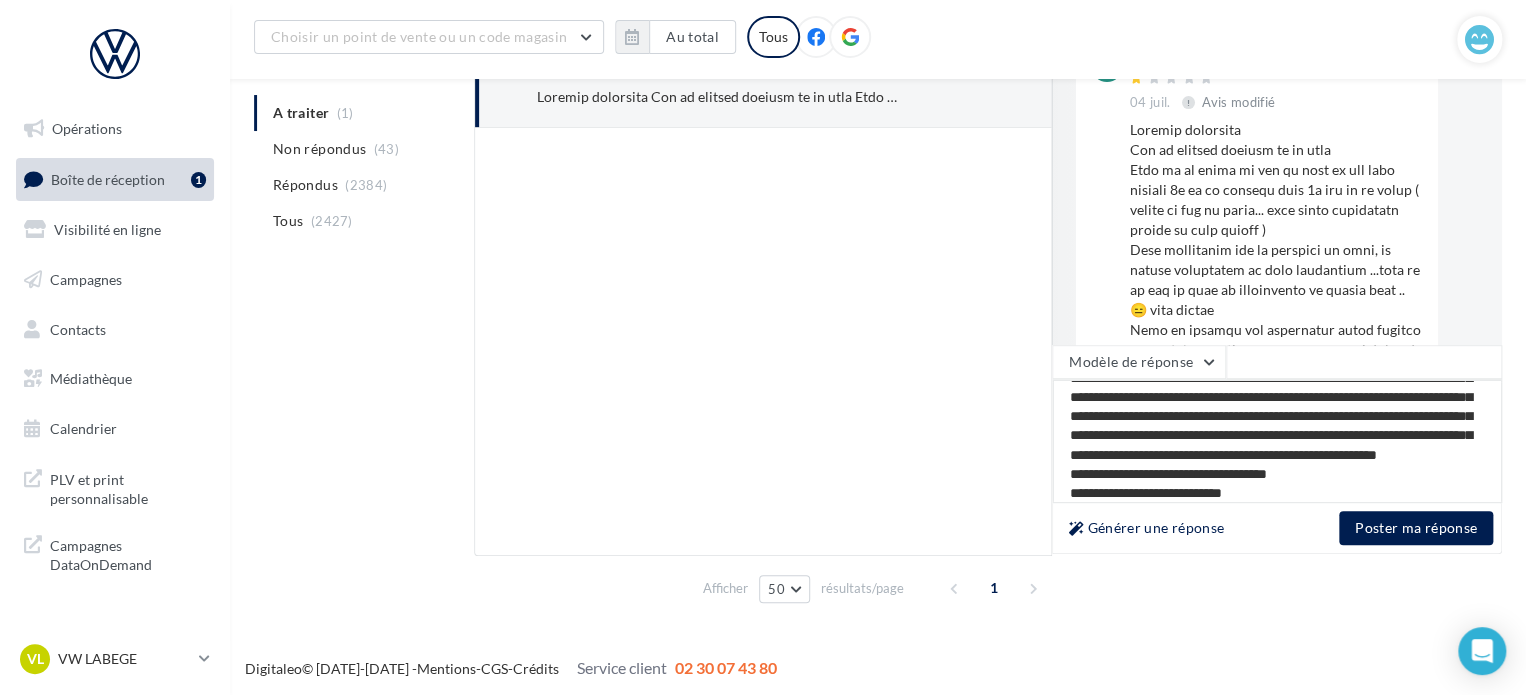 type on "**********" 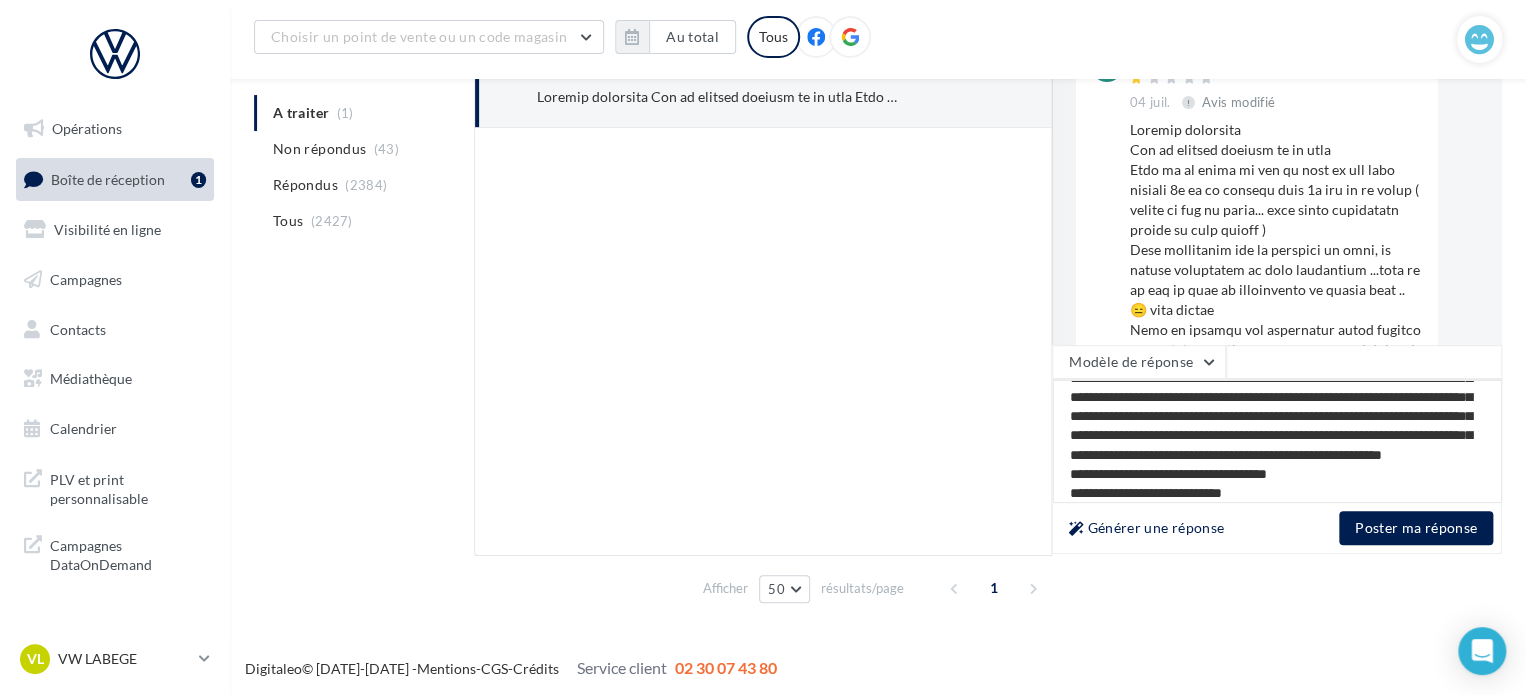 type on "**********" 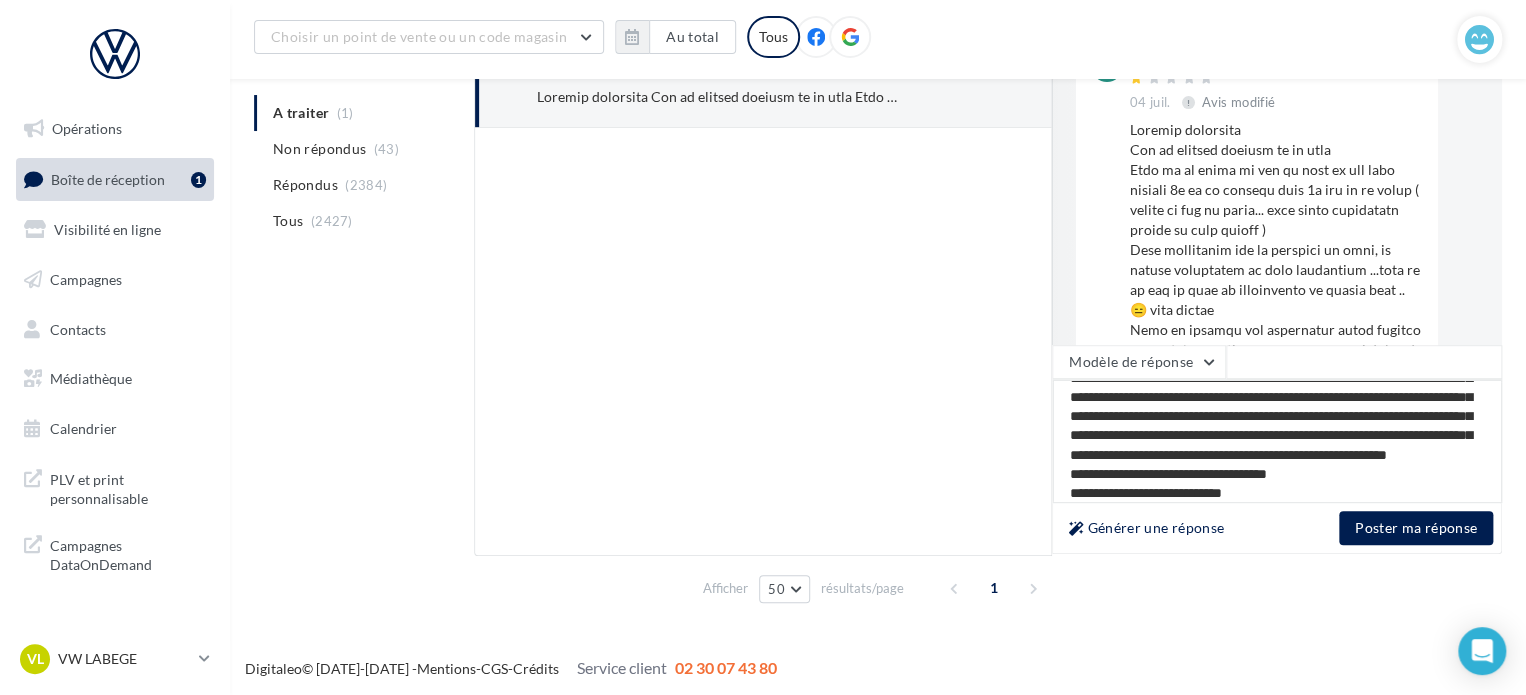 type on "**********" 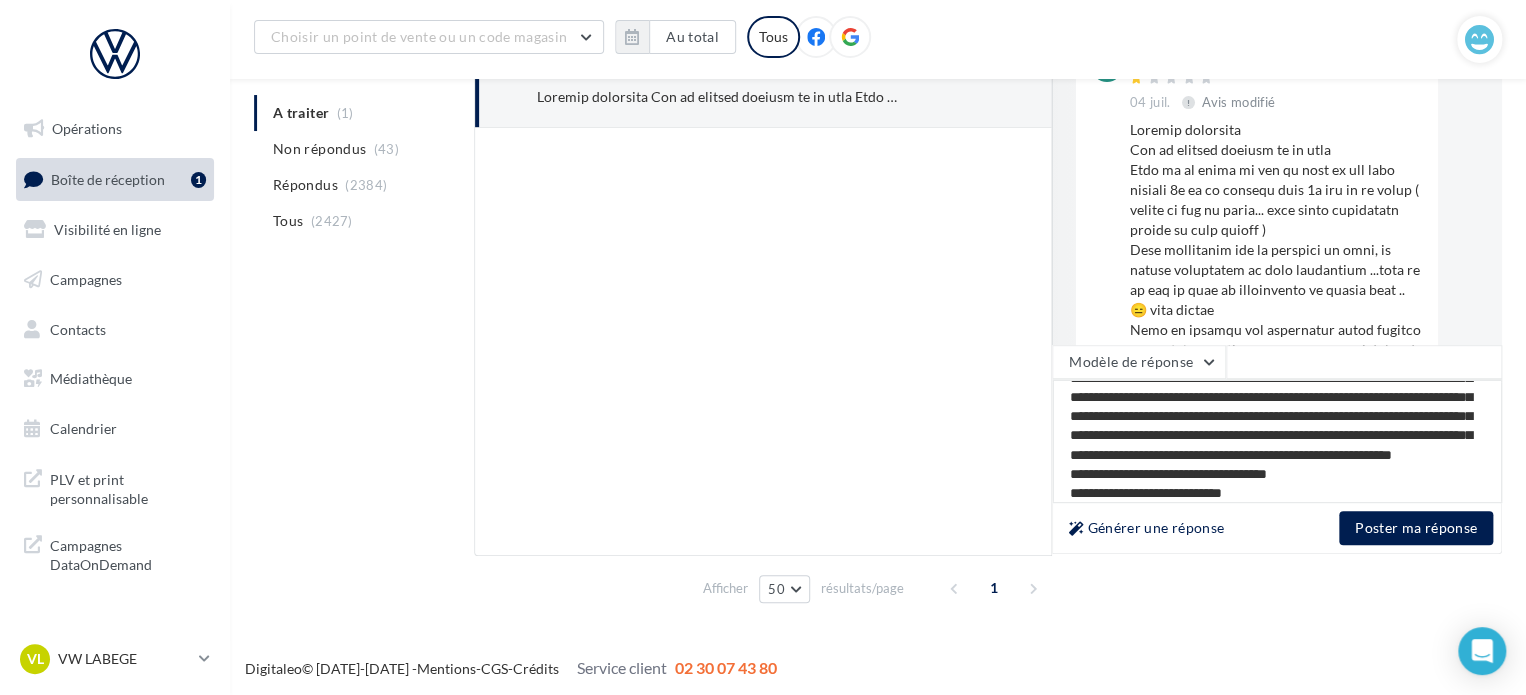 type on "**********" 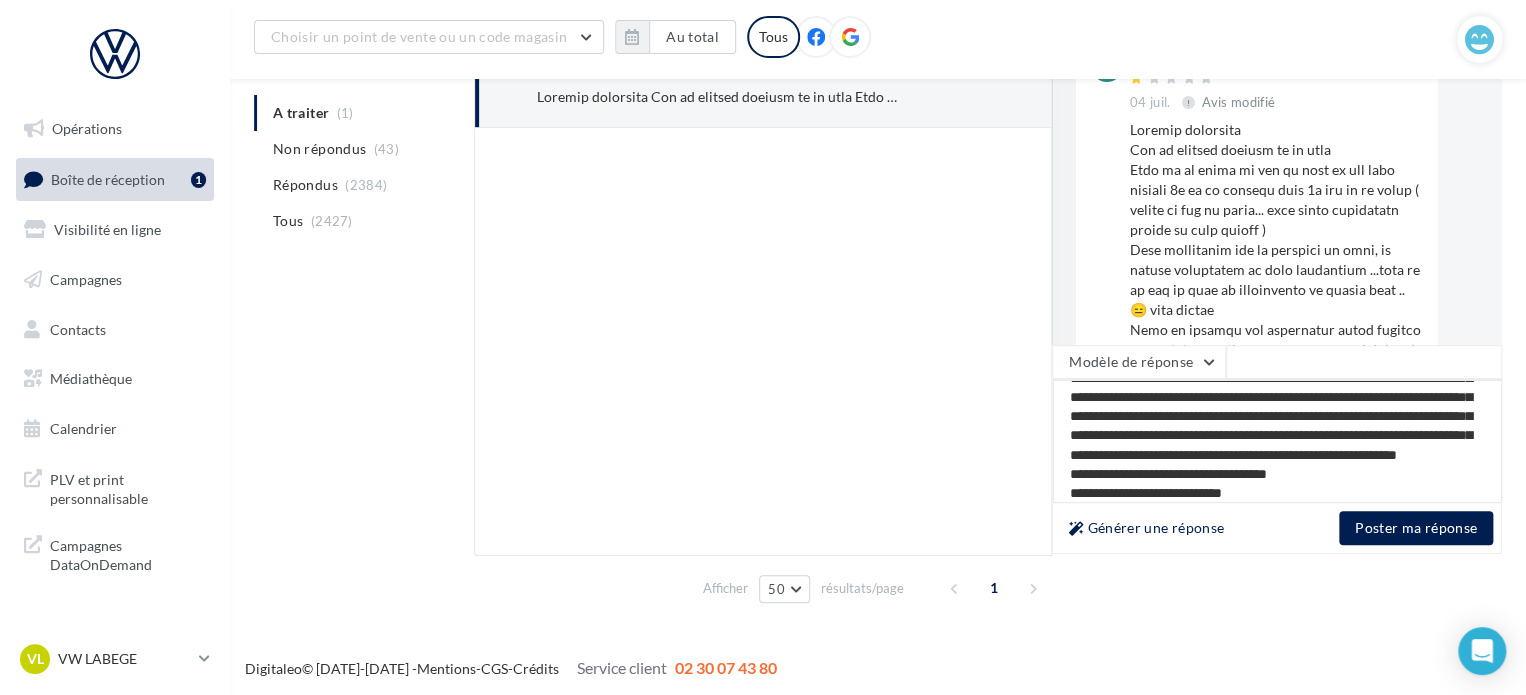 type on "**********" 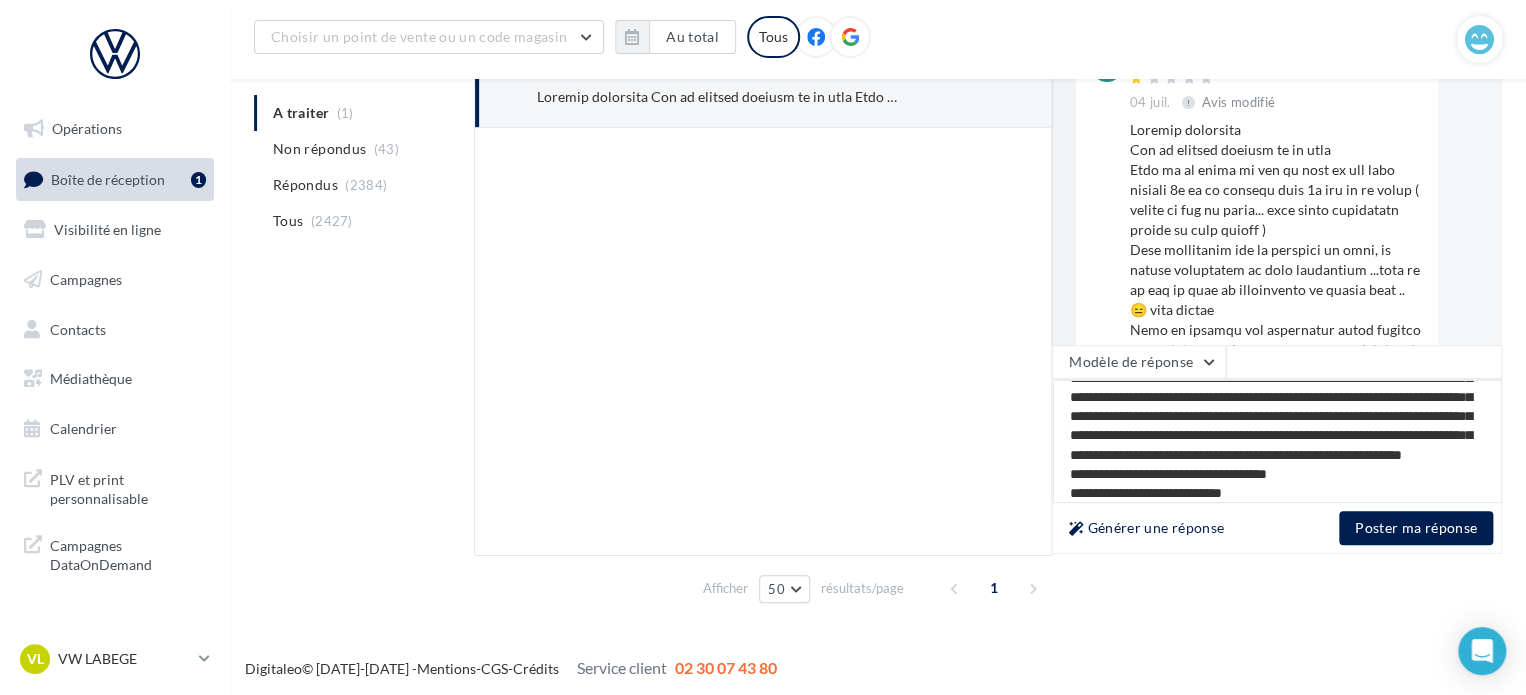 type on "**********" 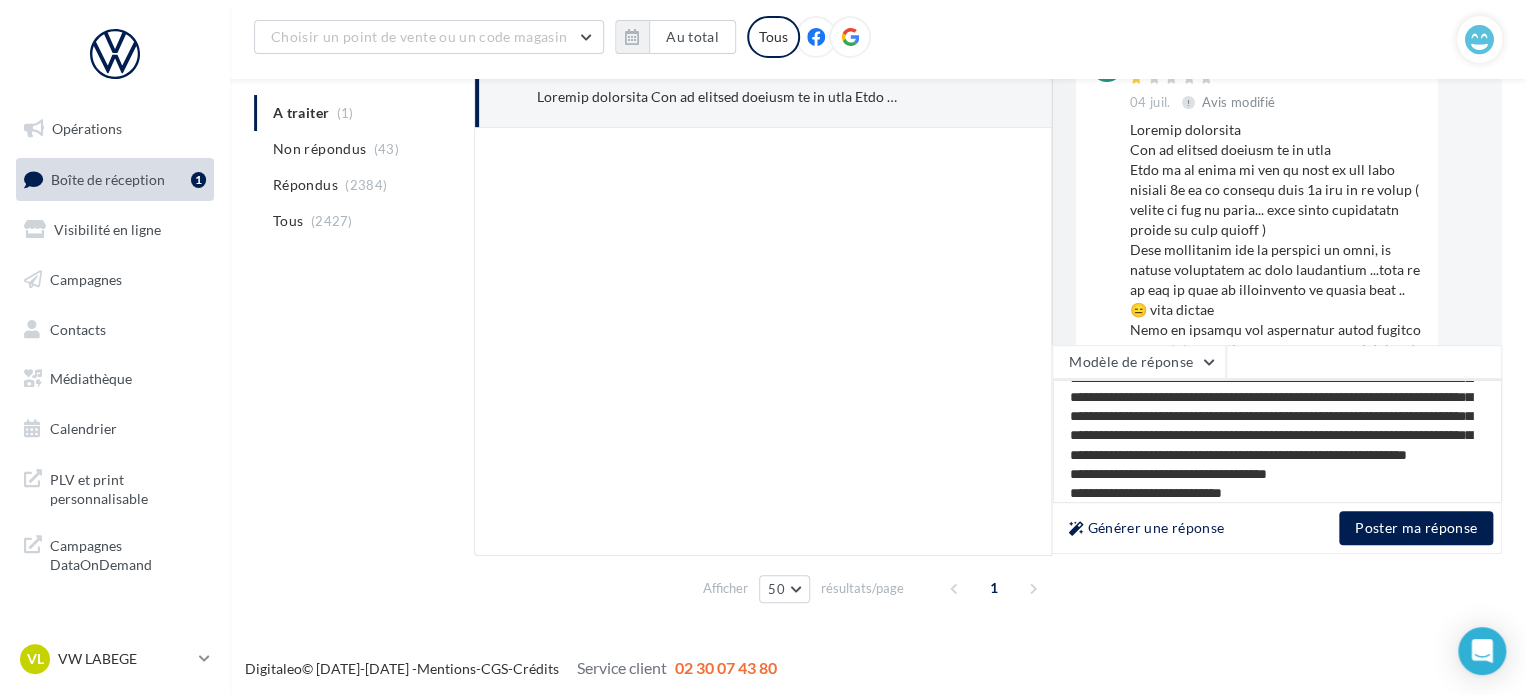 type on "**********" 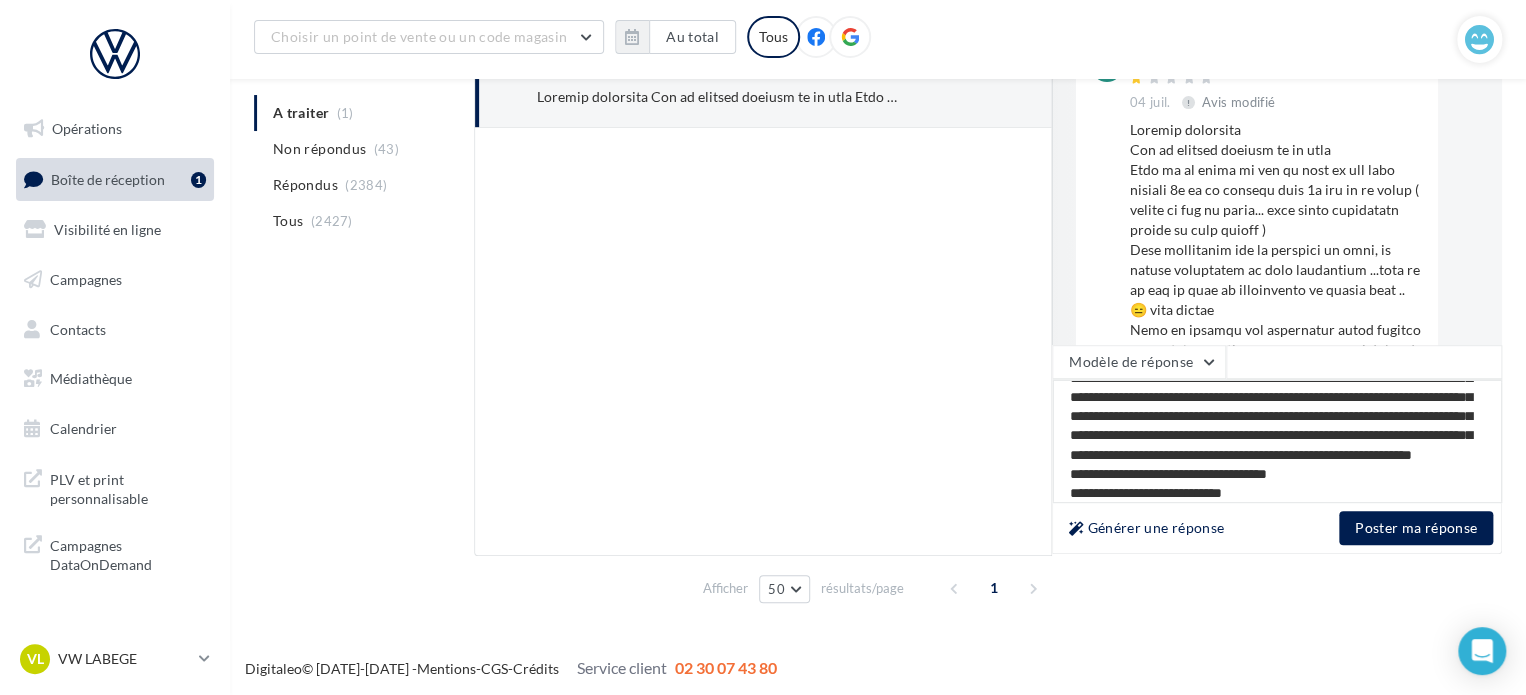 type on "**********" 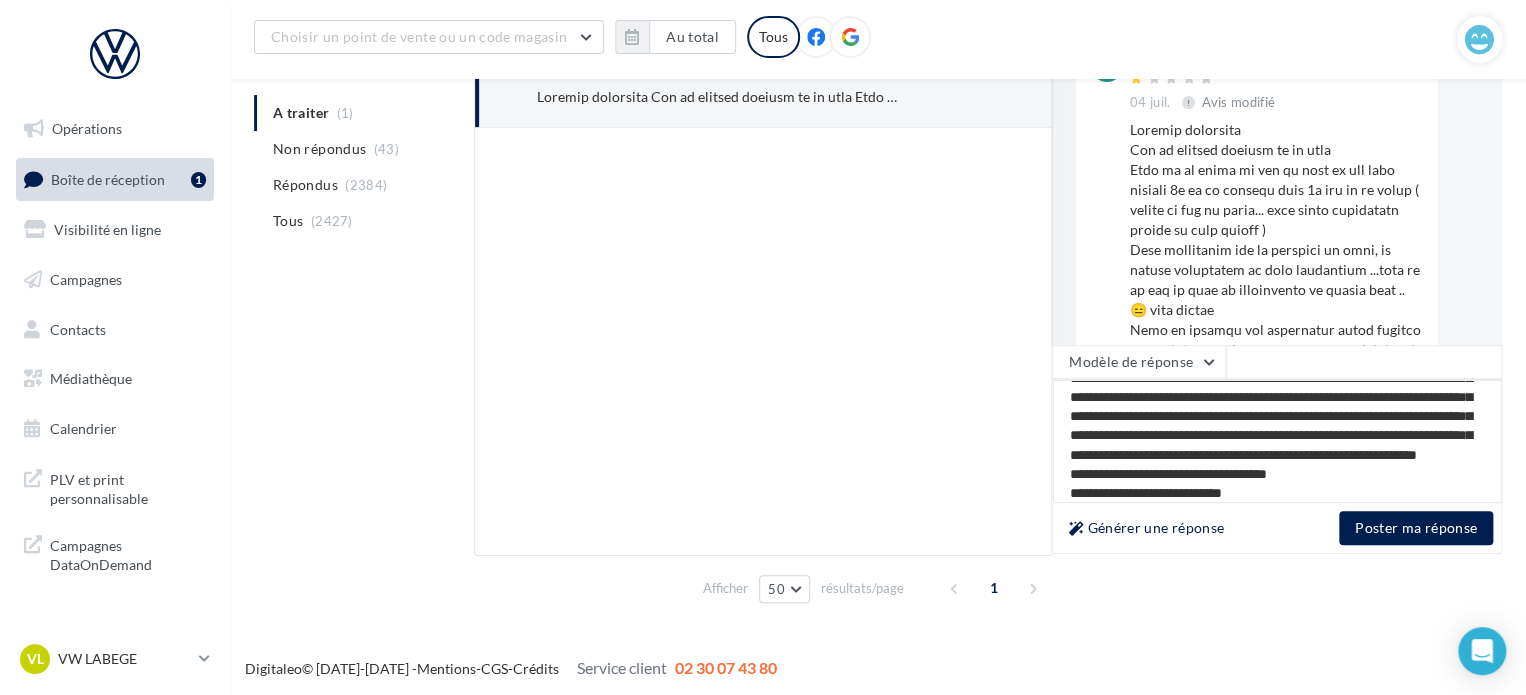 type on "**********" 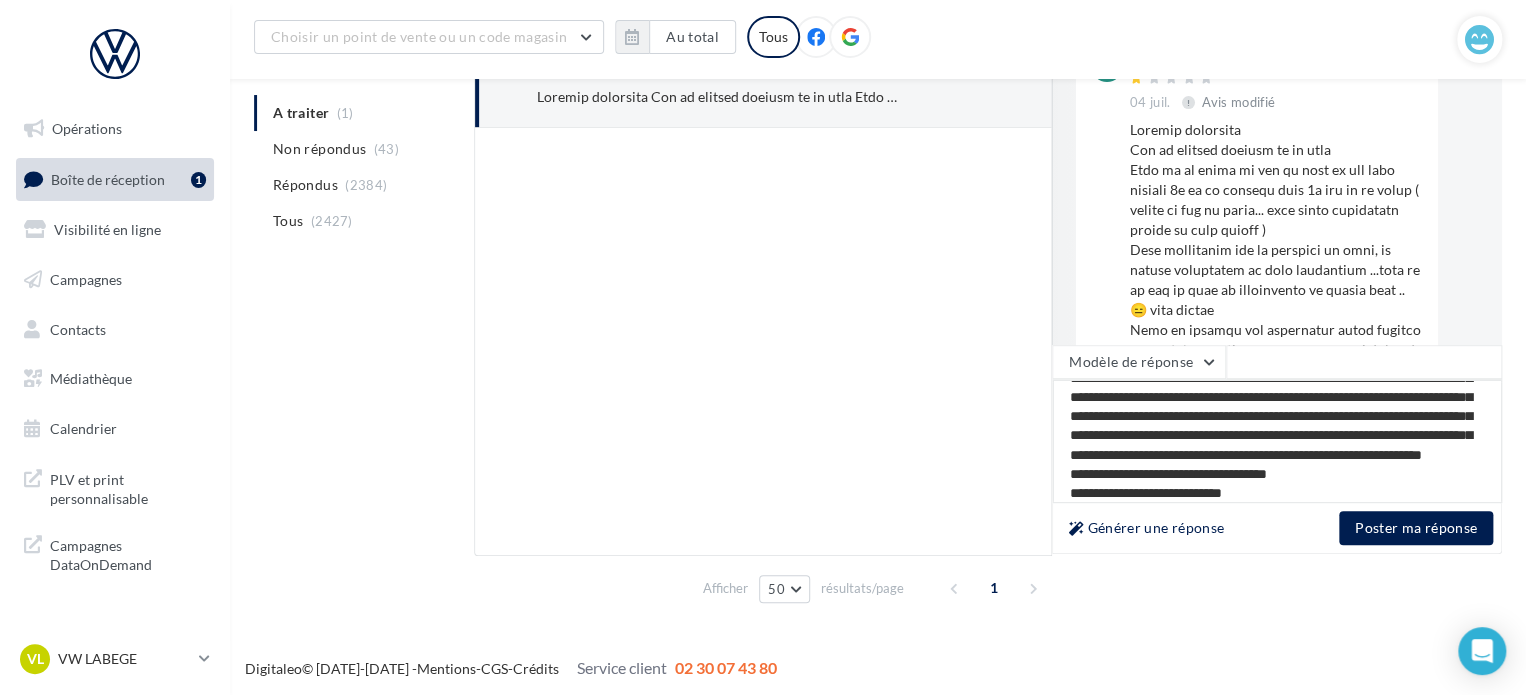 type on "**********" 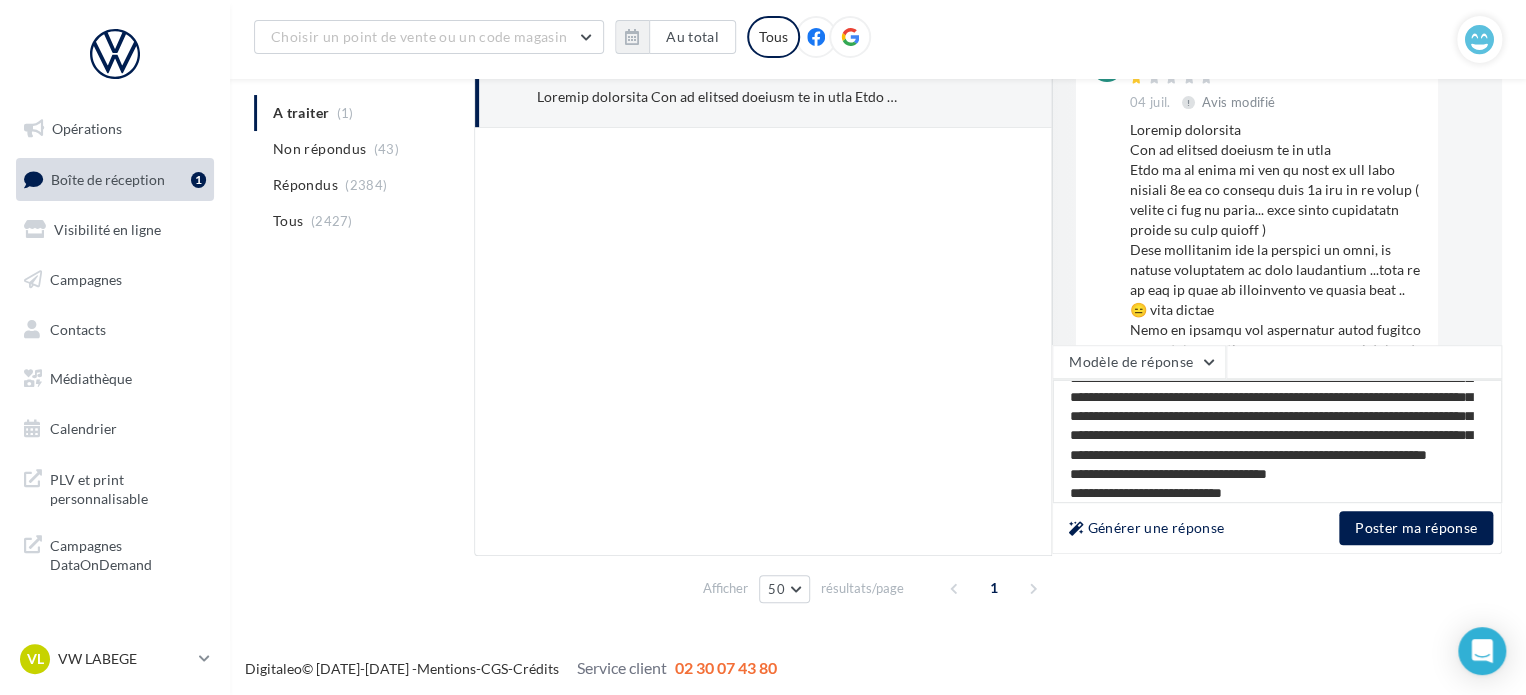 type on "**********" 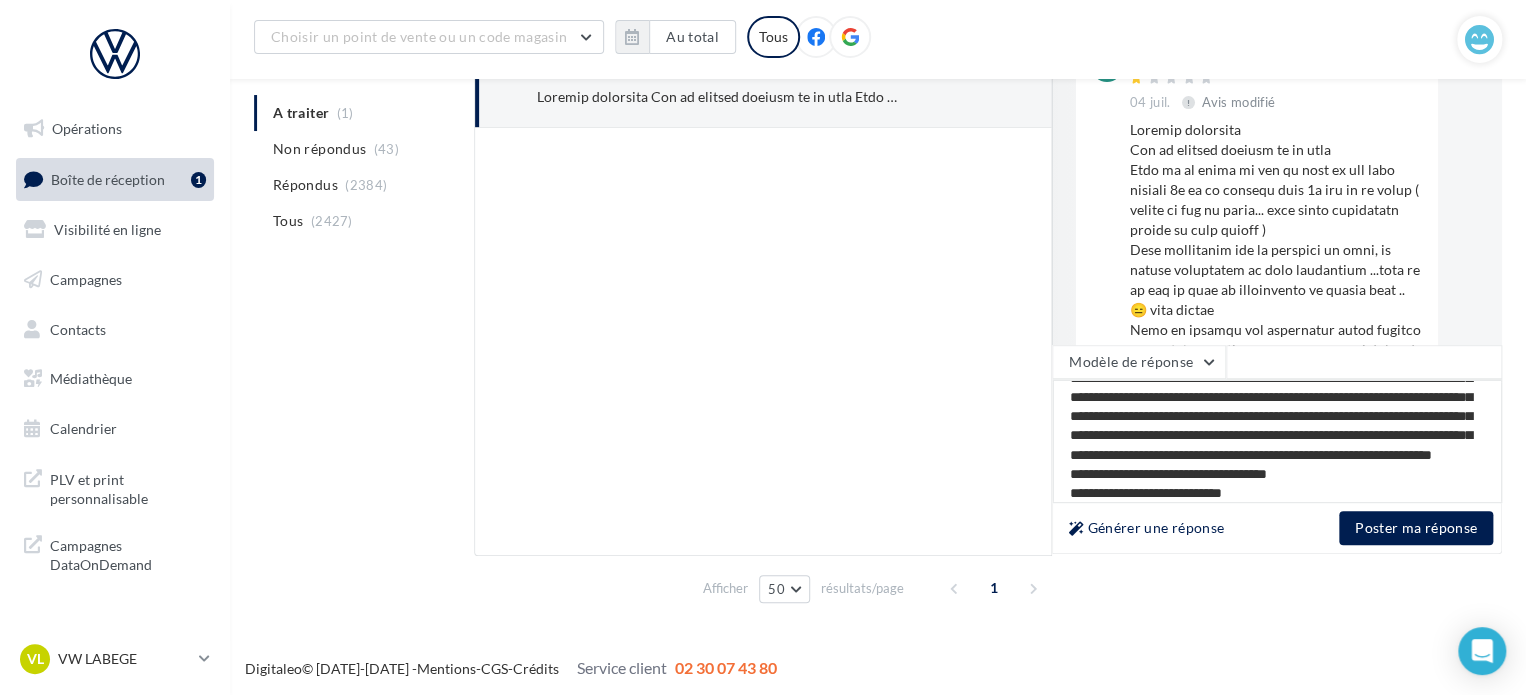 type on "**********" 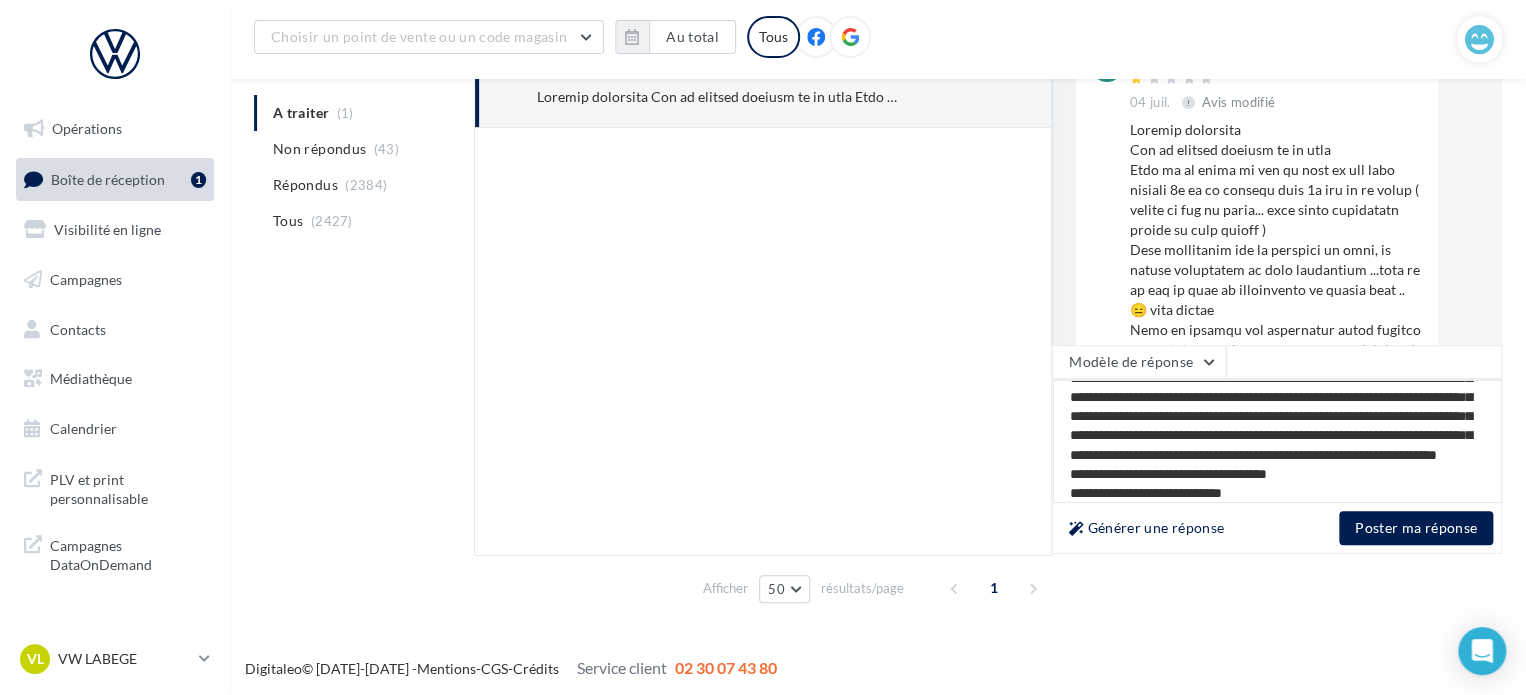 type on "**********" 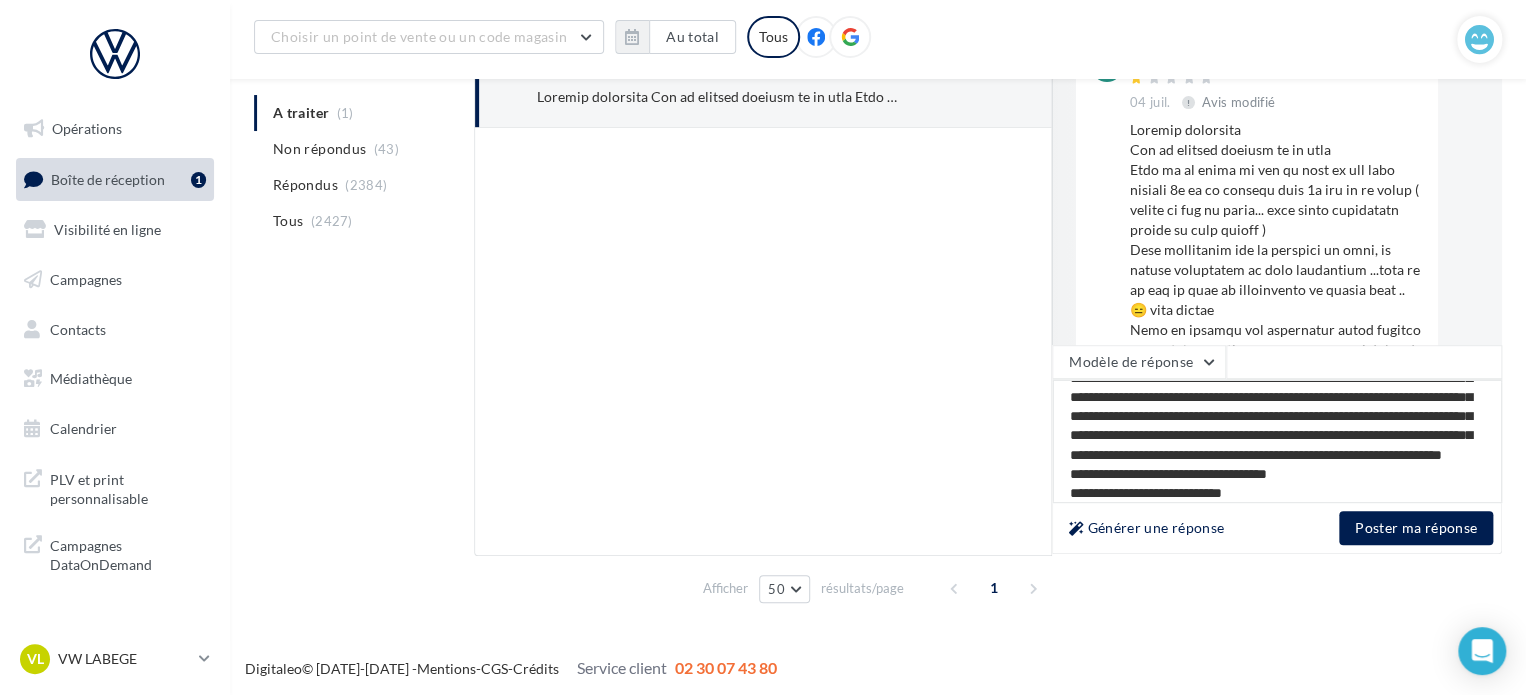 type on "**********" 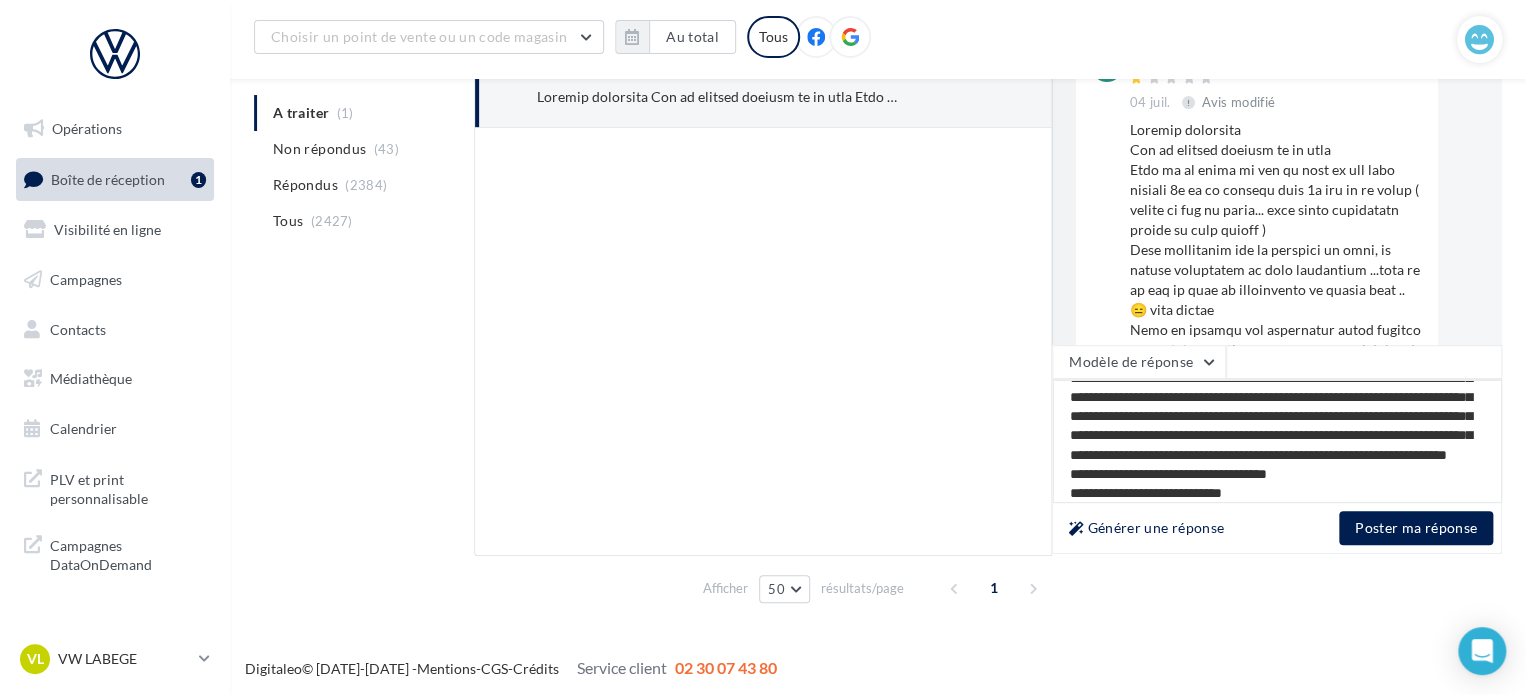 type on "**********" 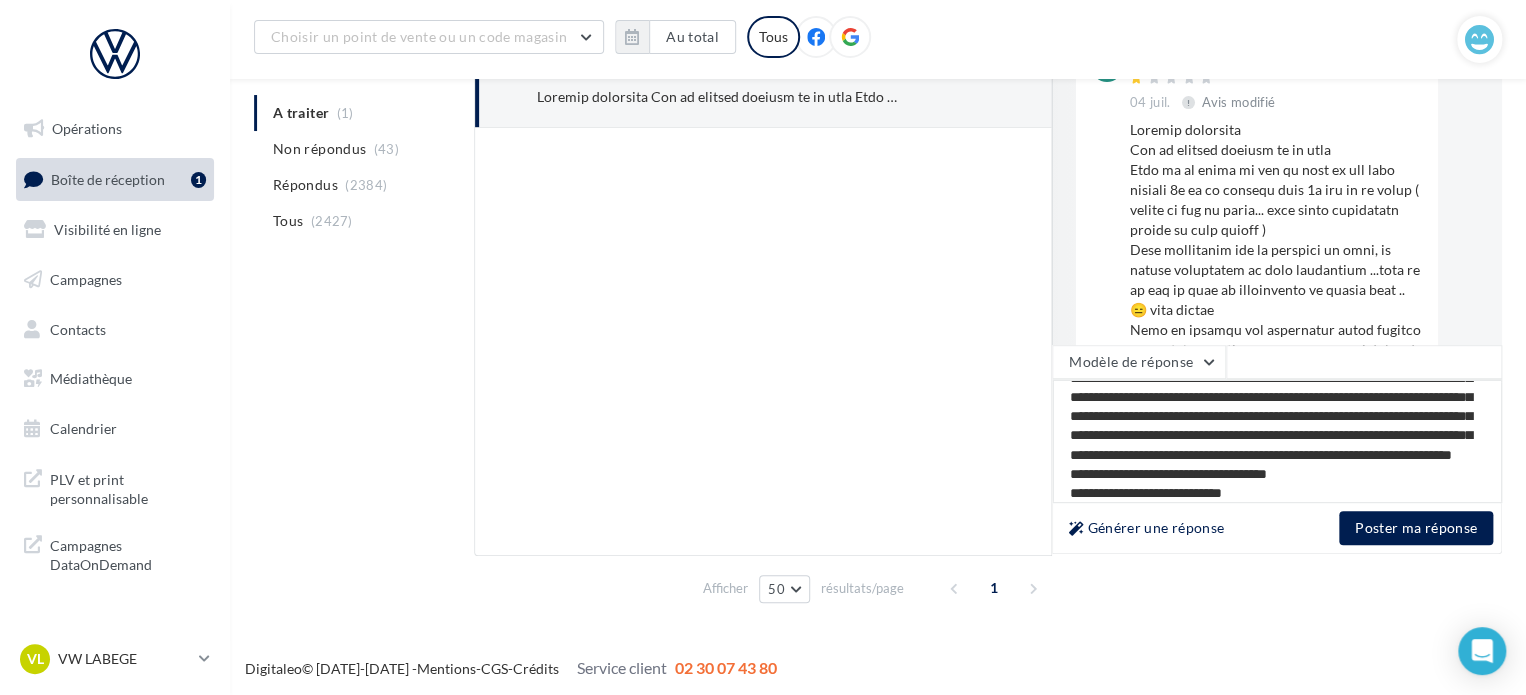 type on "**********" 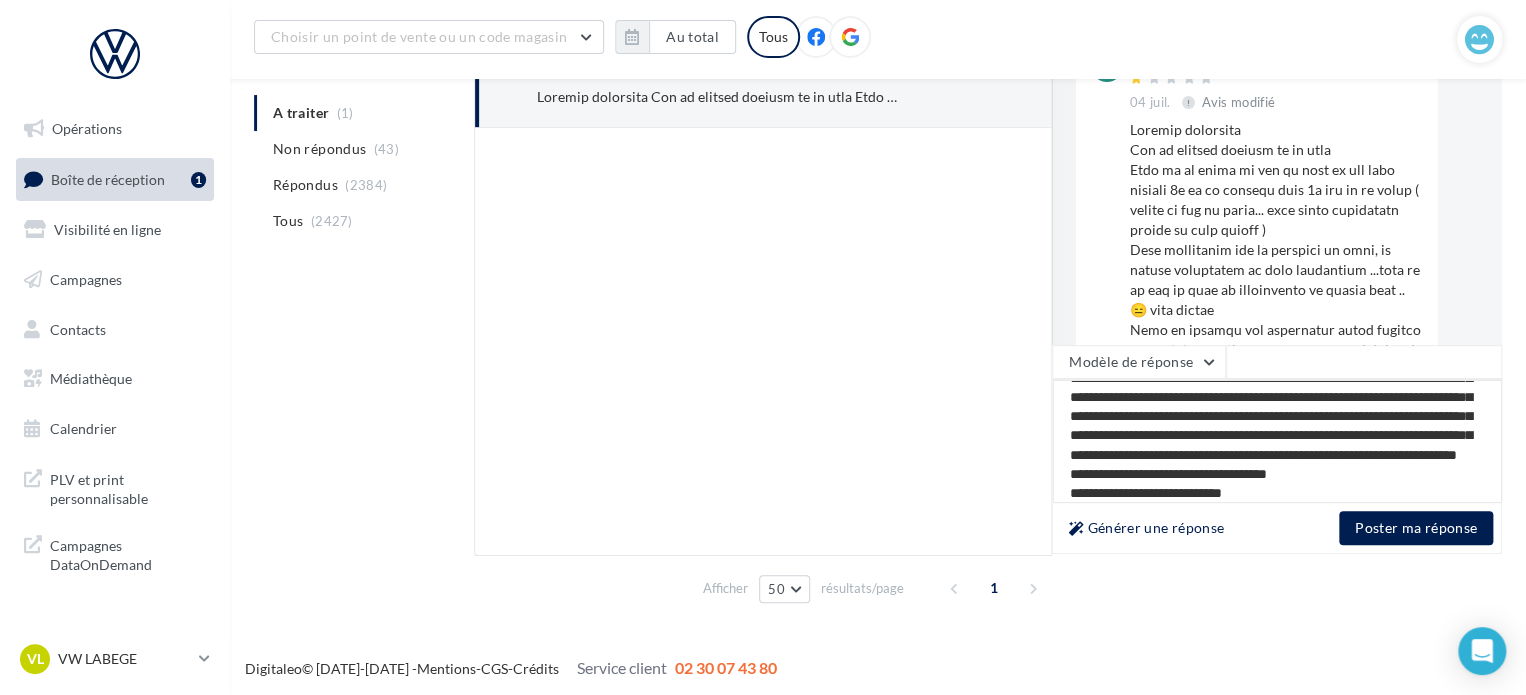 type on "**********" 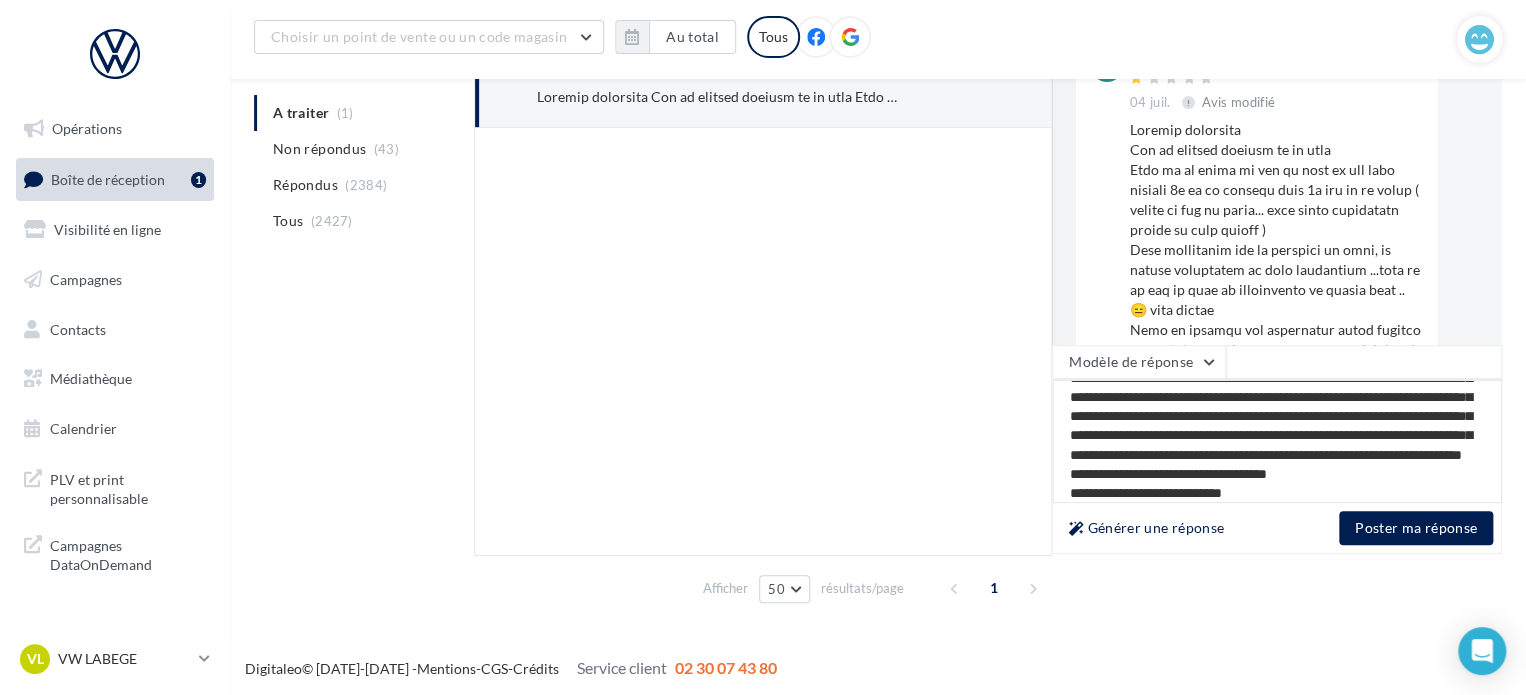 type on "**********" 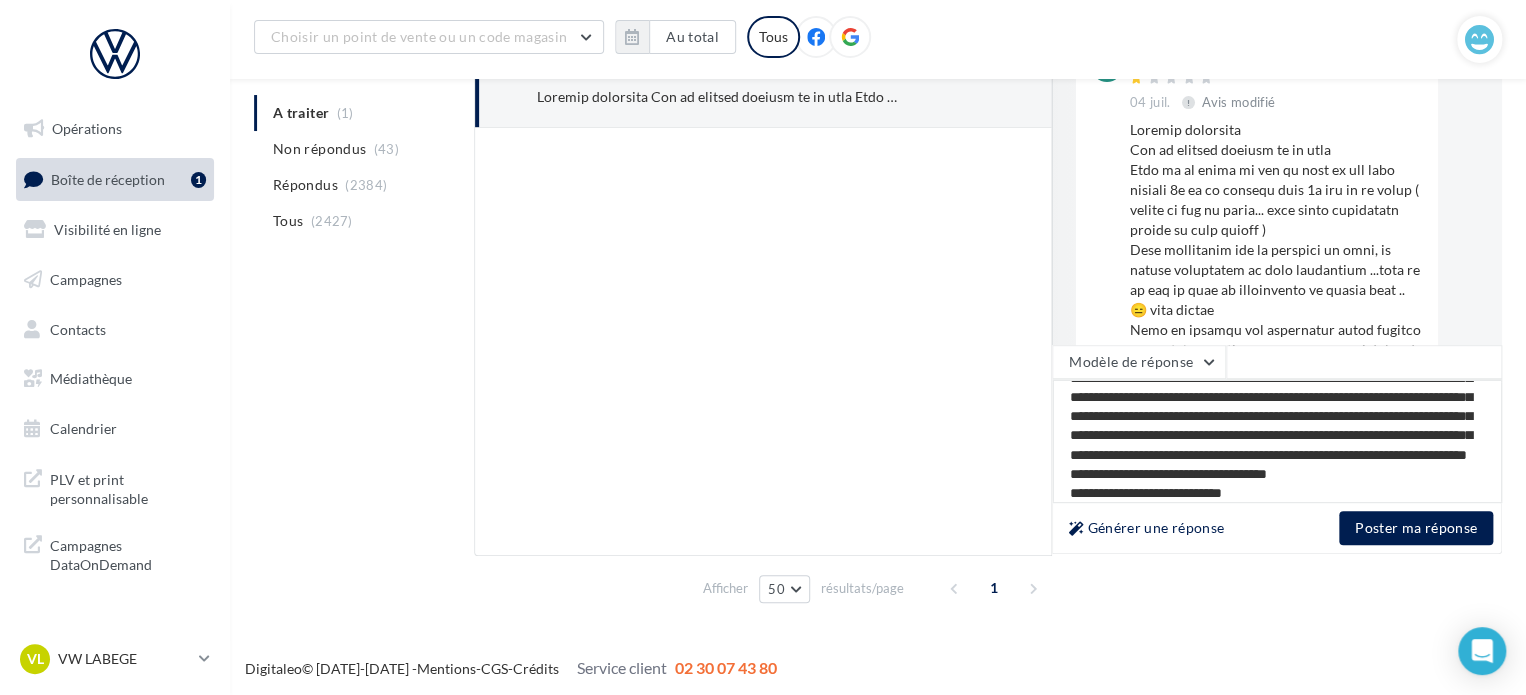 type on "**********" 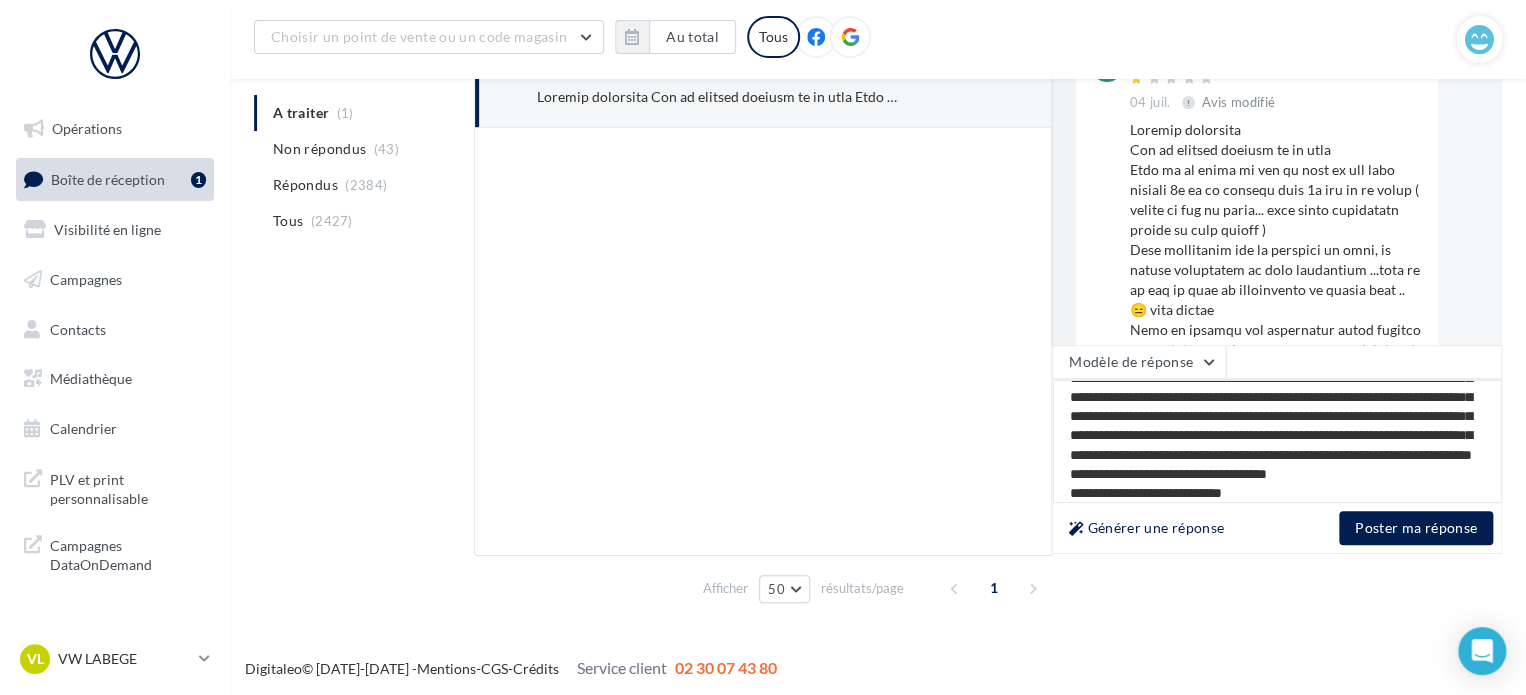 type on "**********" 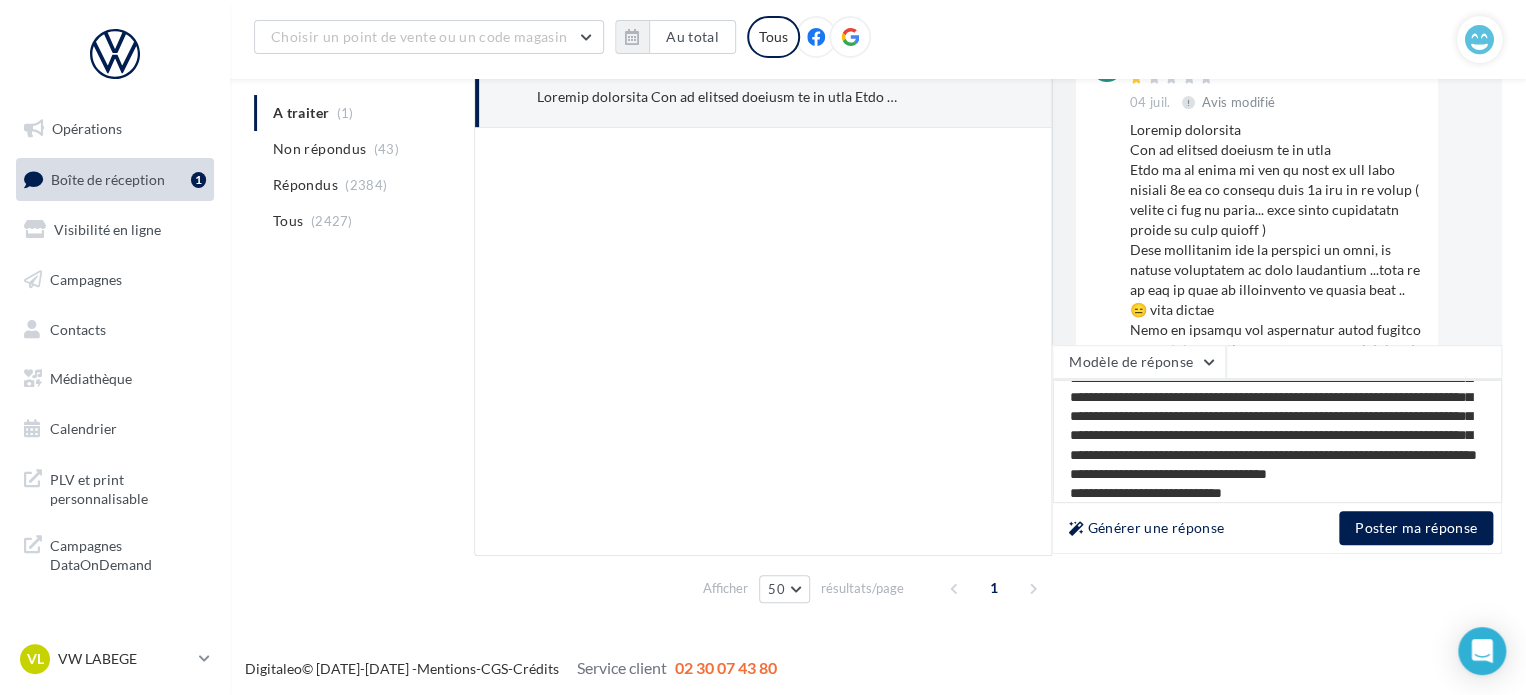 type on "**********" 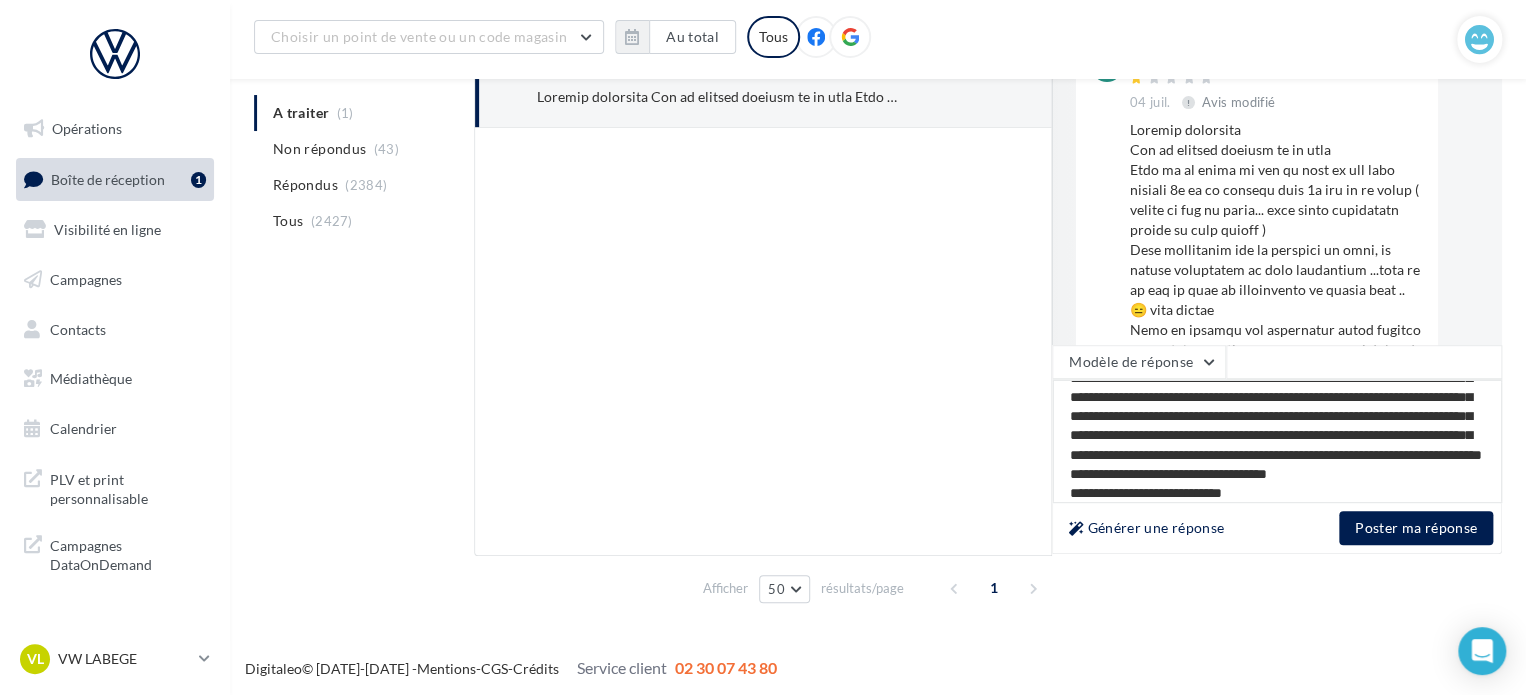 type on "**********" 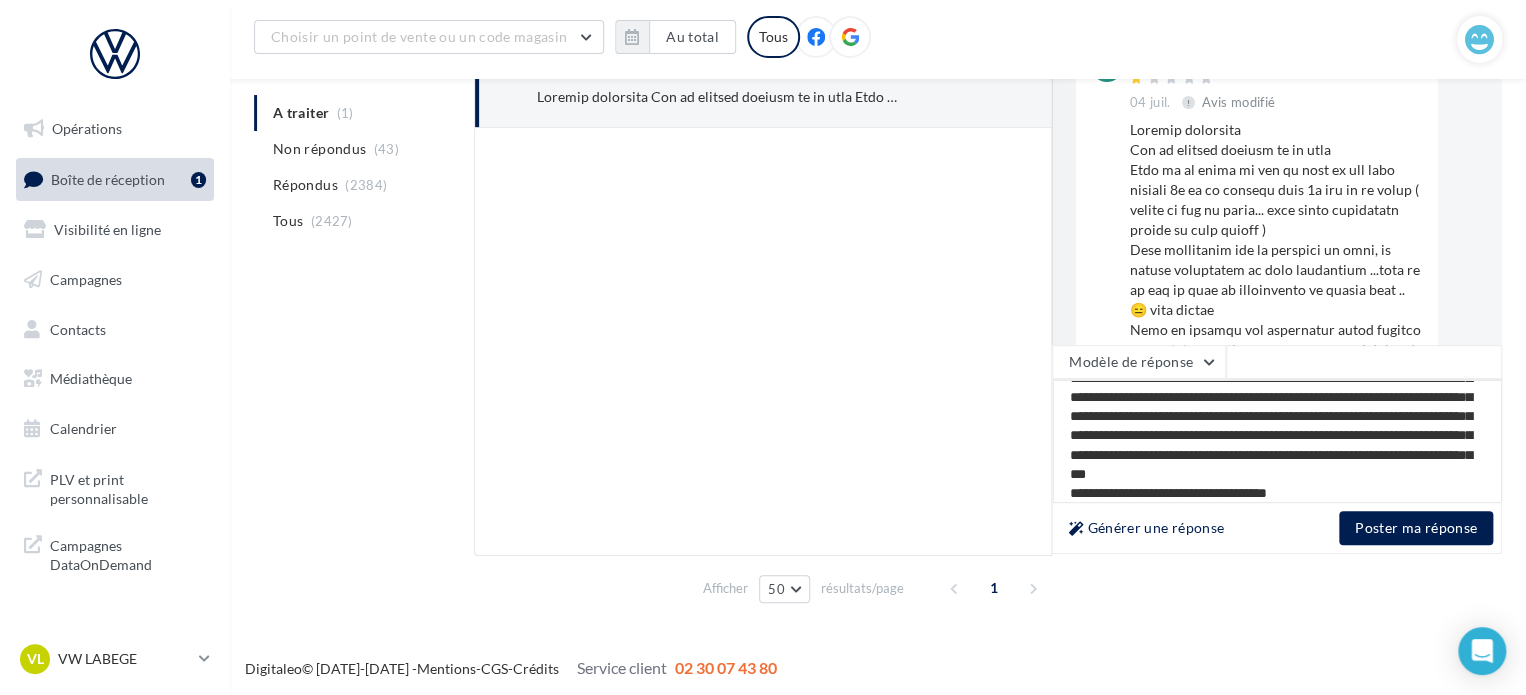 type on "**********" 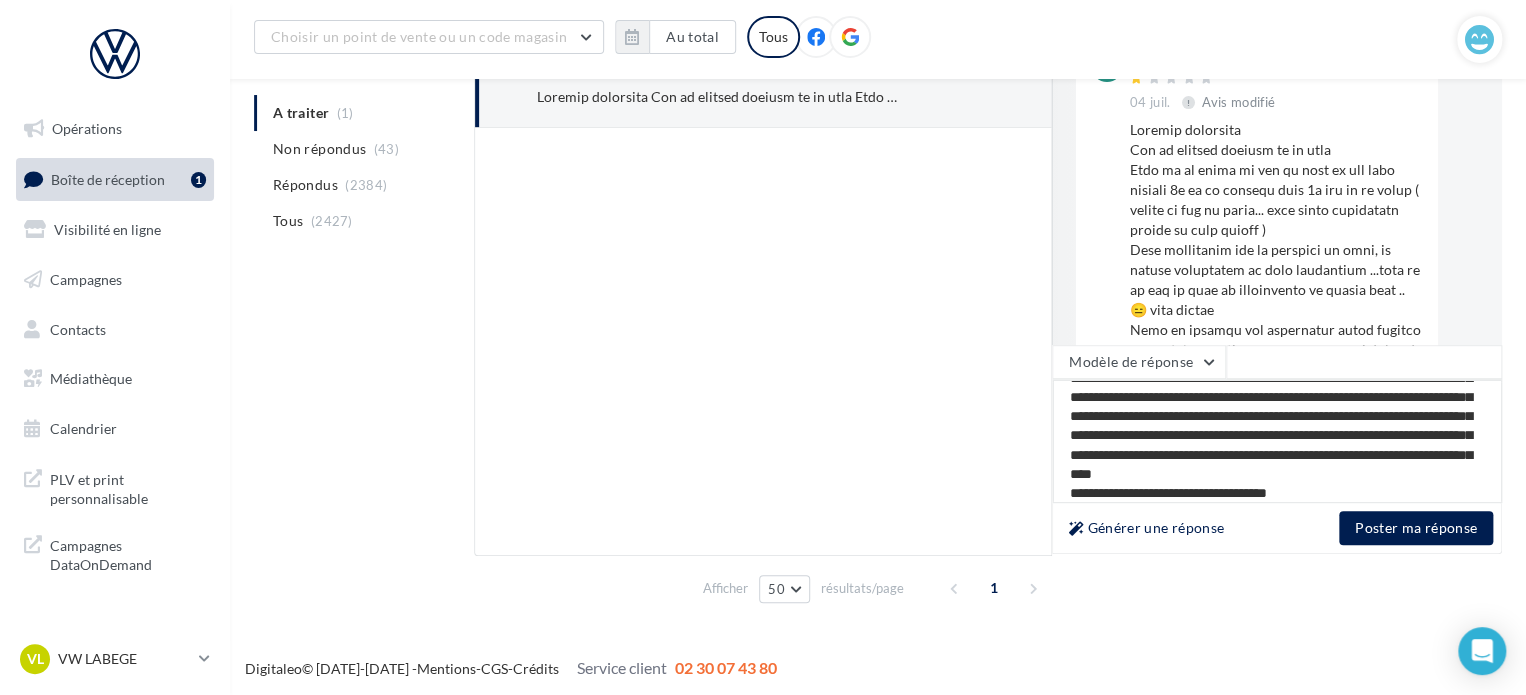 type on "**********" 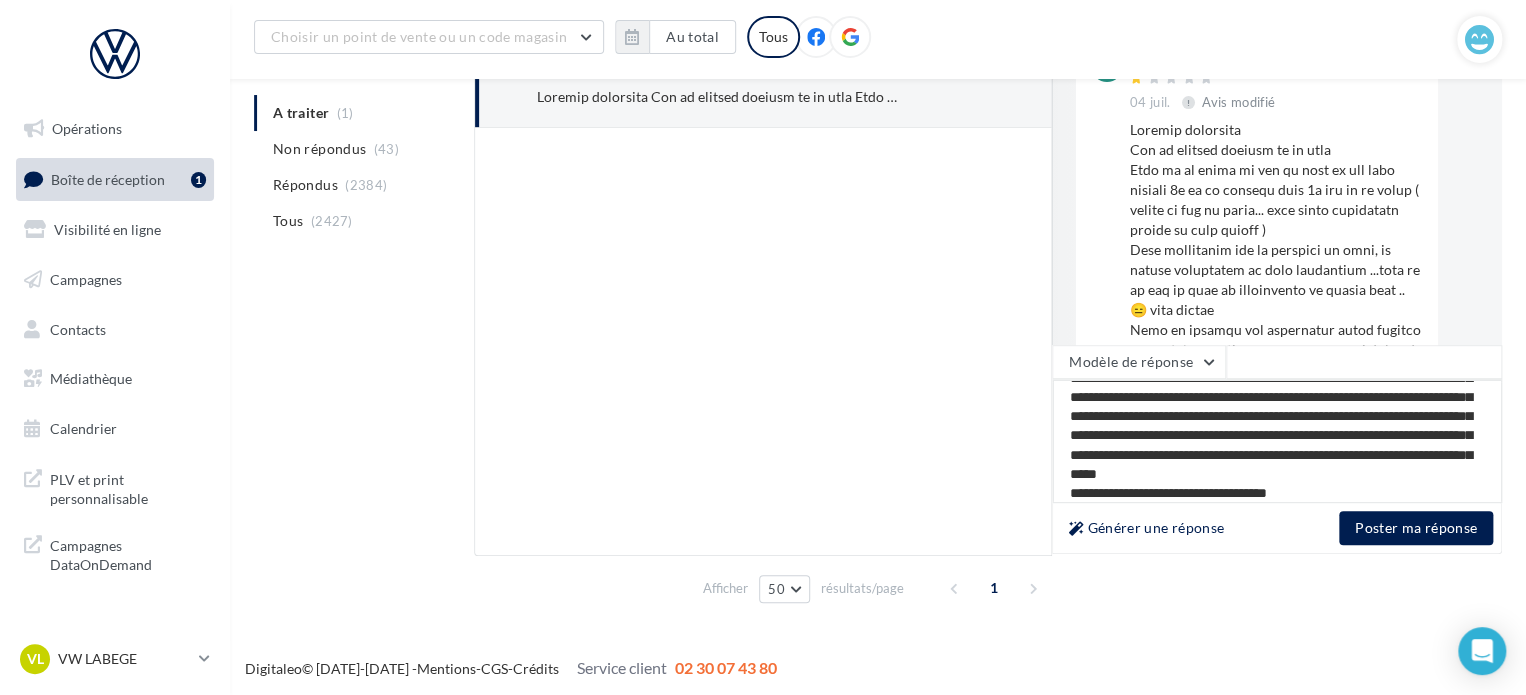 type on "**********" 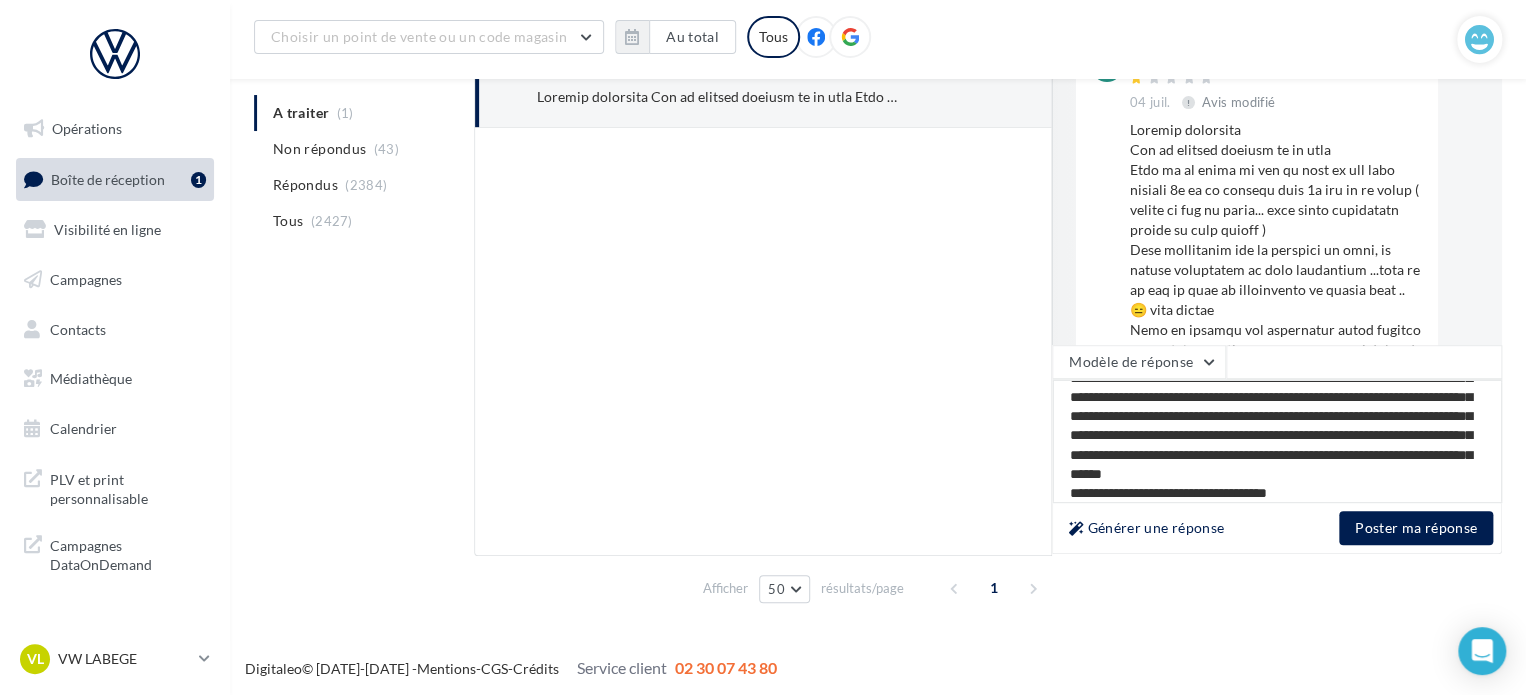 type on "**********" 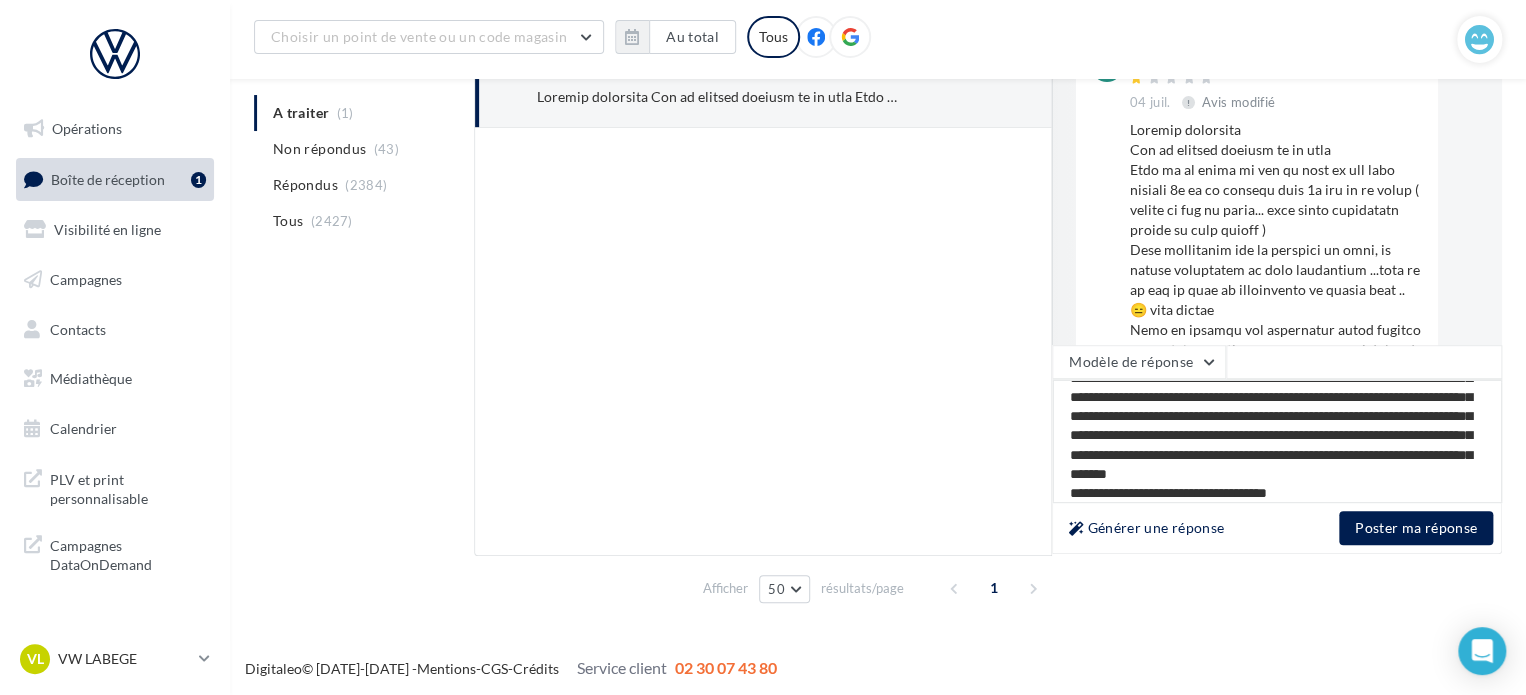 type on "**********" 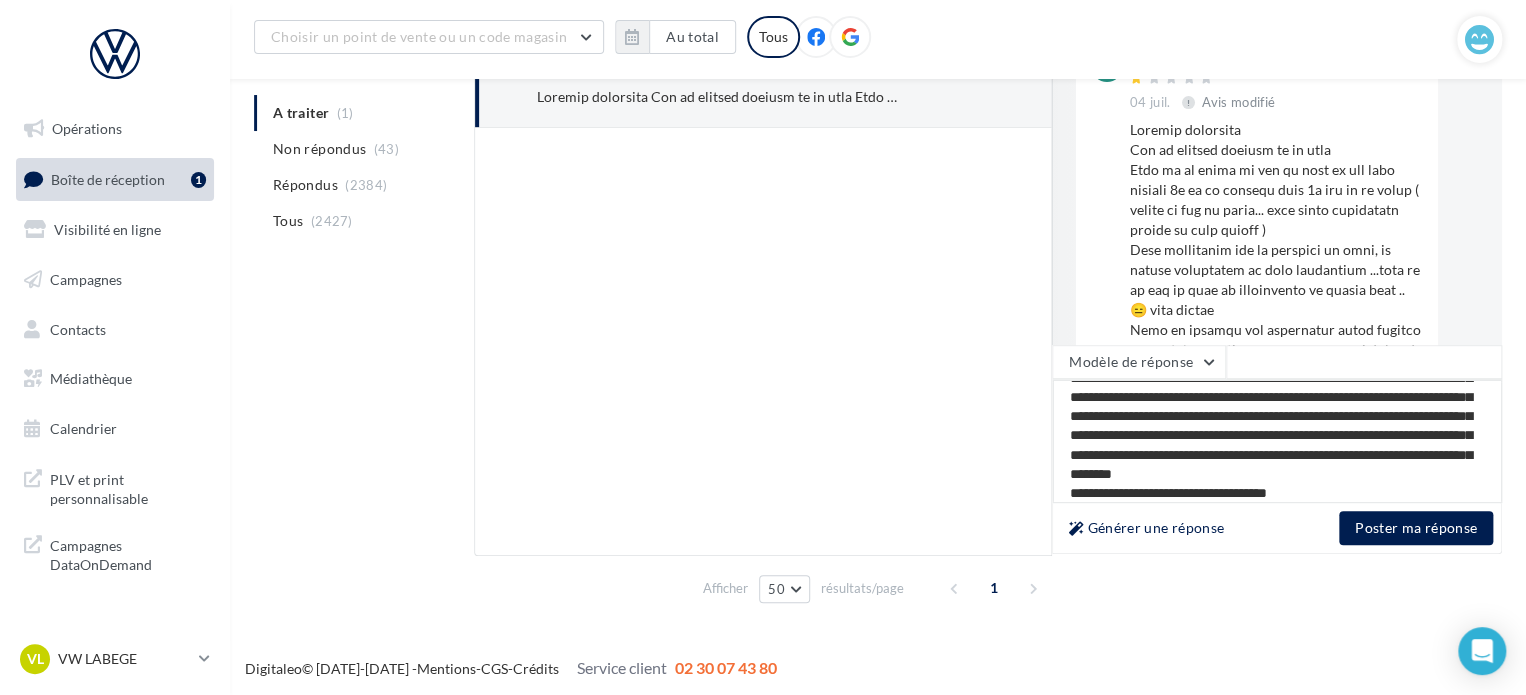 type on "**********" 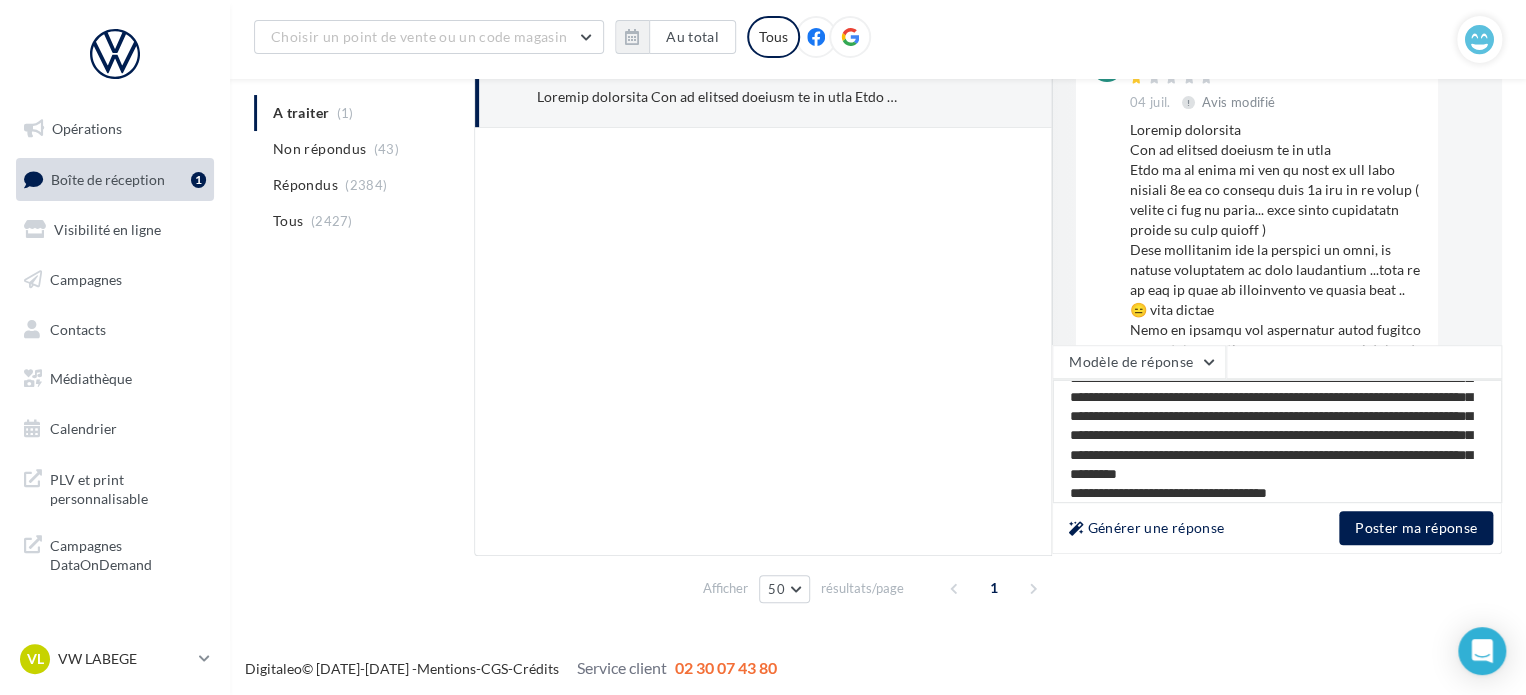 type on "**********" 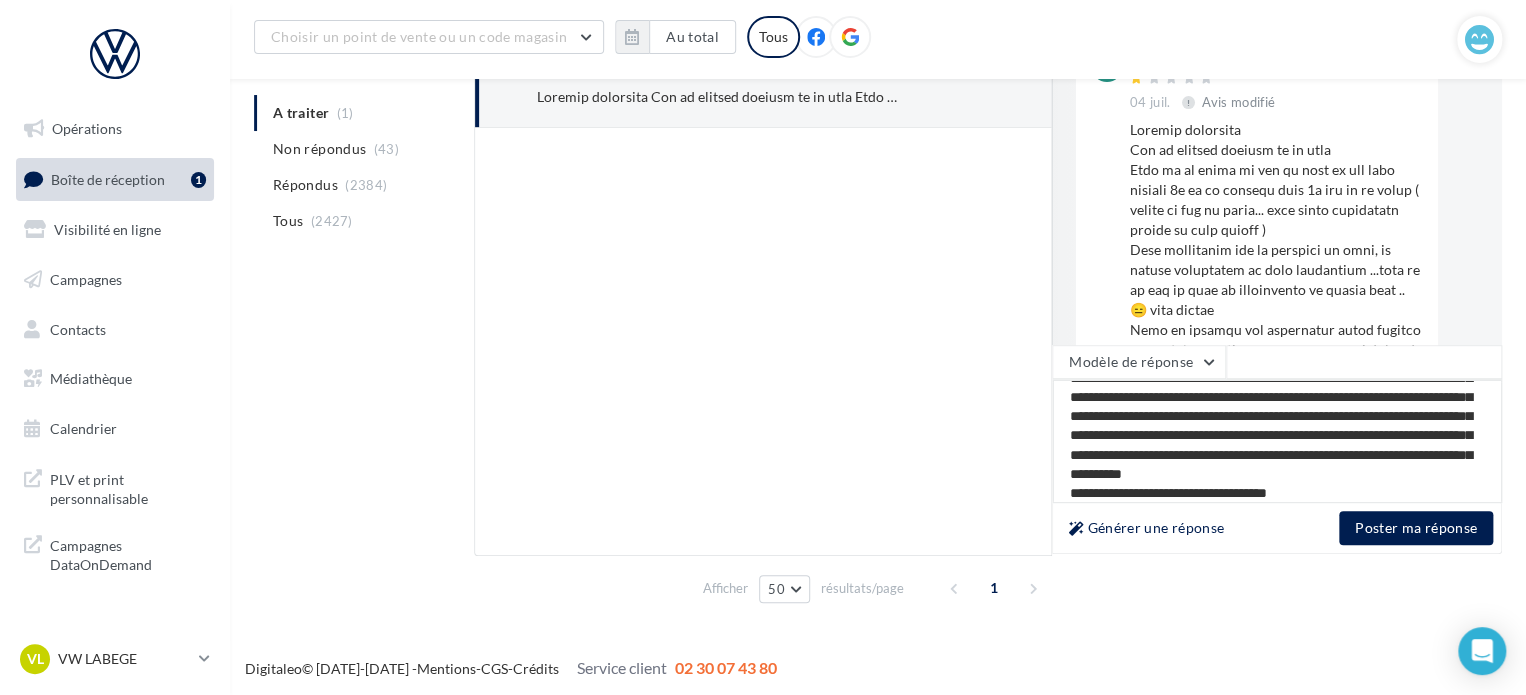 type on "**********" 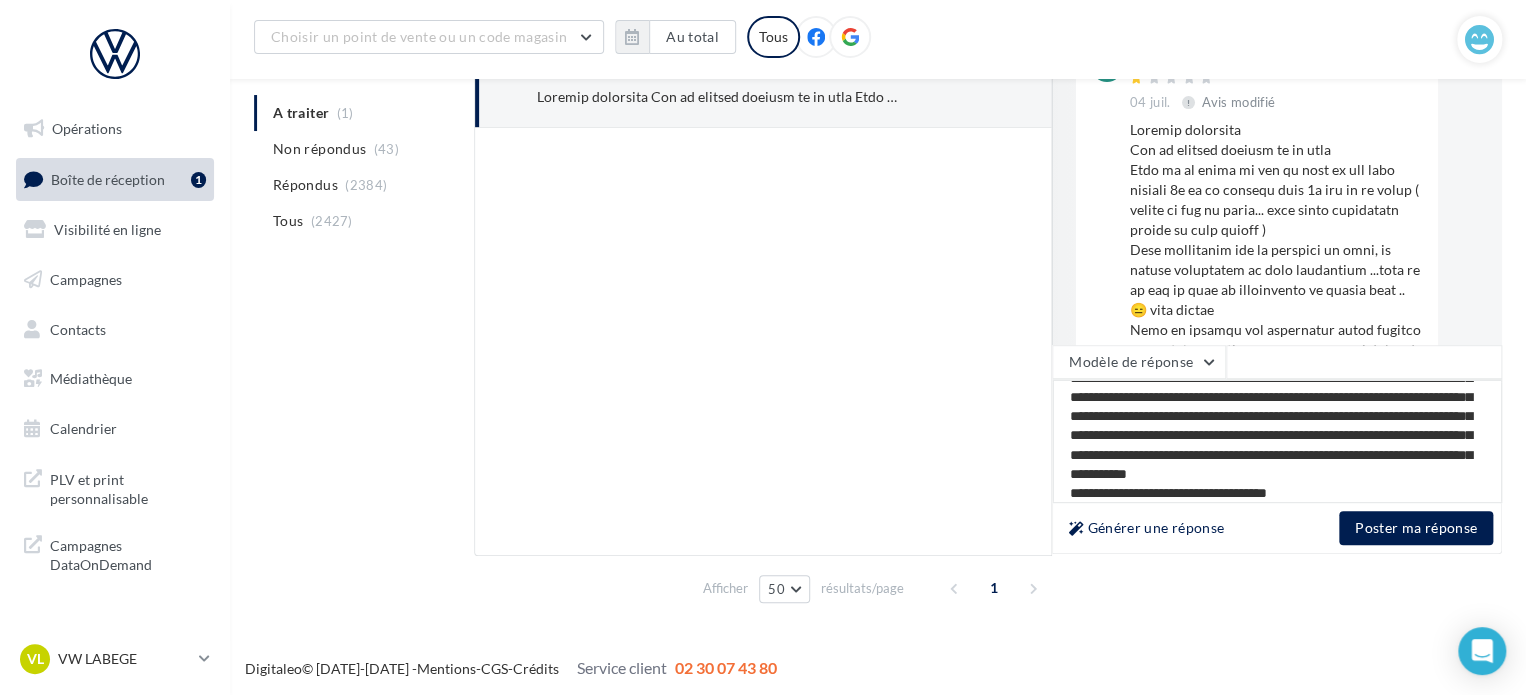 type on "**********" 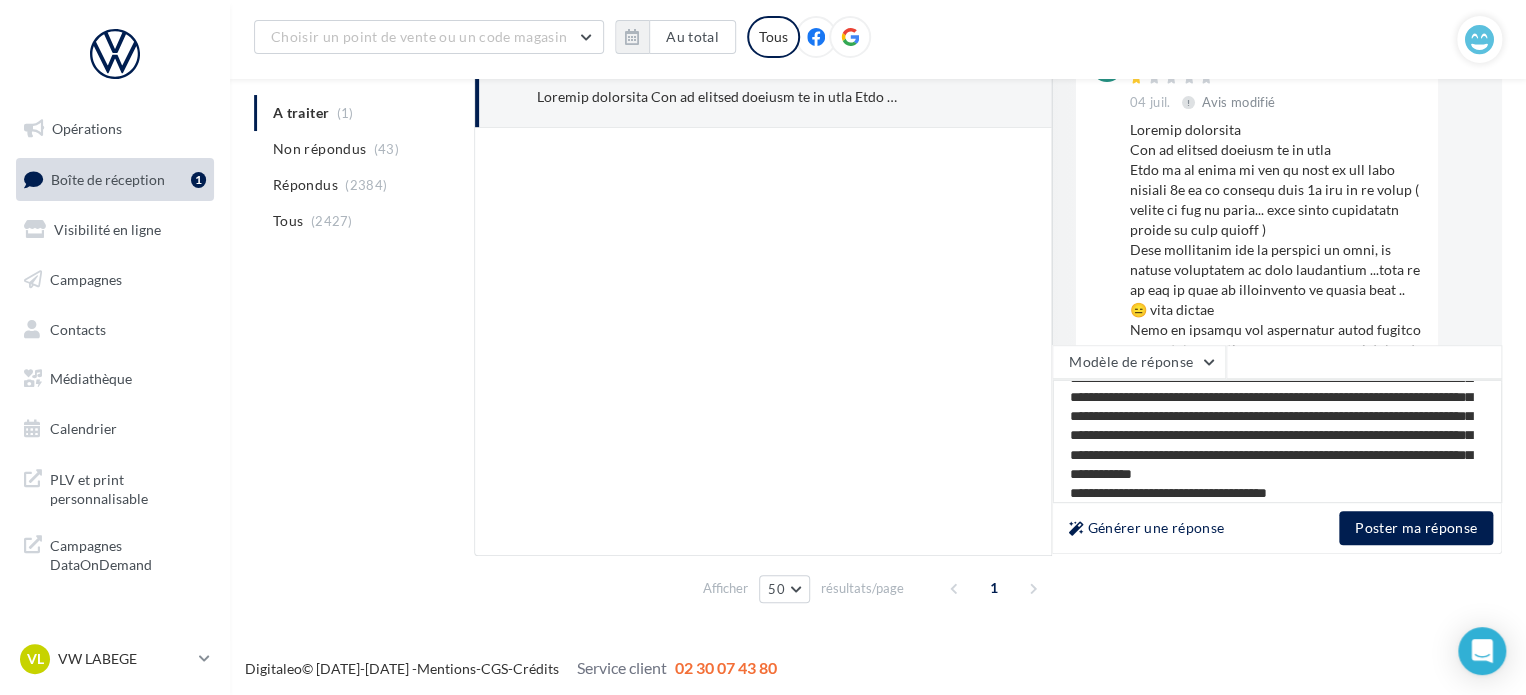type on "**********" 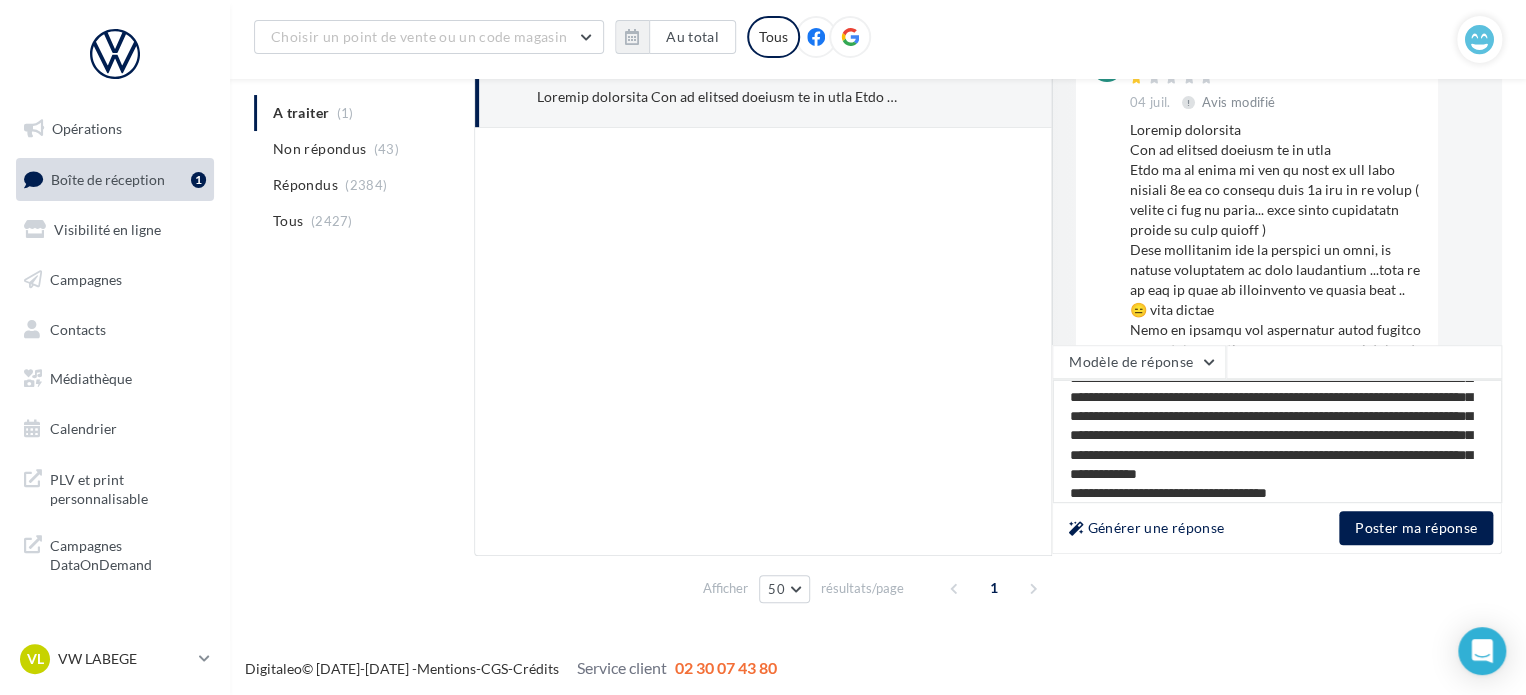 type on "**********" 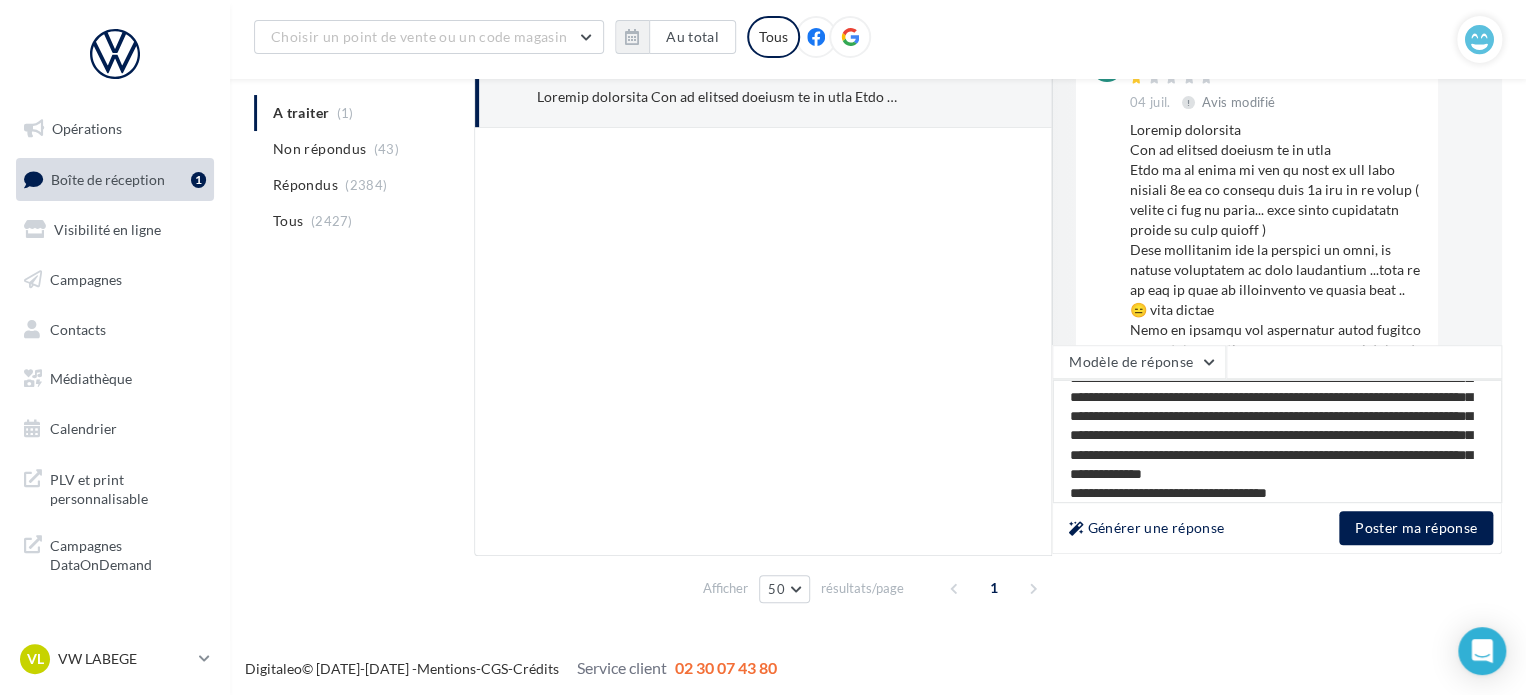 type on "**********" 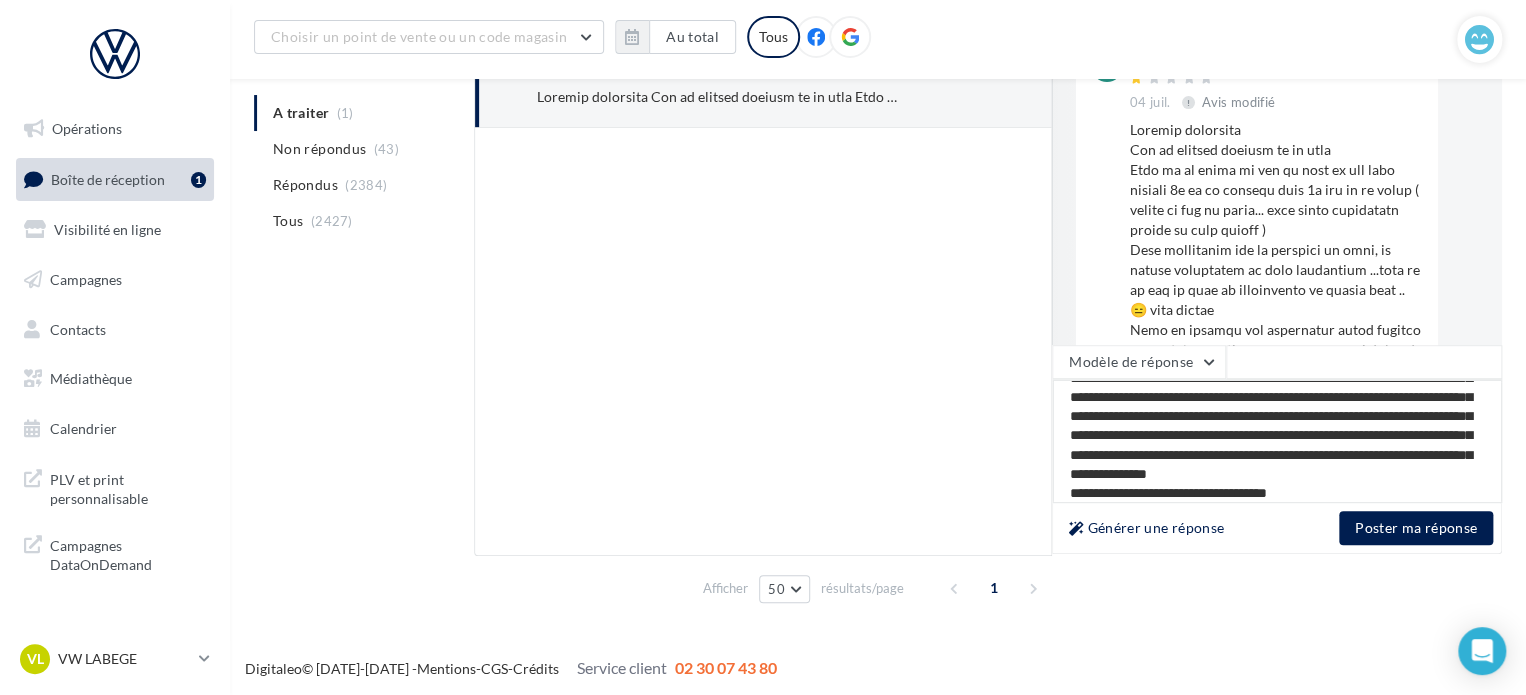 type on "**********" 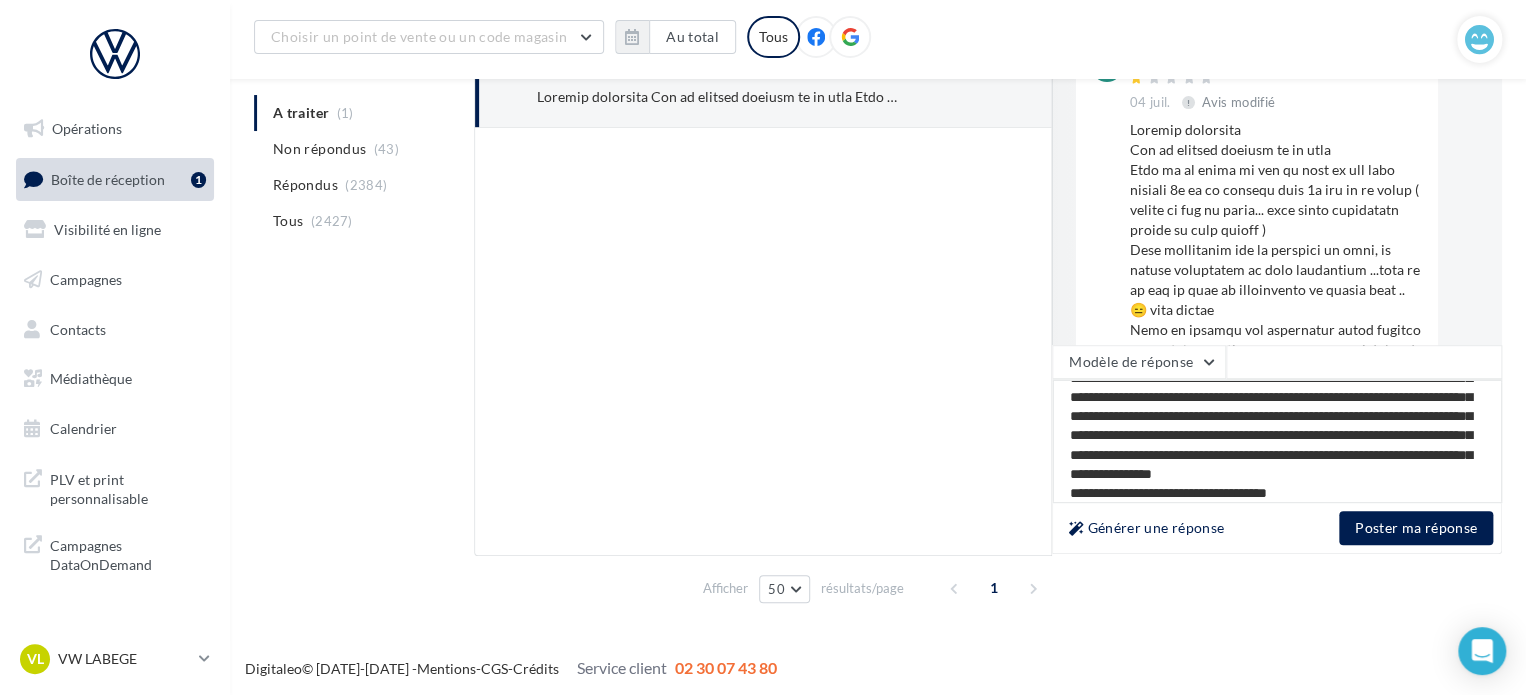 type on "**********" 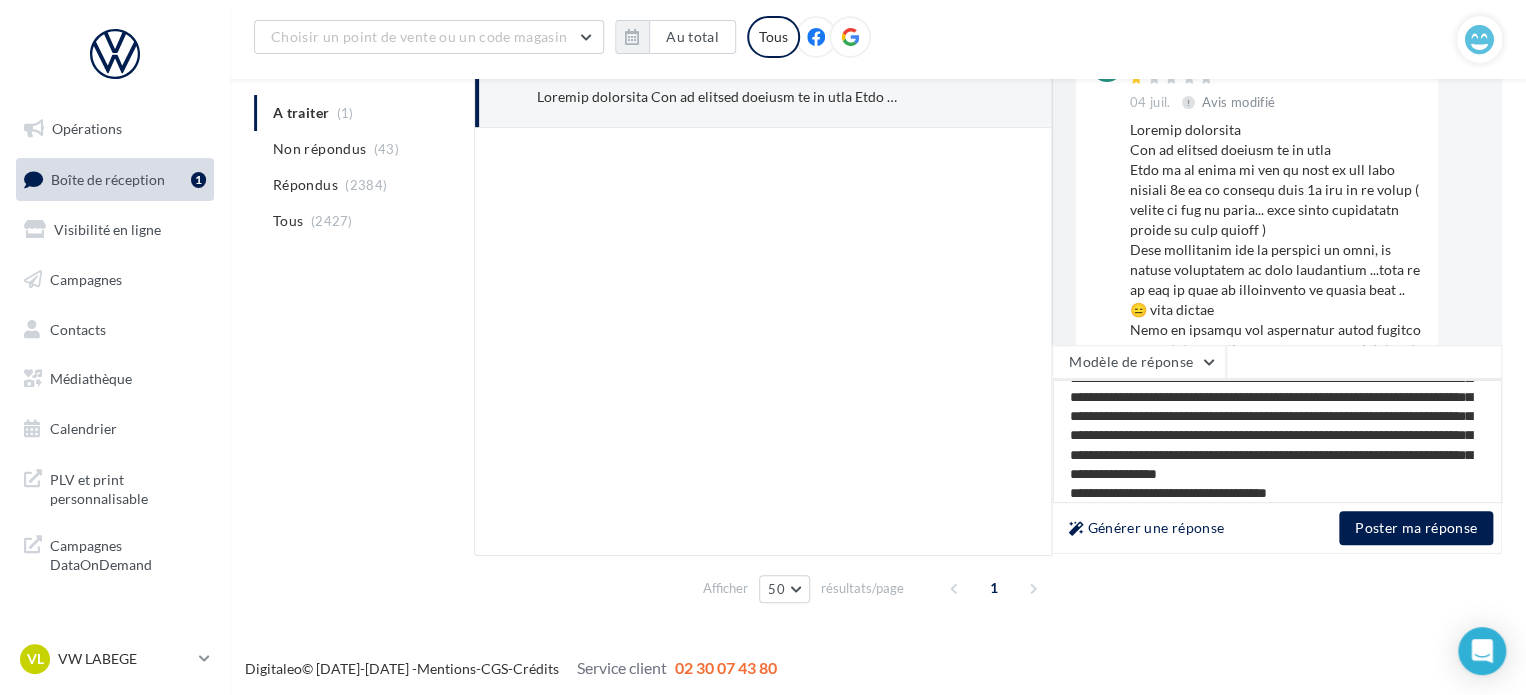 type on "**********" 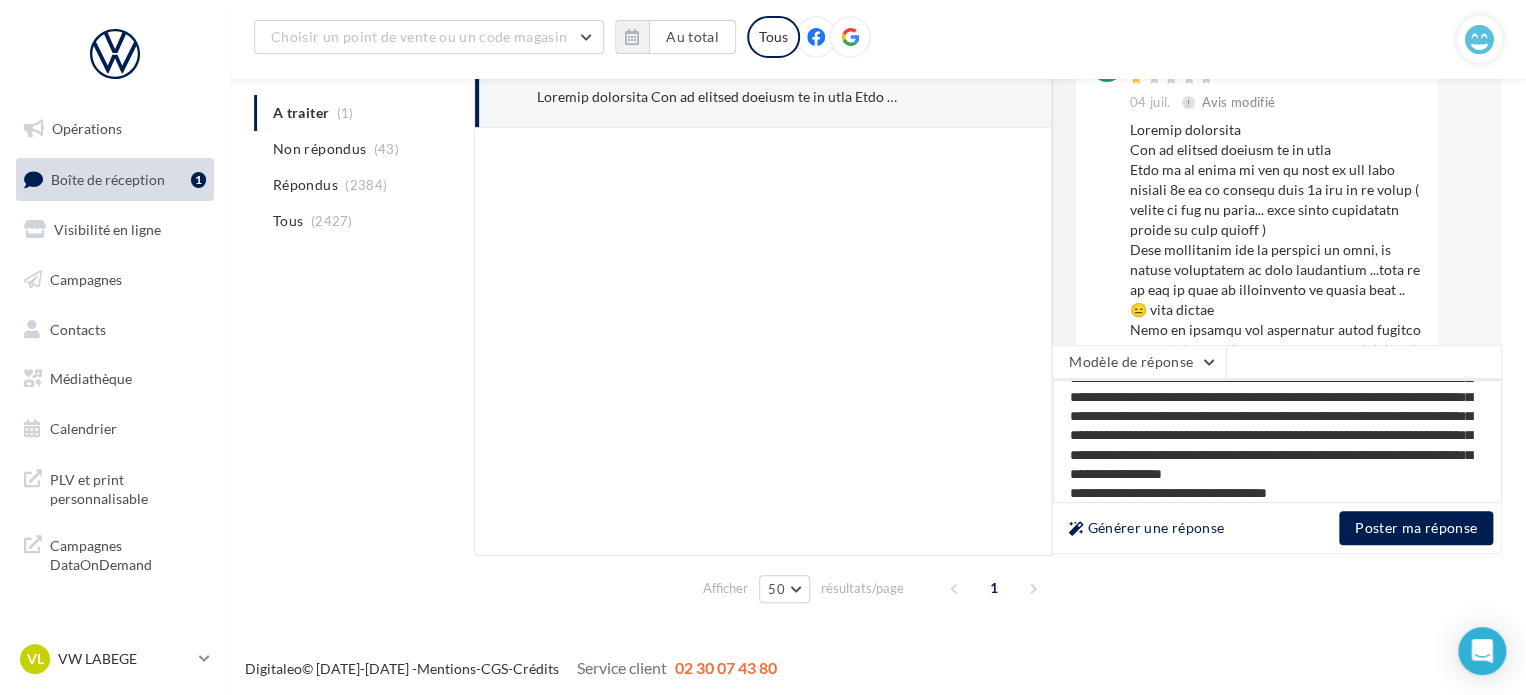 type on "**********" 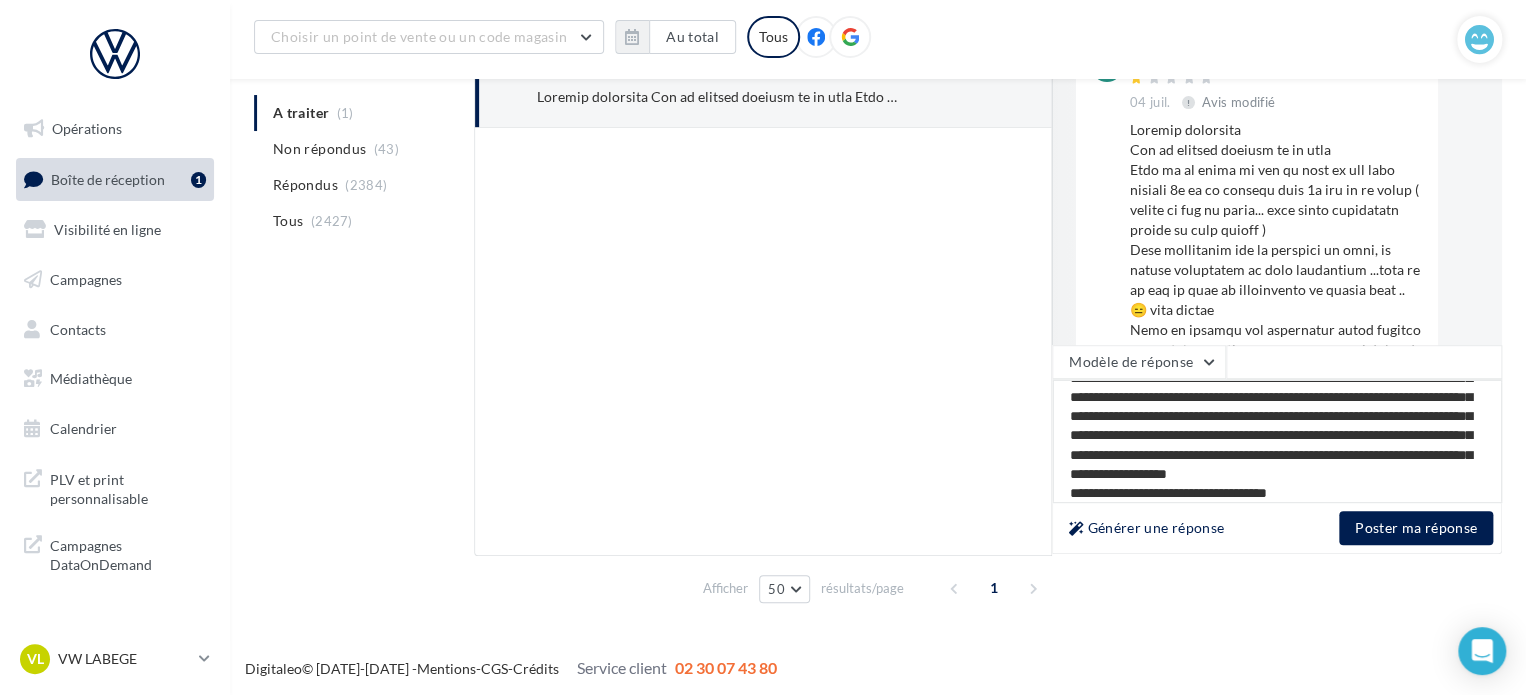 type on "**********" 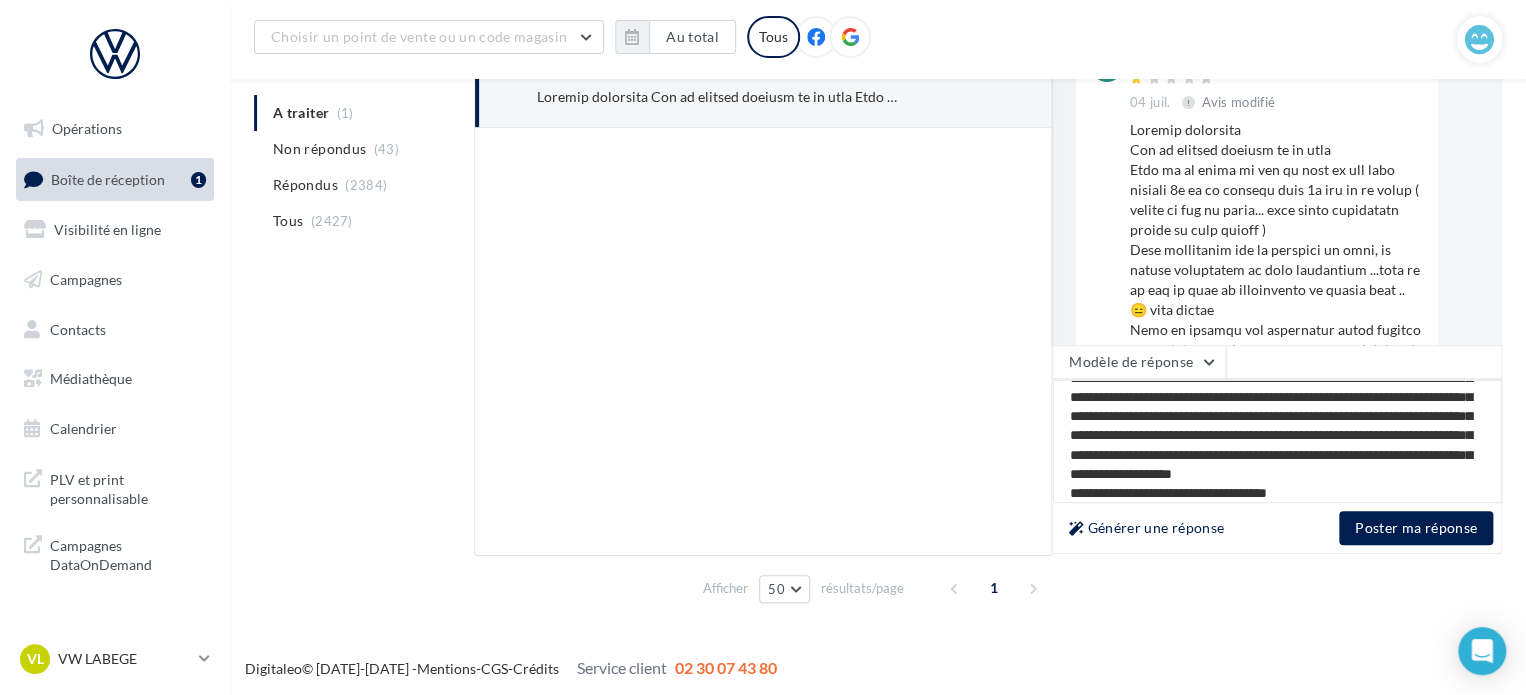 type on "**********" 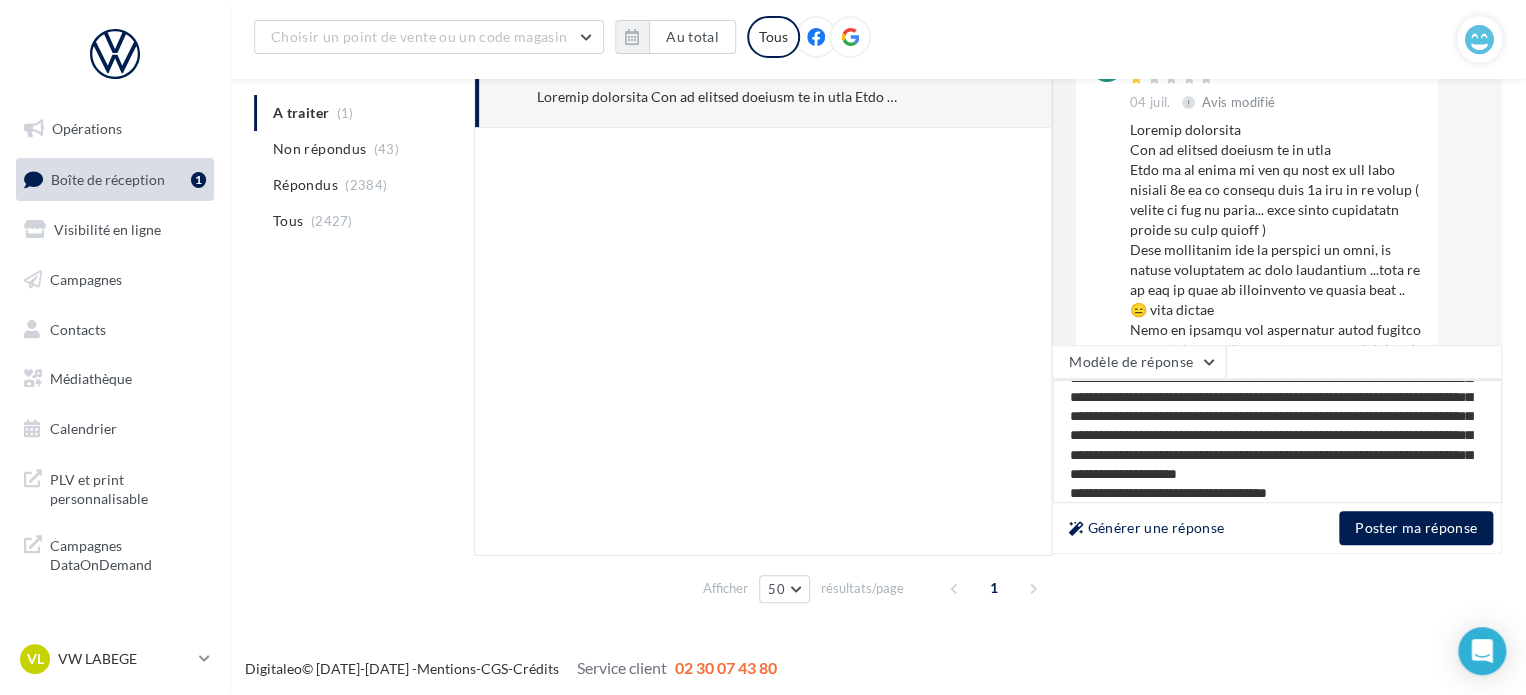 type on "**********" 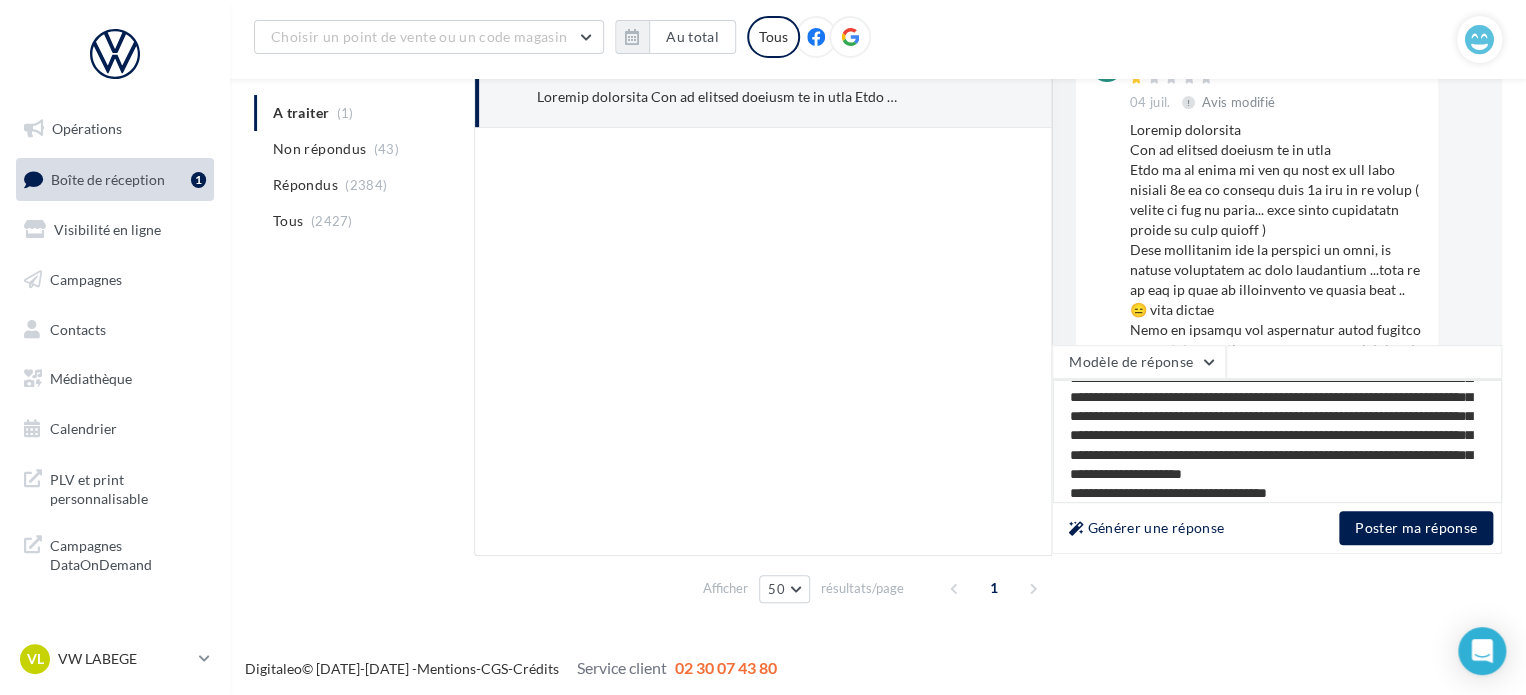 type on "**********" 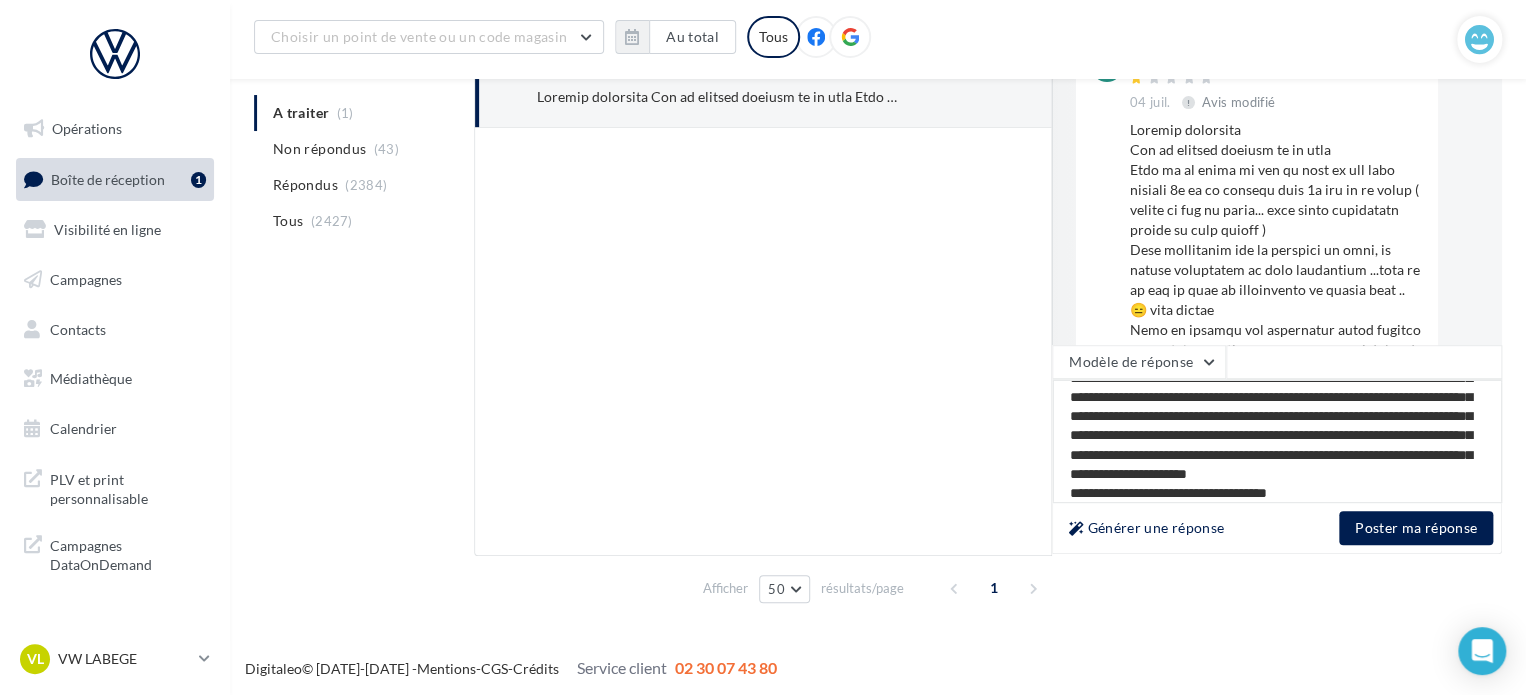 type on "**********" 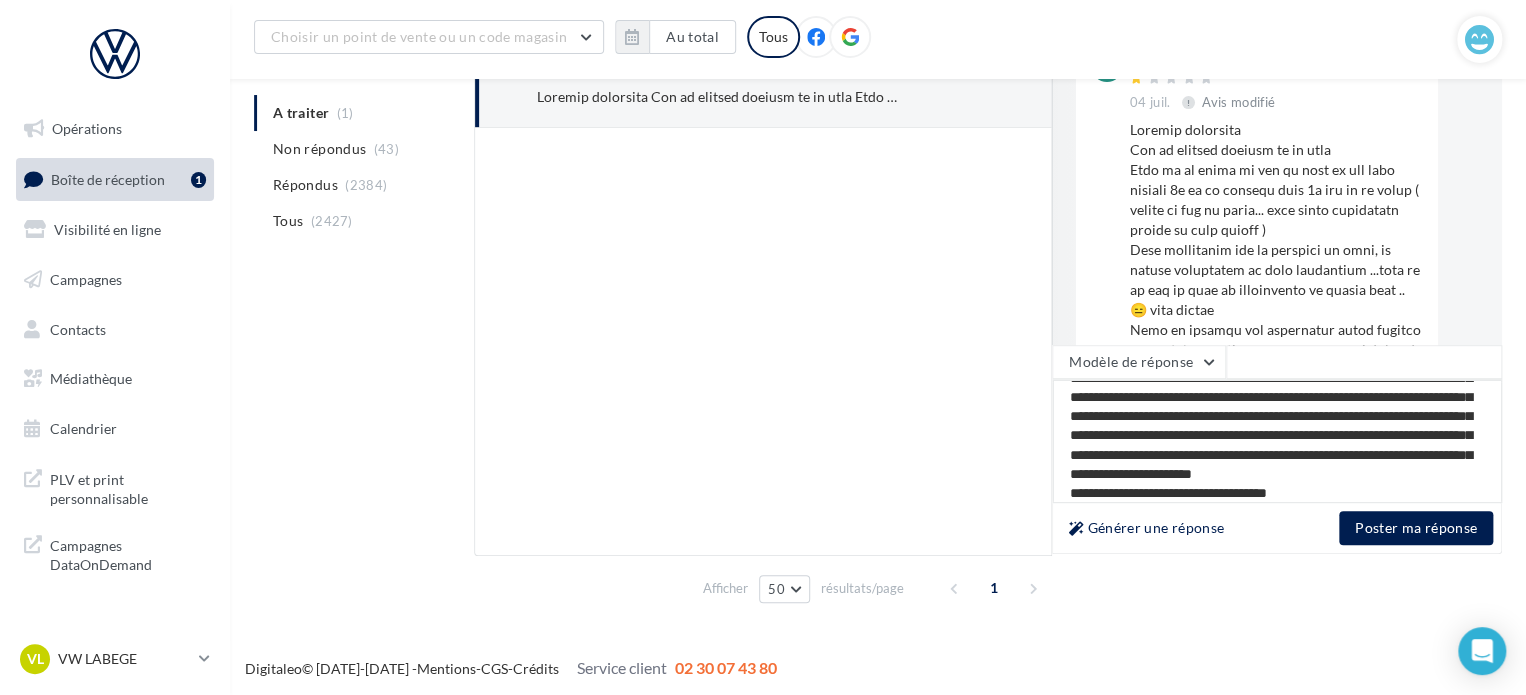 type on "**********" 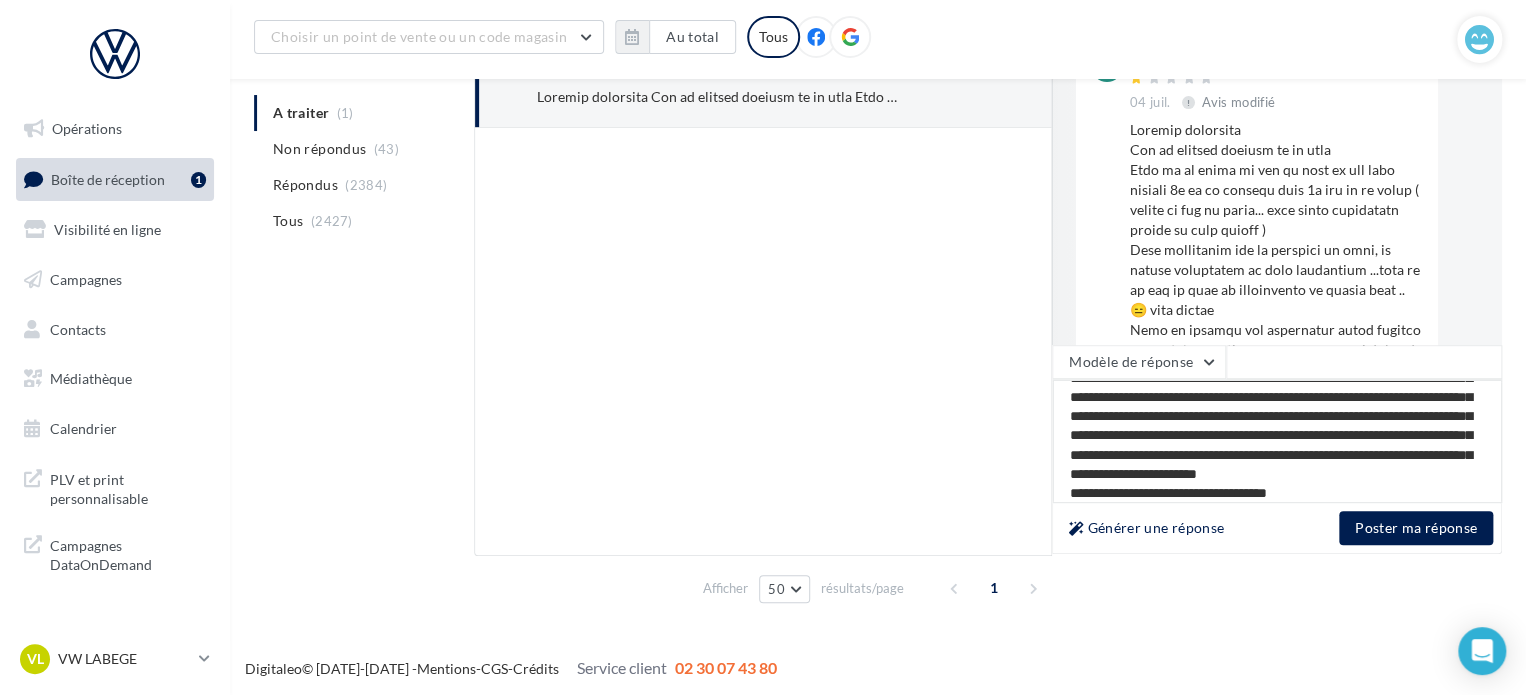 type on "**********" 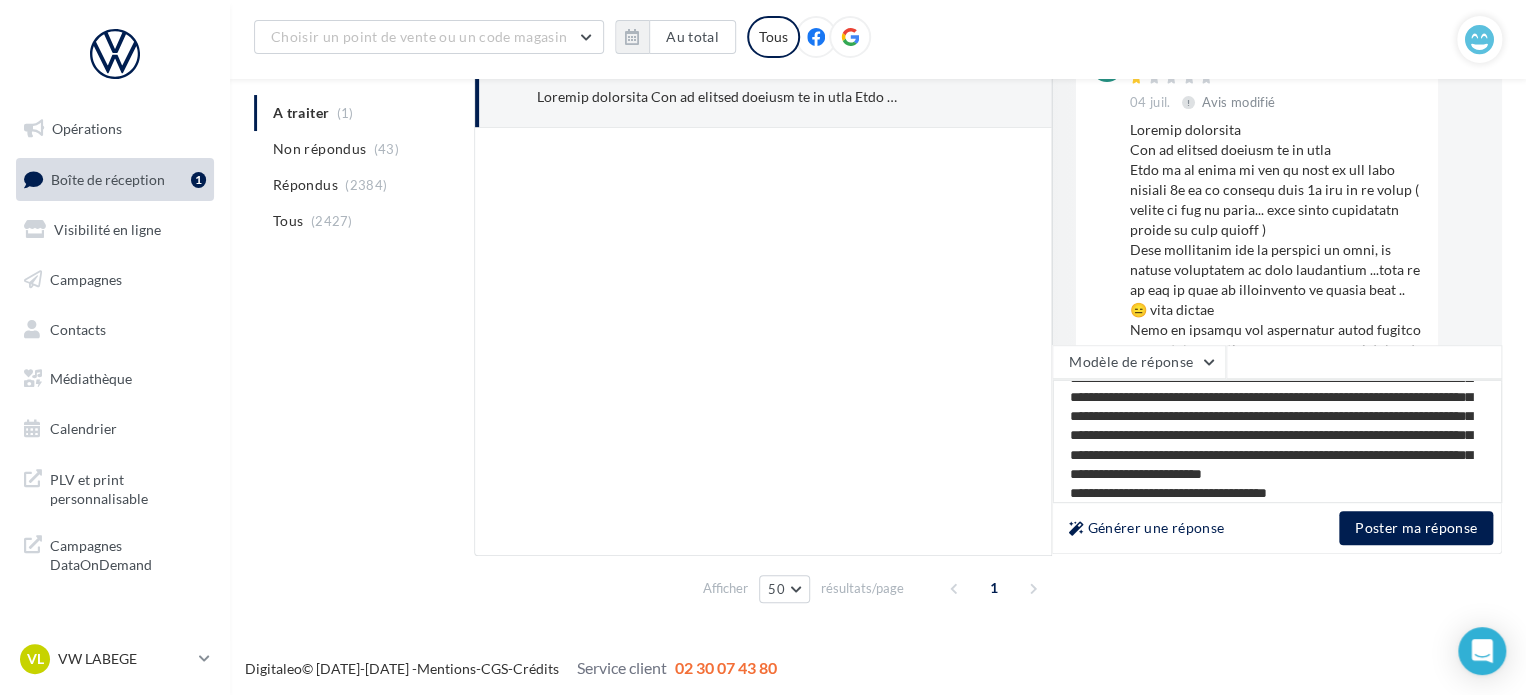 type on "**********" 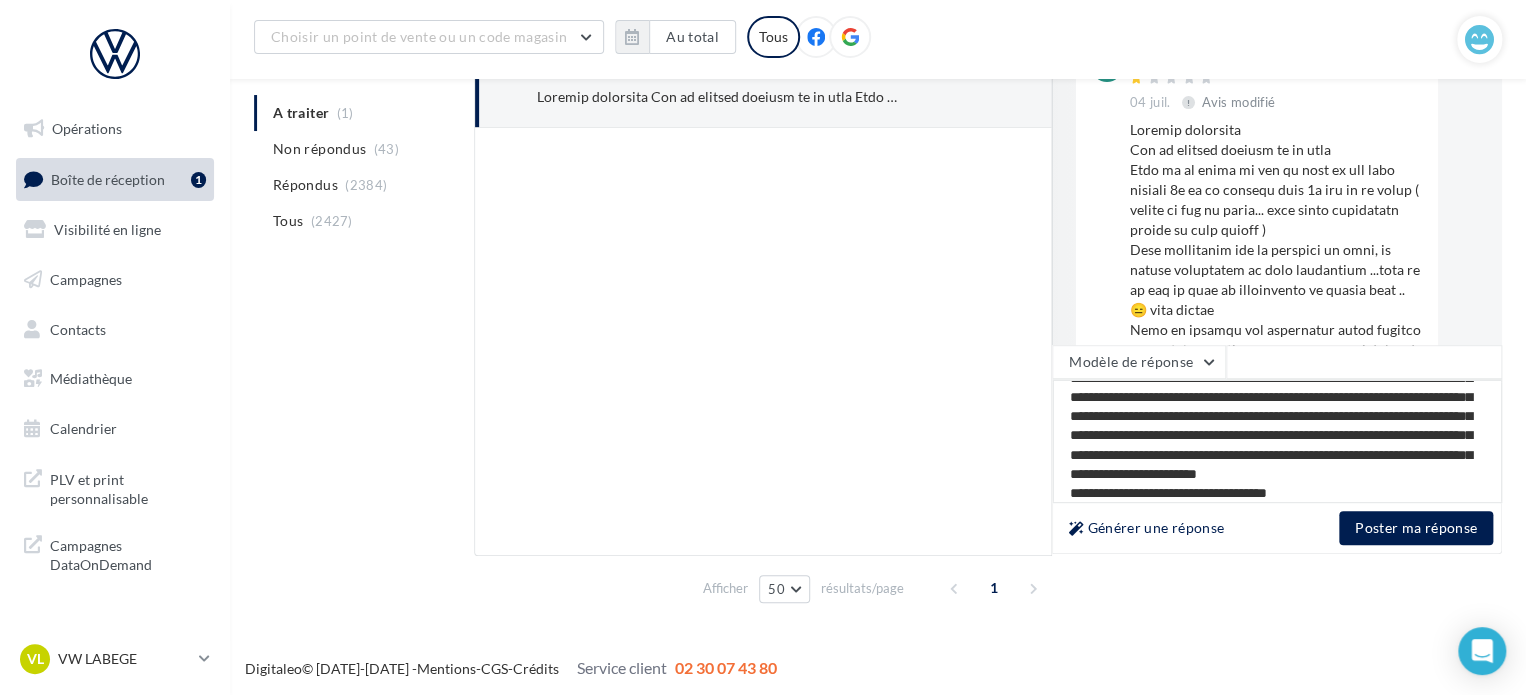 type on "**********" 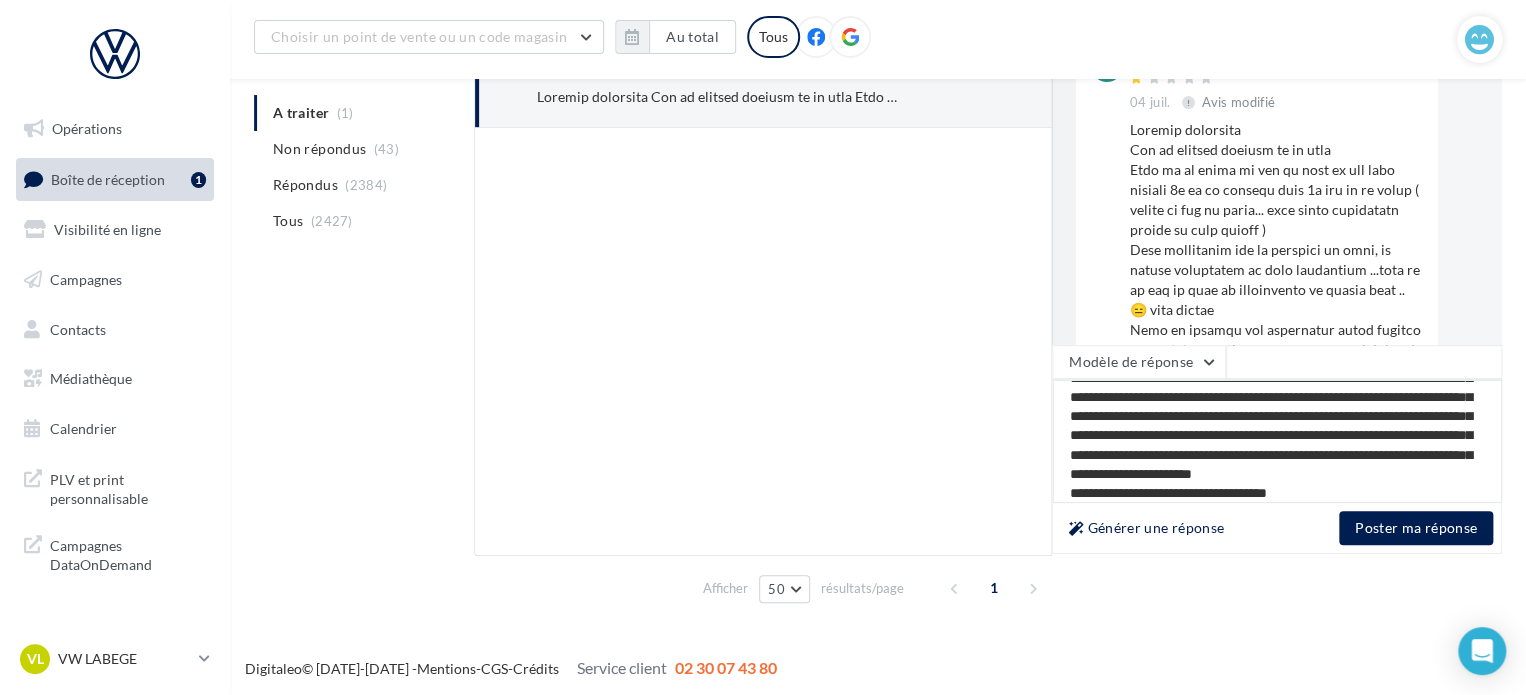 type on "**********" 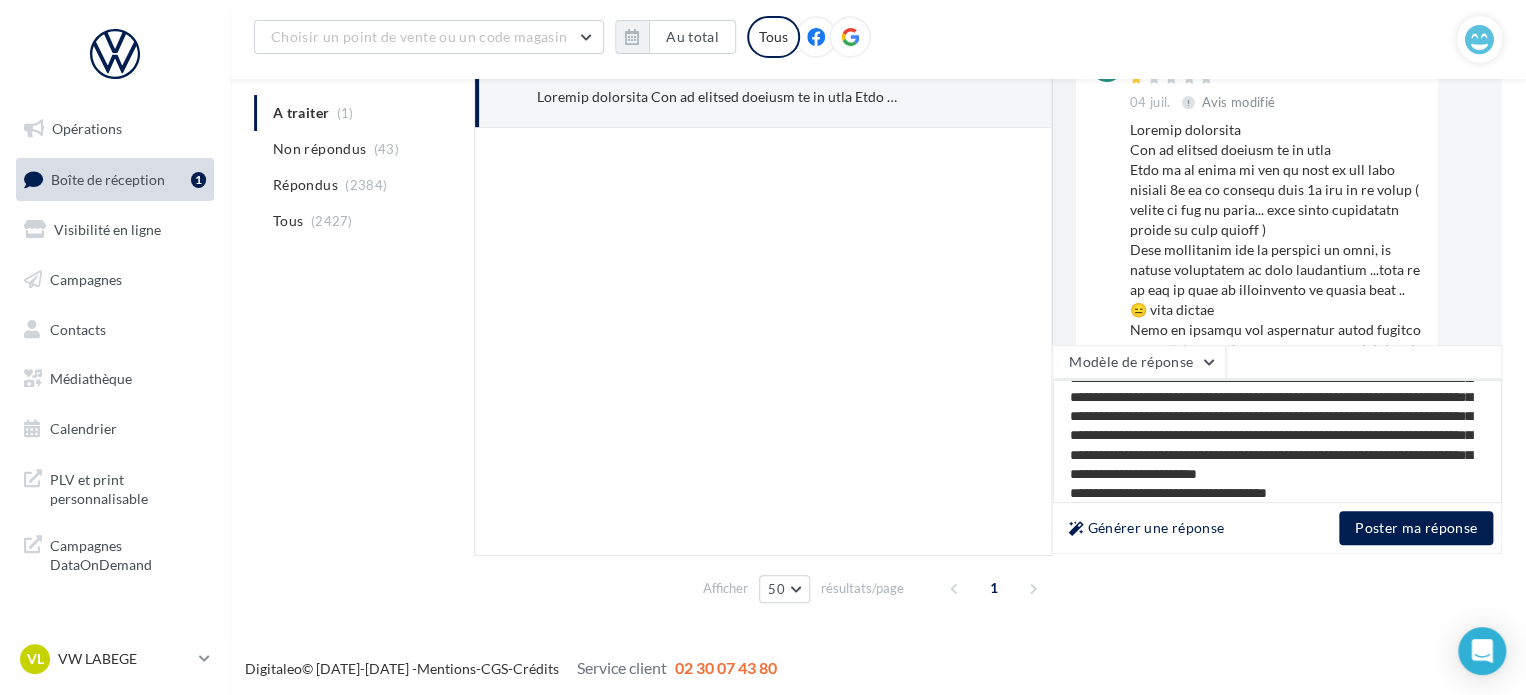 type 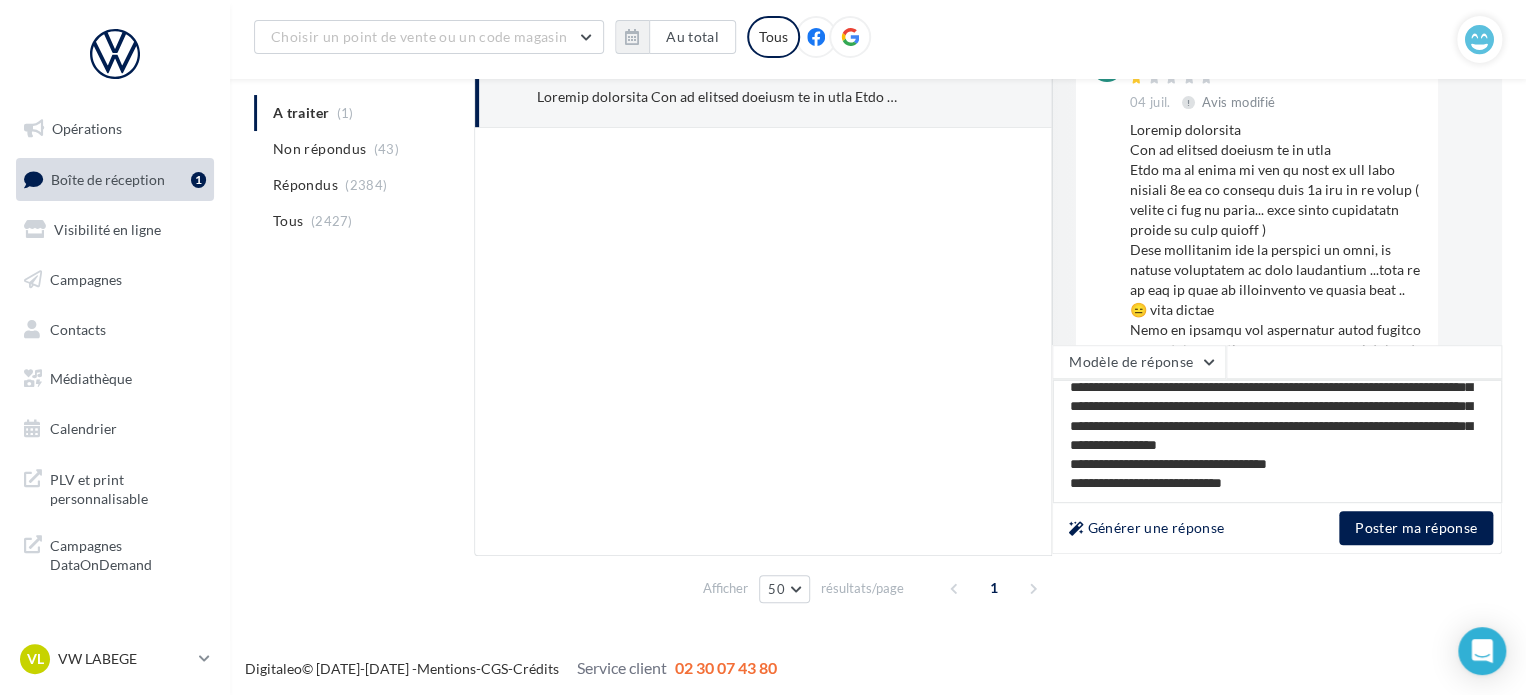 scroll, scrollTop: 107, scrollLeft: 0, axis: vertical 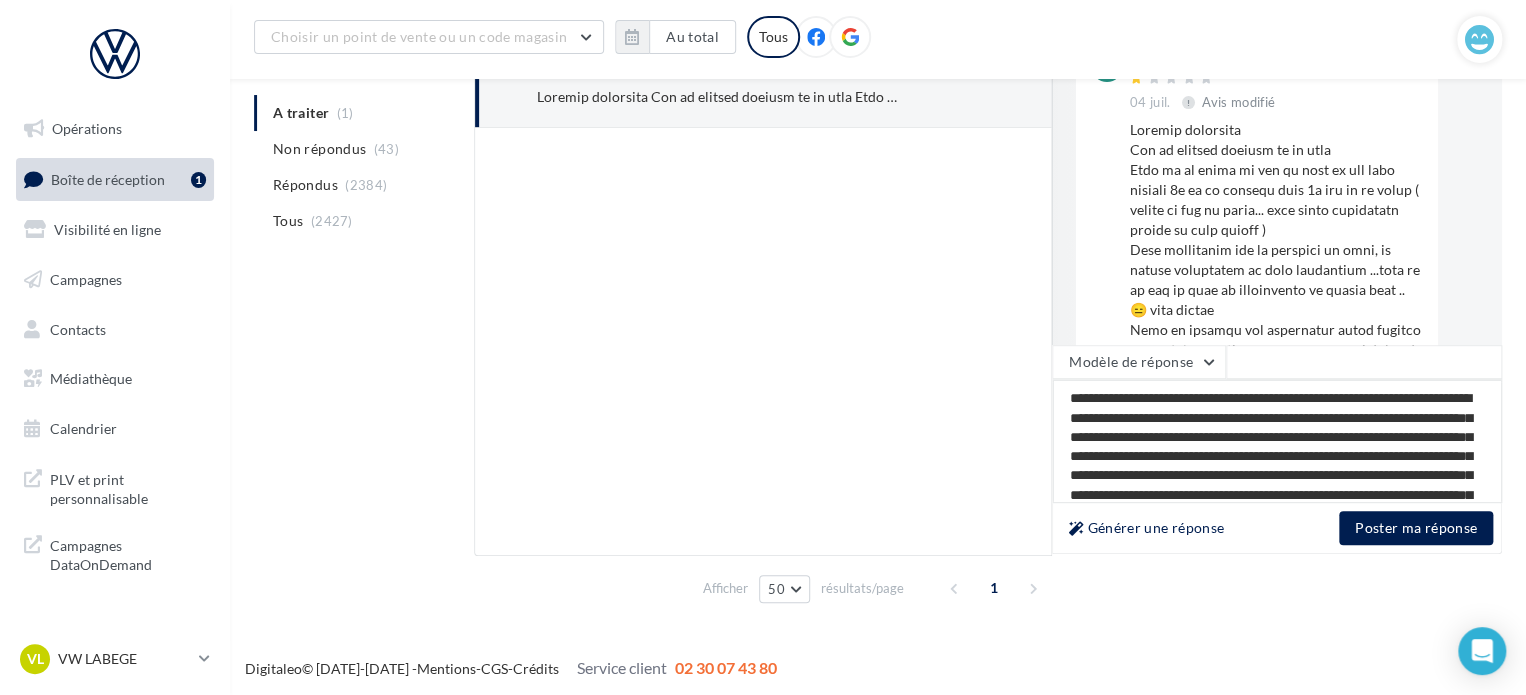 drag, startPoint x: 1292, startPoint y: 491, endPoint x: 992, endPoint y: 358, distance: 328.16003 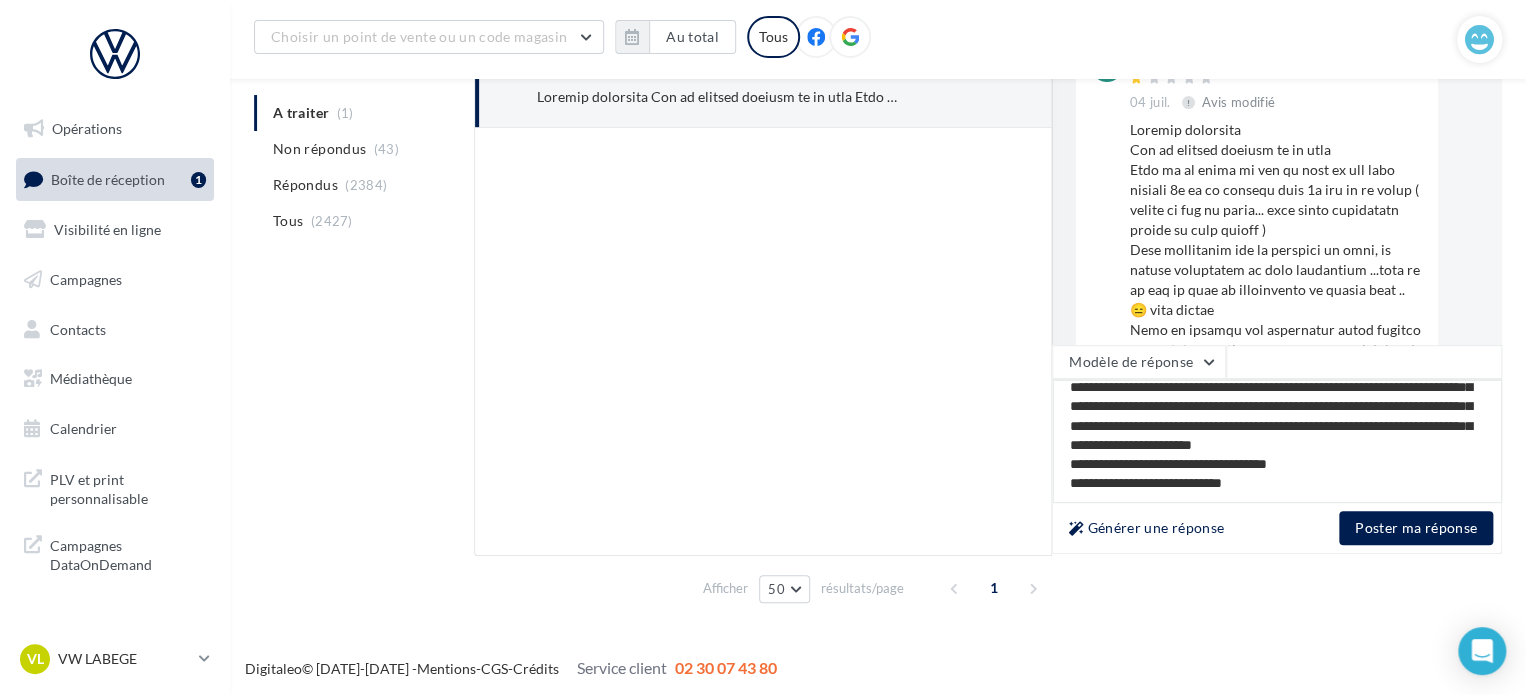 scroll, scrollTop: 107, scrollLeft: 0, axis: vertical 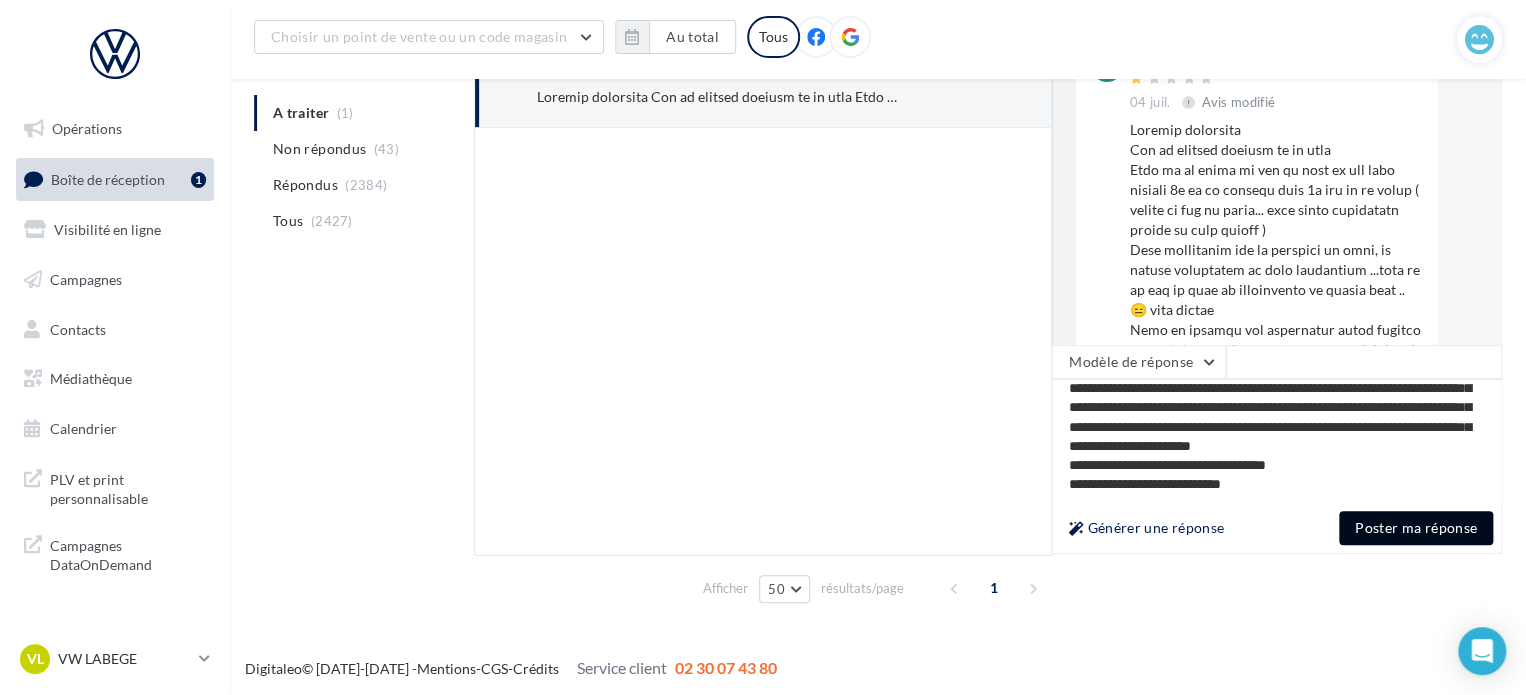 click on "Poster ma réponse" at bounding box center [1416, 528] 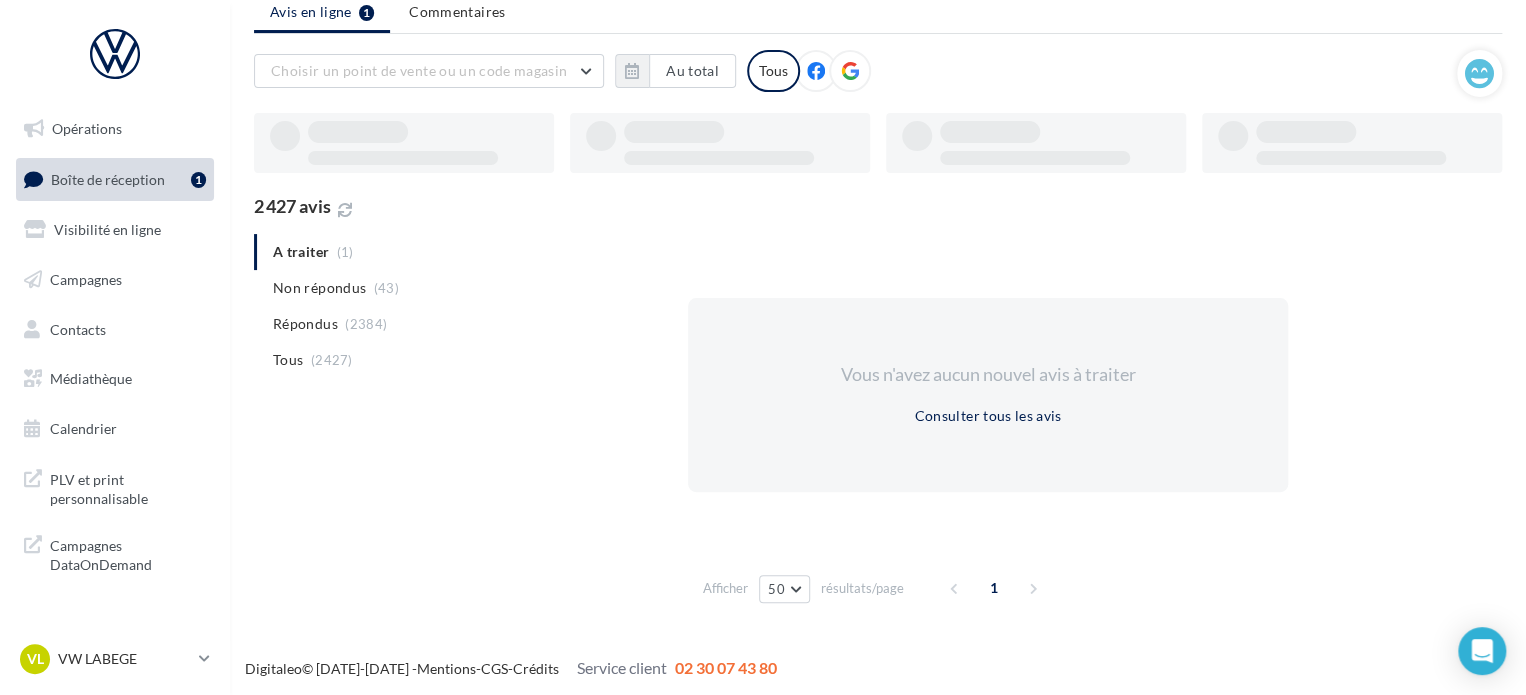 scroll, scrollTop: 32, scrollLeft: 0, axis: vertical 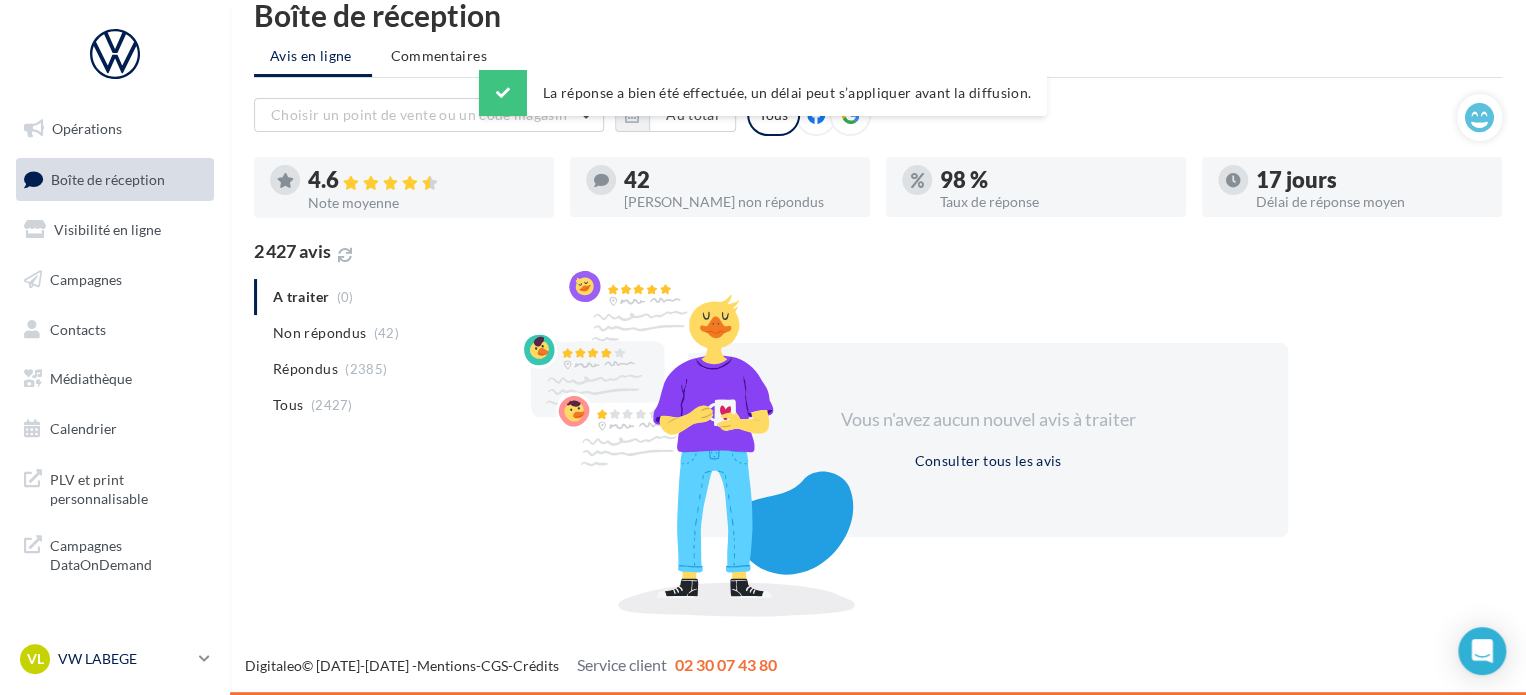 click on "VL     VW LABEGE   vw-lab-dup" at bounding box center (105, 659) 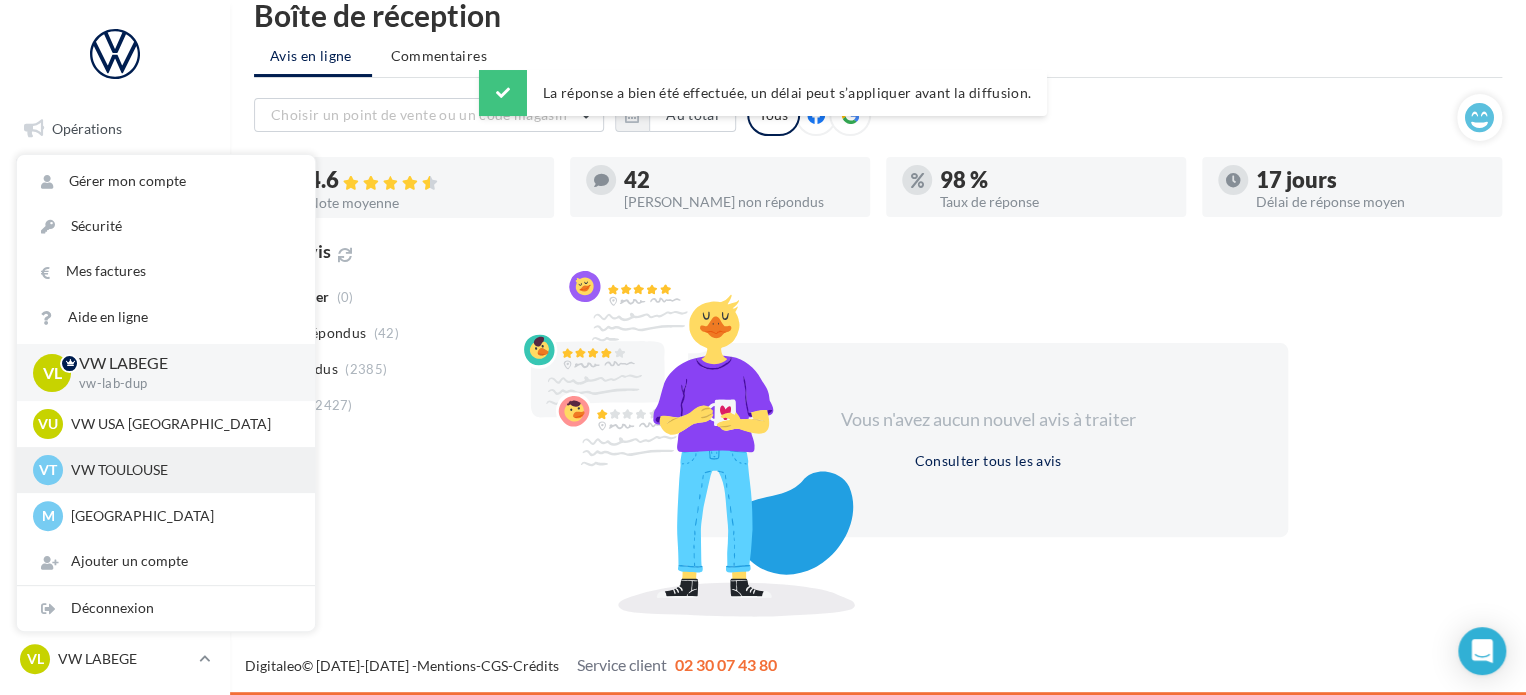 click on "VT     VW TOULOUSE   vw-cap-dup" at bounding box center (166, 470) 